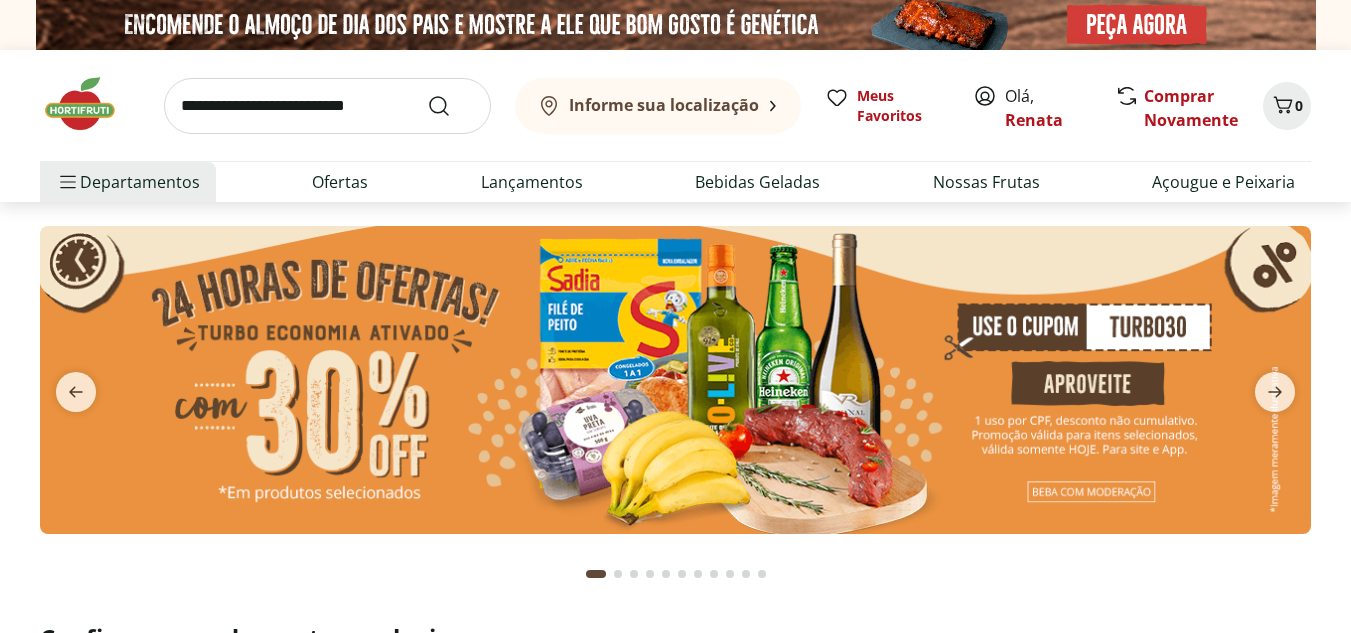 scroll, scrollTop: 0, scrollLeft: 0, axis: both 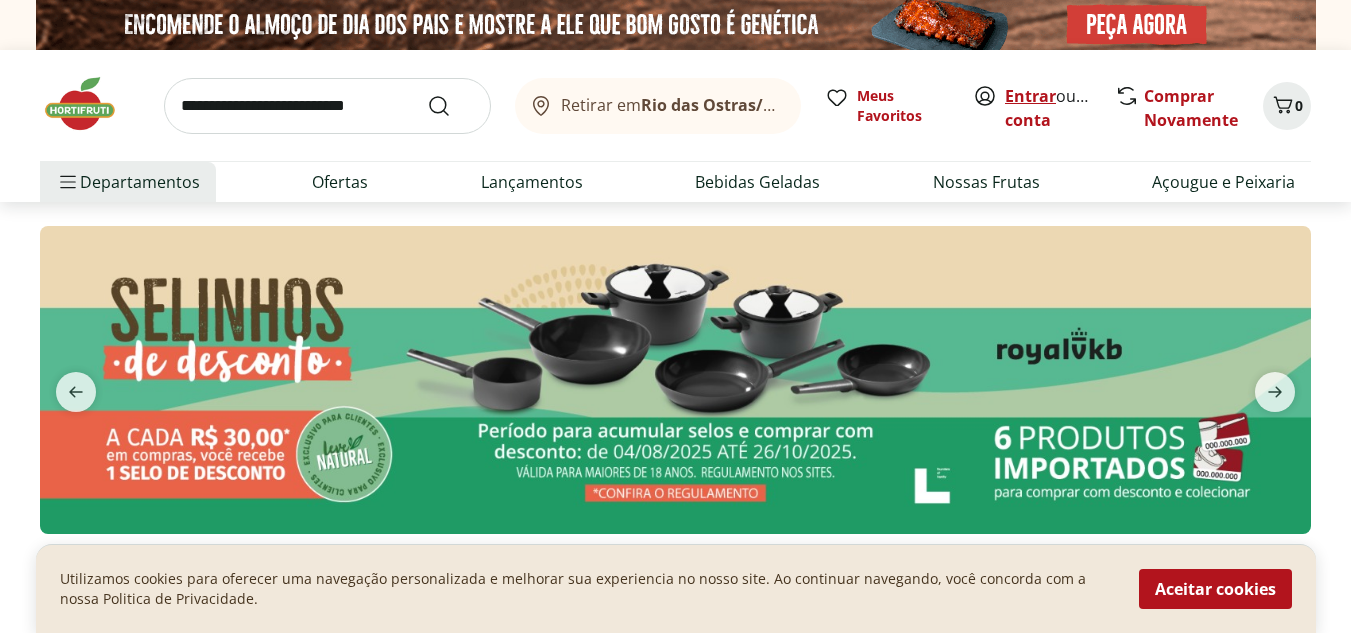 click on "Entrar" at bounding box center (1030, 96) 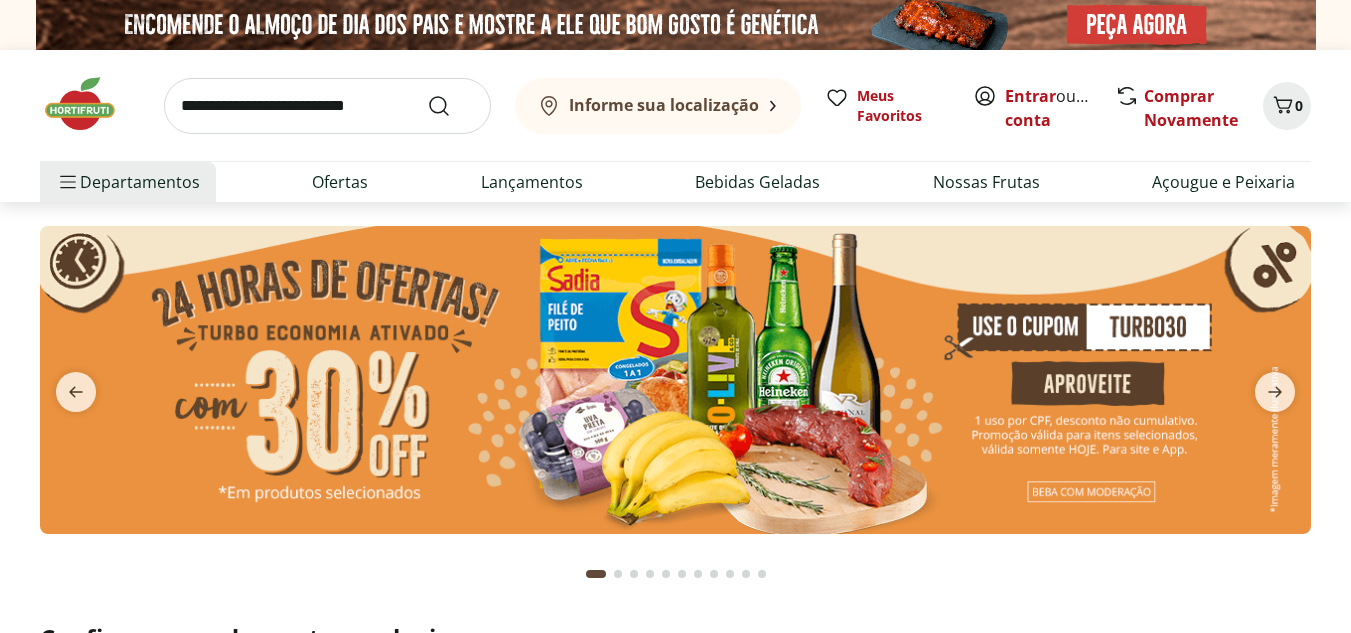 scroll, scrollTop: 0, scrollLeft: 0, axis: both 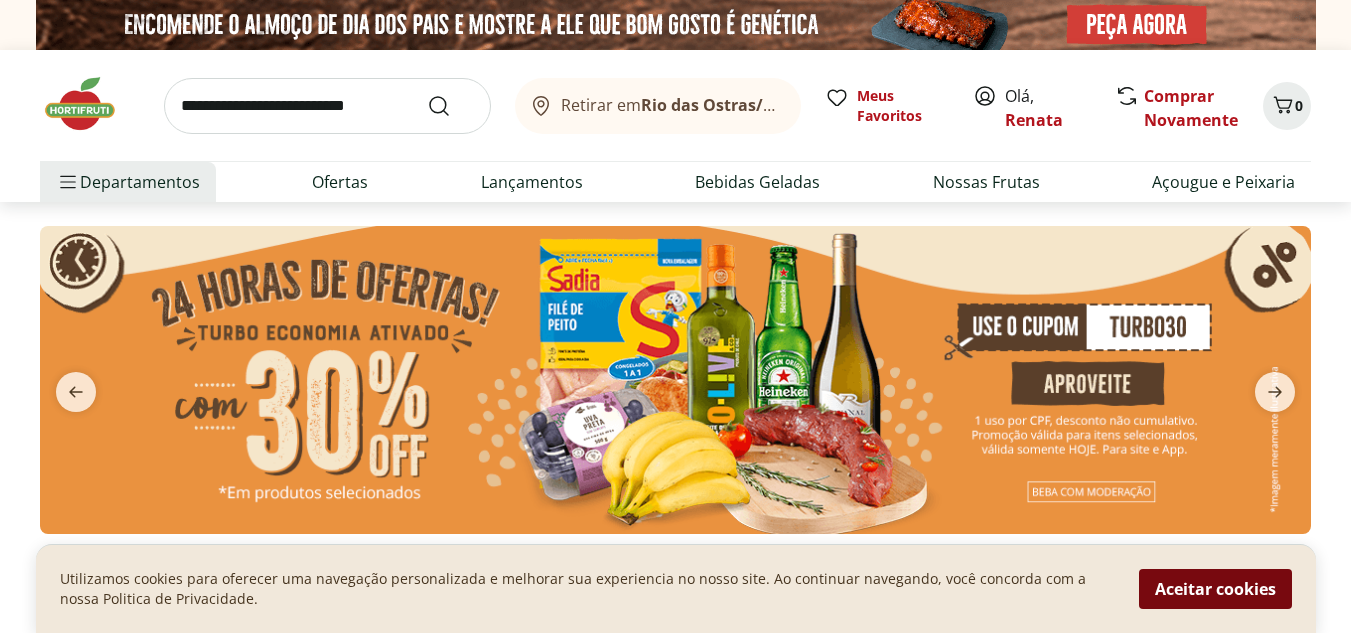 click on "Aceitar cookies" at bounding box center (1215, 589) 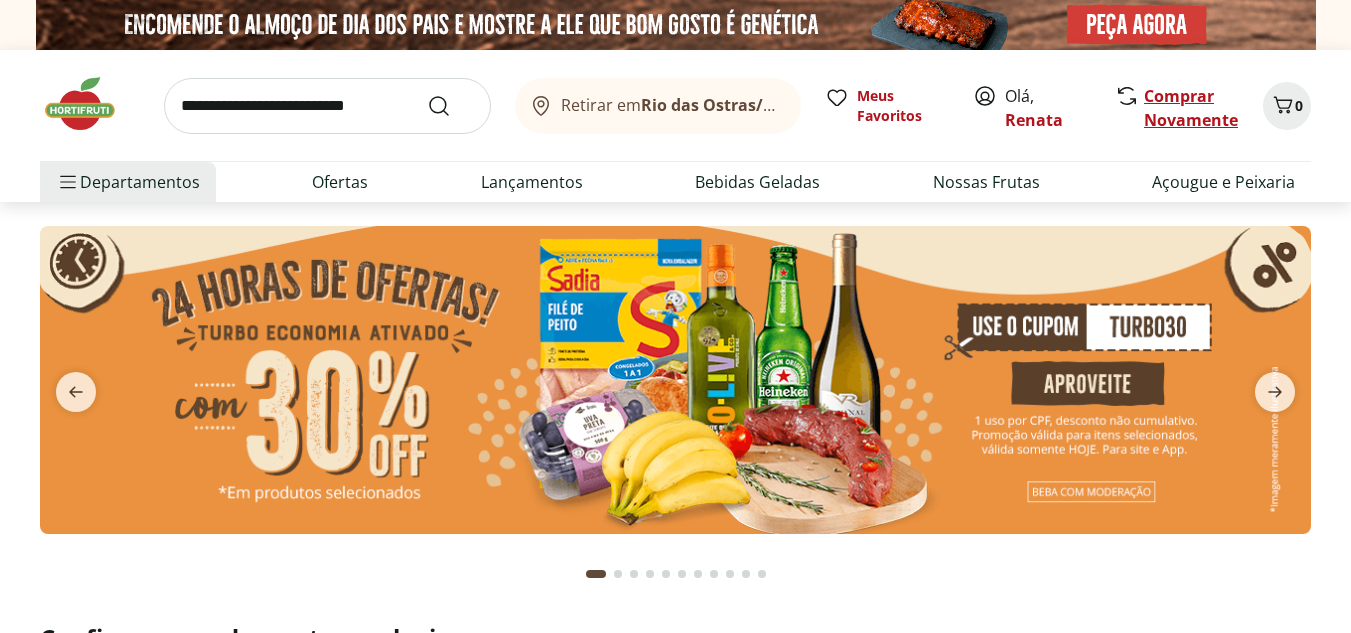 click on "Comprar Novamente" at bounding box center (1191, 108) 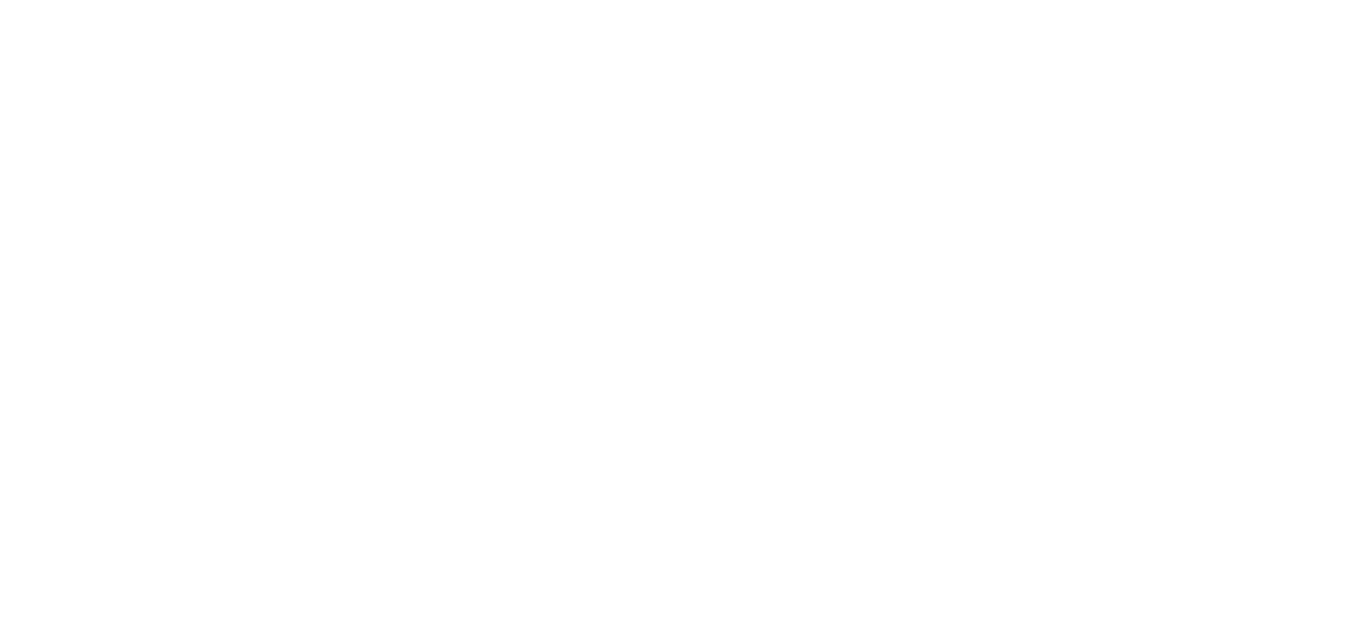 scroll, scrollTop: 0, scrollLeft: 0, axis: both 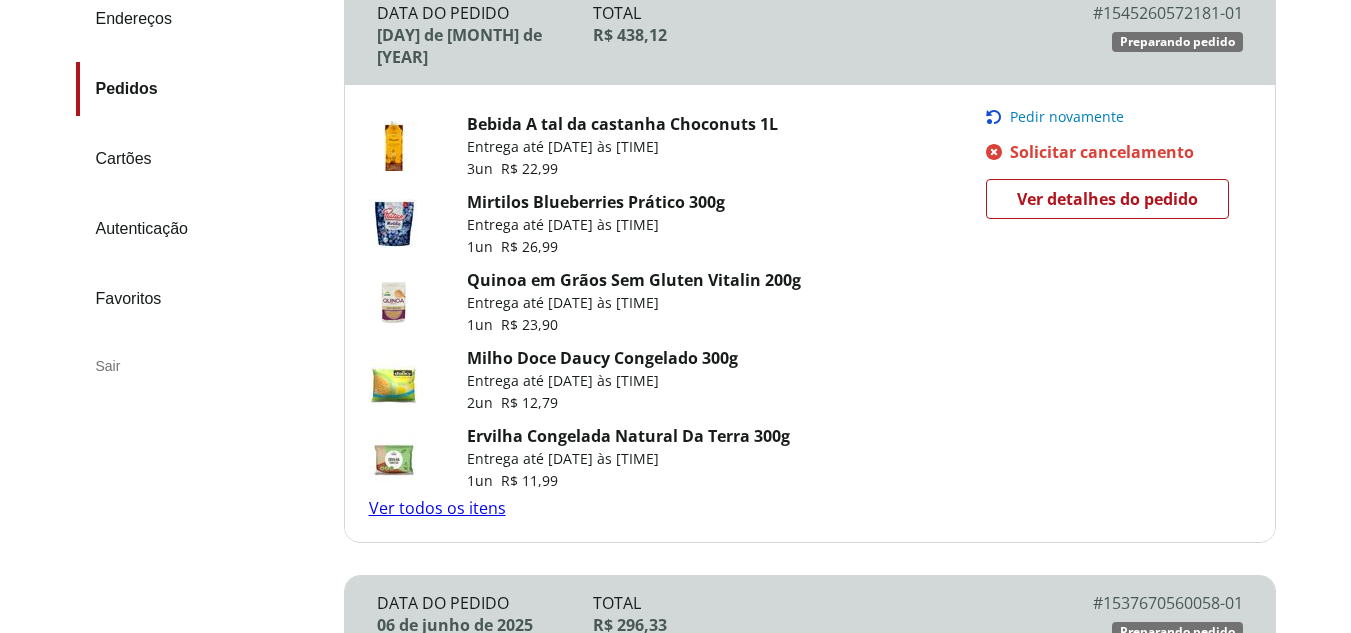 click on "Bebida A tal da castanha Choconuts 1L" at bounding box center [622, 124] 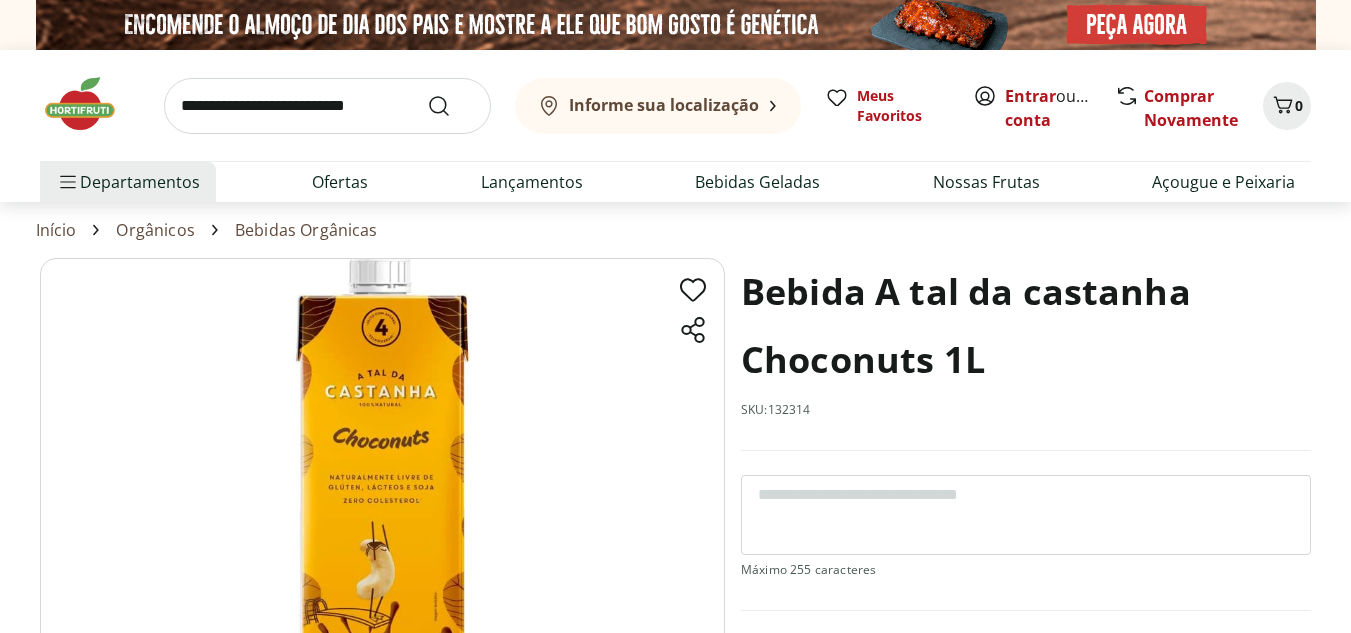 scroll, scrollTop: 0, scrollLeft: 0, axis: both 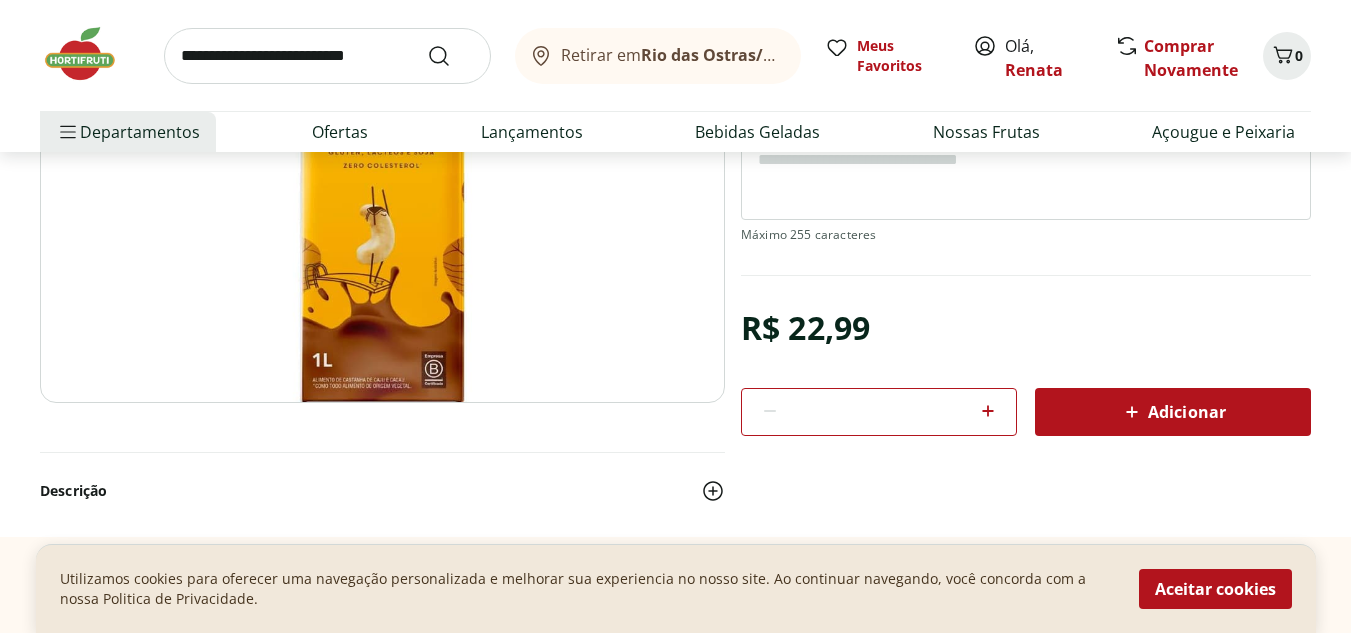 click 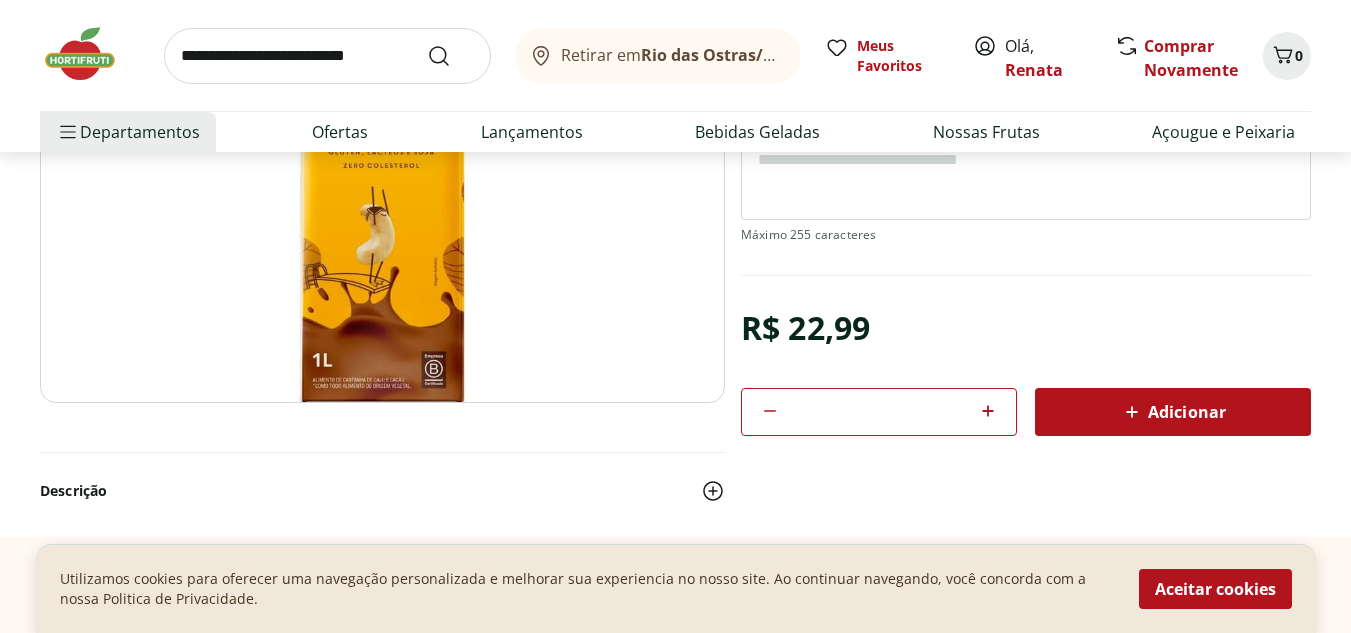 click 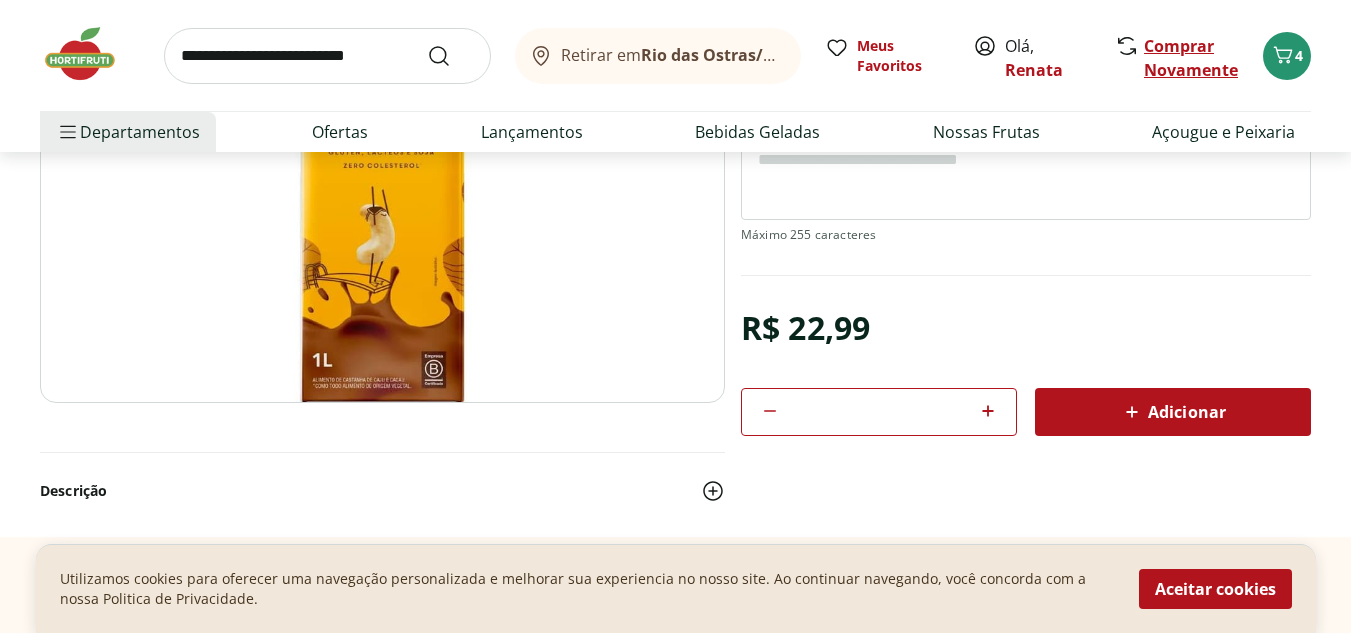 click on "Comprar Novamente" at bounding box center [1191, 58] 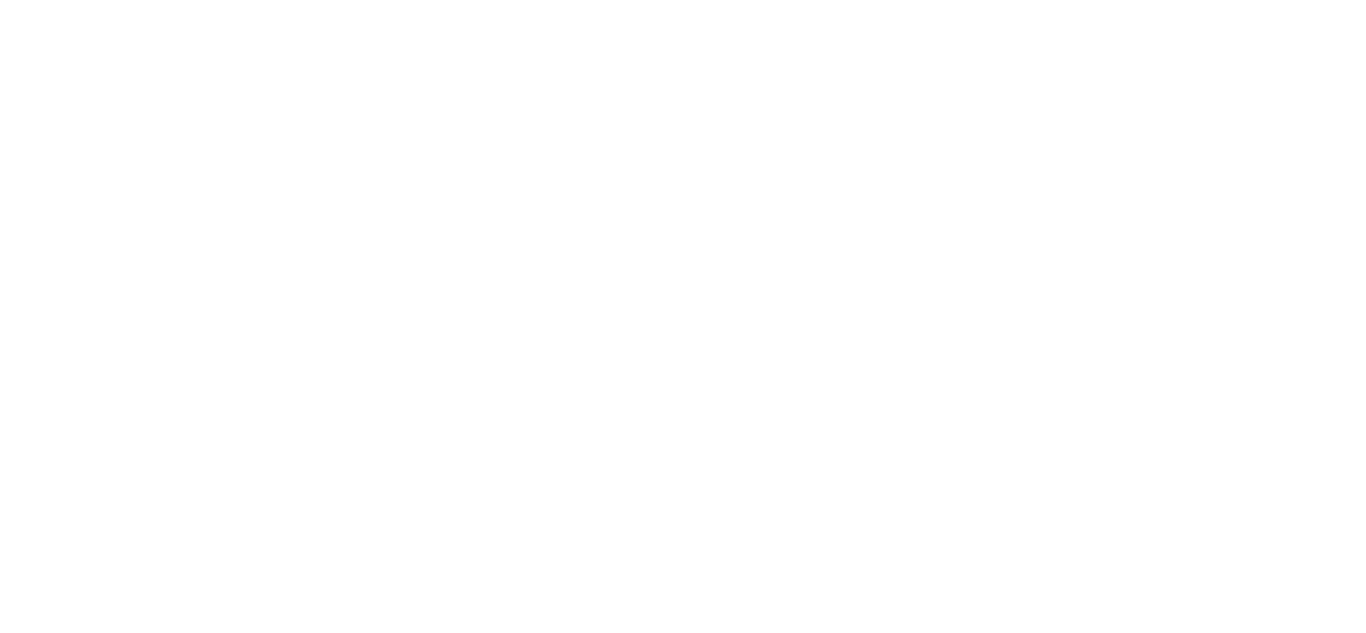 scroll, scrollTop: 0, scrollLeft: 0, axis: both 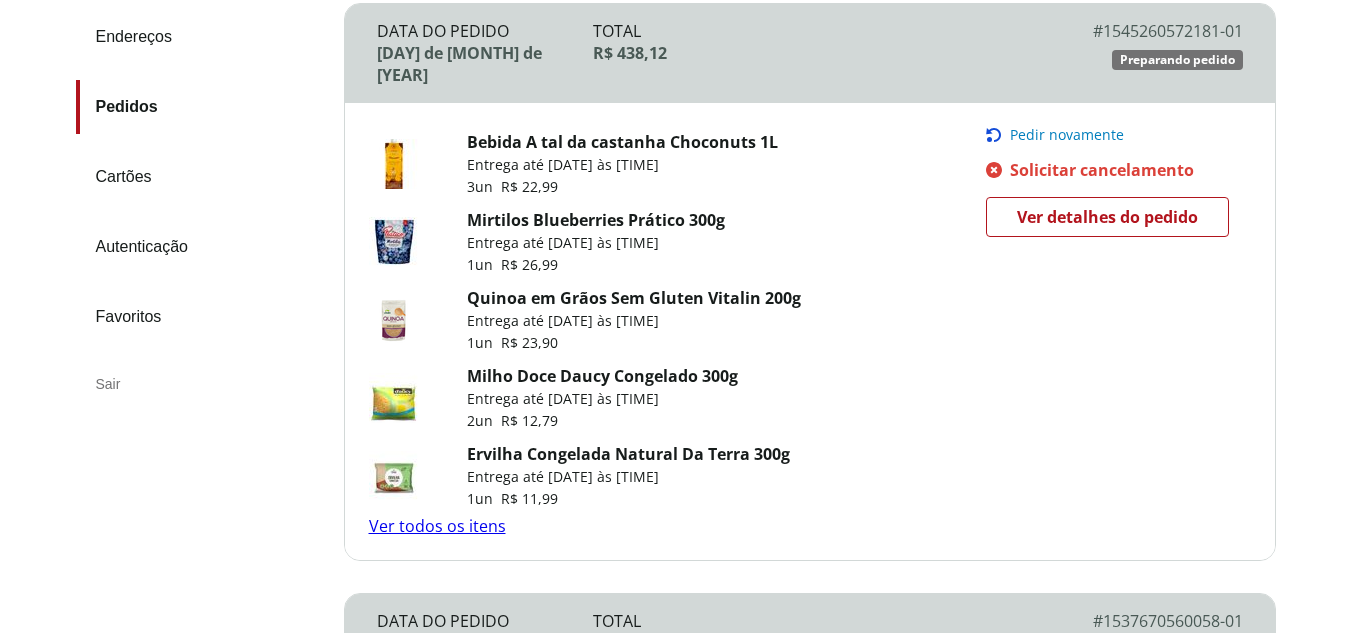 click on "Mirtilos Blueberries Prático 300g" at bounding box center [596, 220] 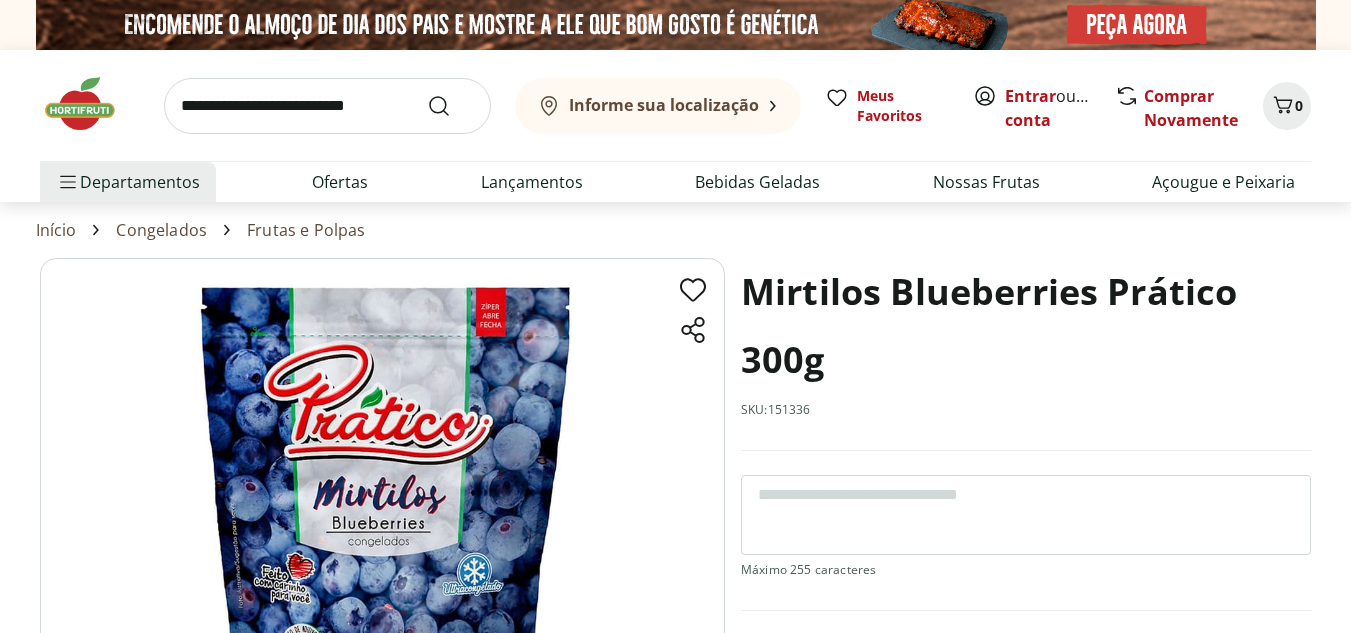 scroll, scrollTop: 0, scrollLeft: 0, axis: both 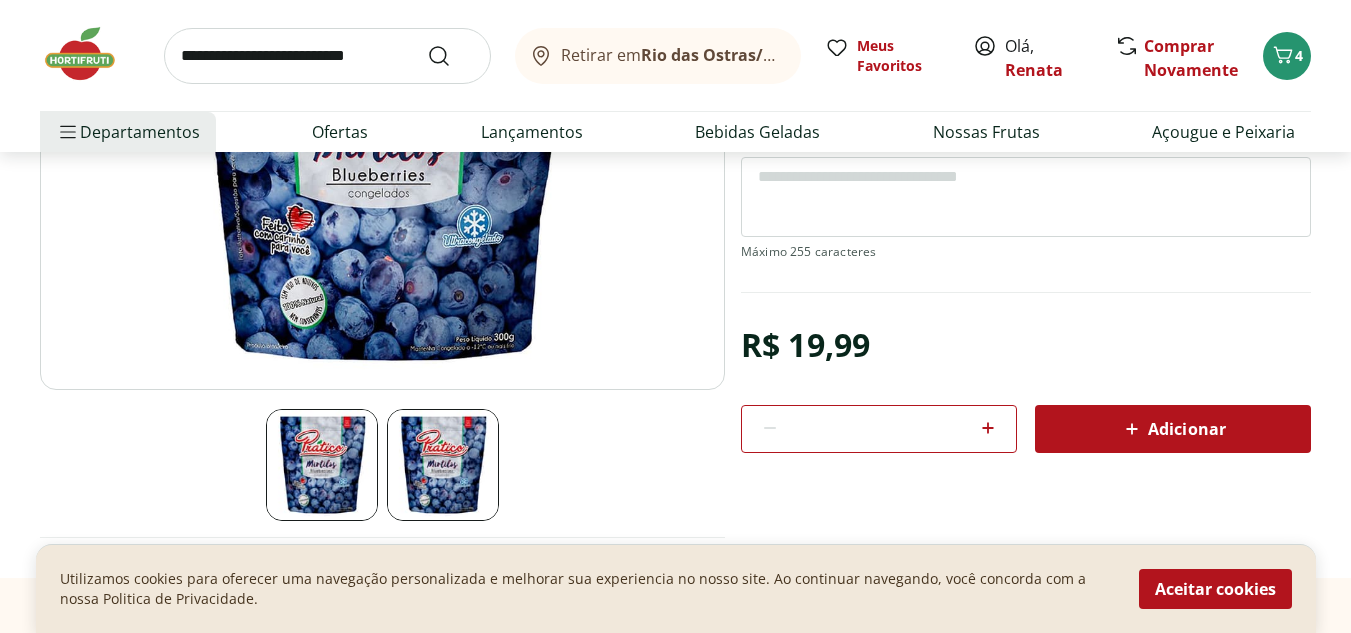 click on "Adicionar" at bounding box center (1173, 429) 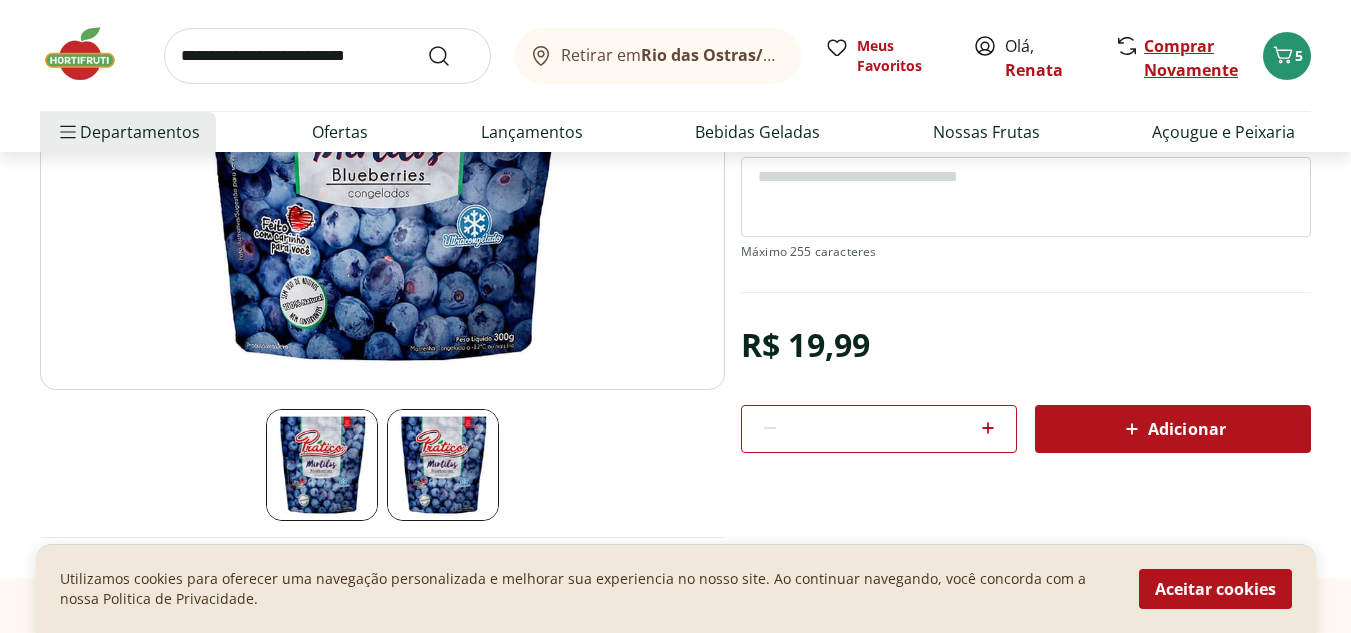 click on "Comprar Novamente" at bounding box center [1191, 58] 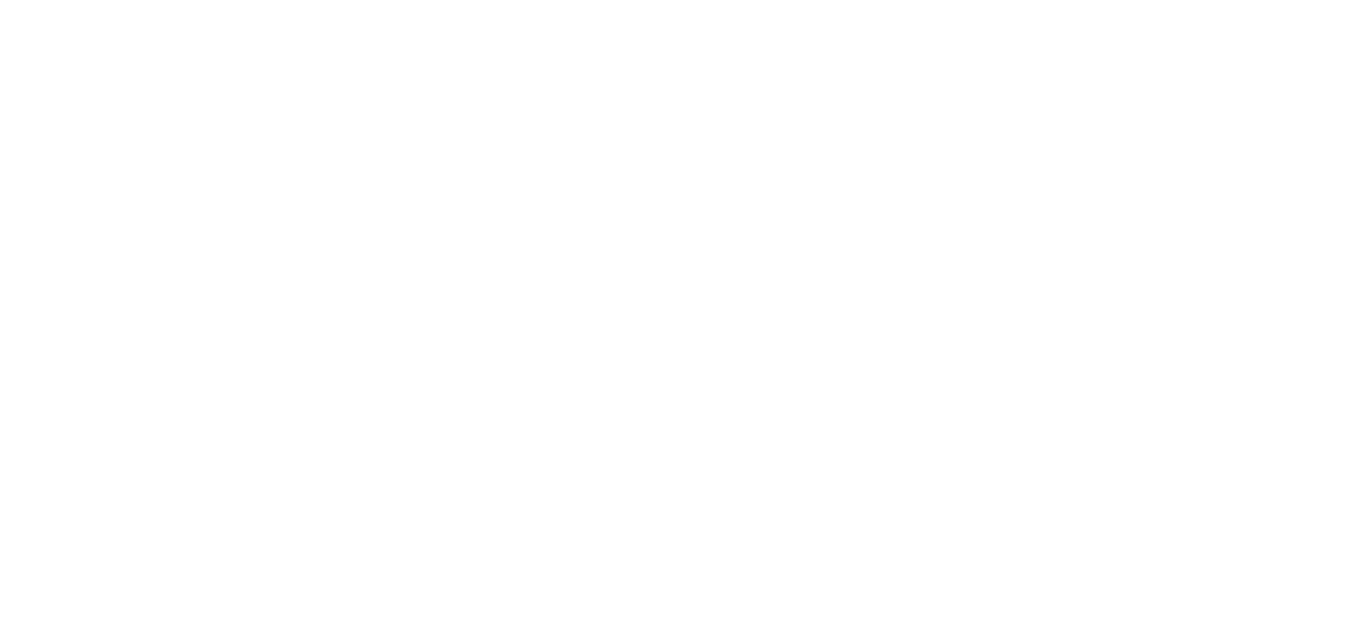 scroll, scrollTop: 0, scrollLeft: 0, axis: both 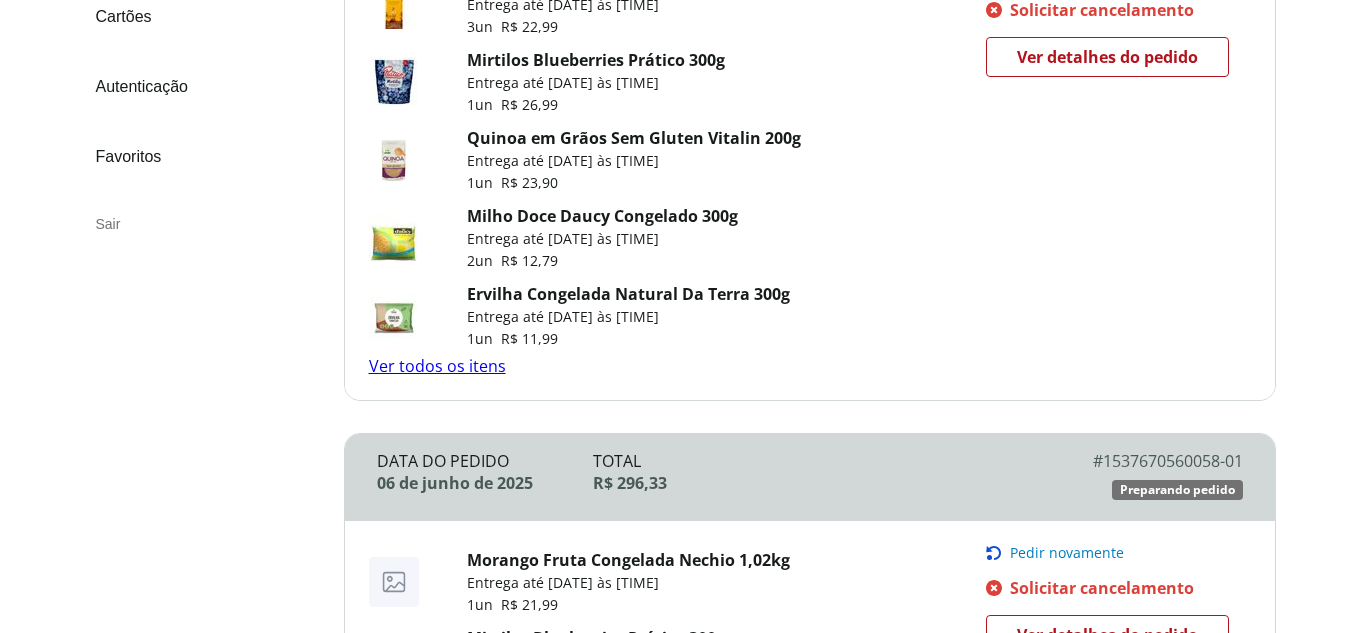 click on "Morango Fruta Congelada Nechio 1,02kg" at bounding box center (628, 560) 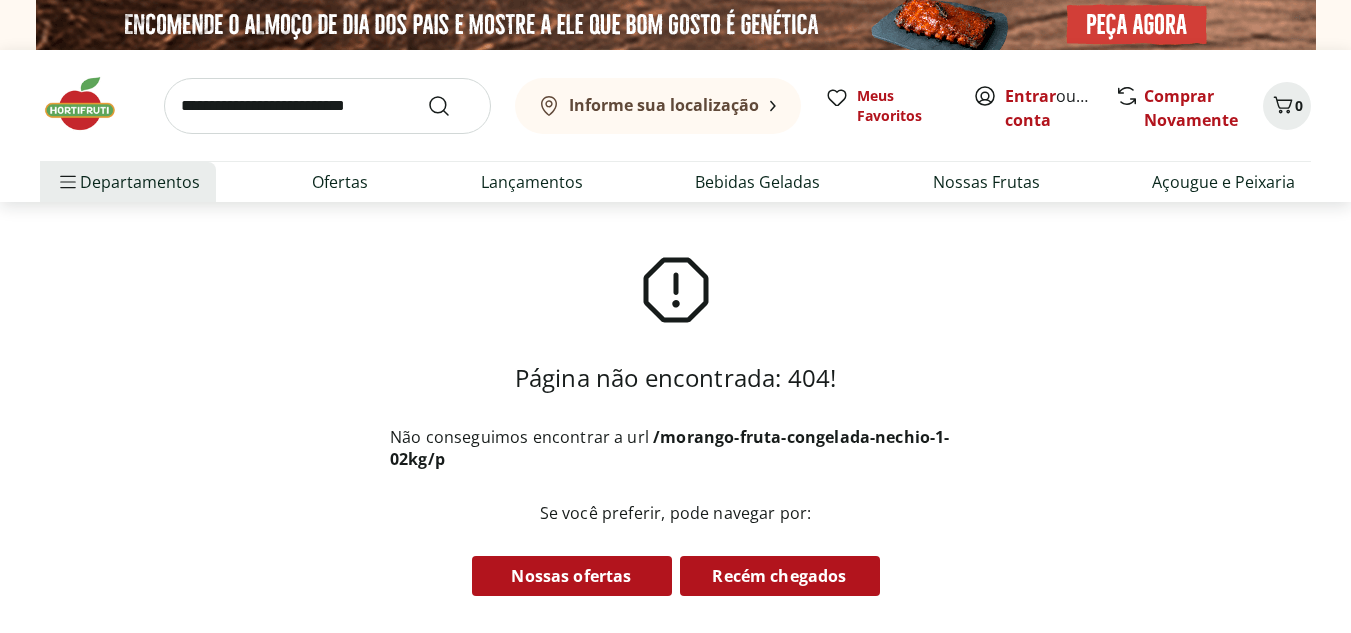 scroll, scrollTop: 0, scrollLeft: 0, axis: both 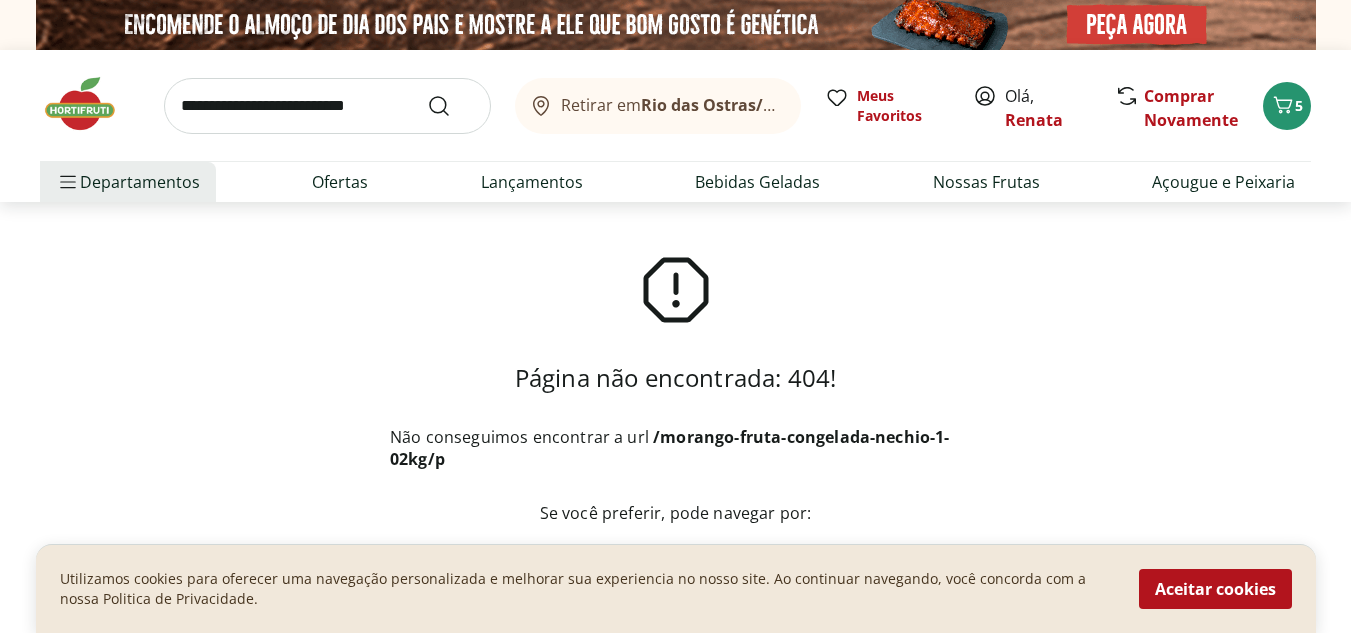 click at bounding box center [327, 106] 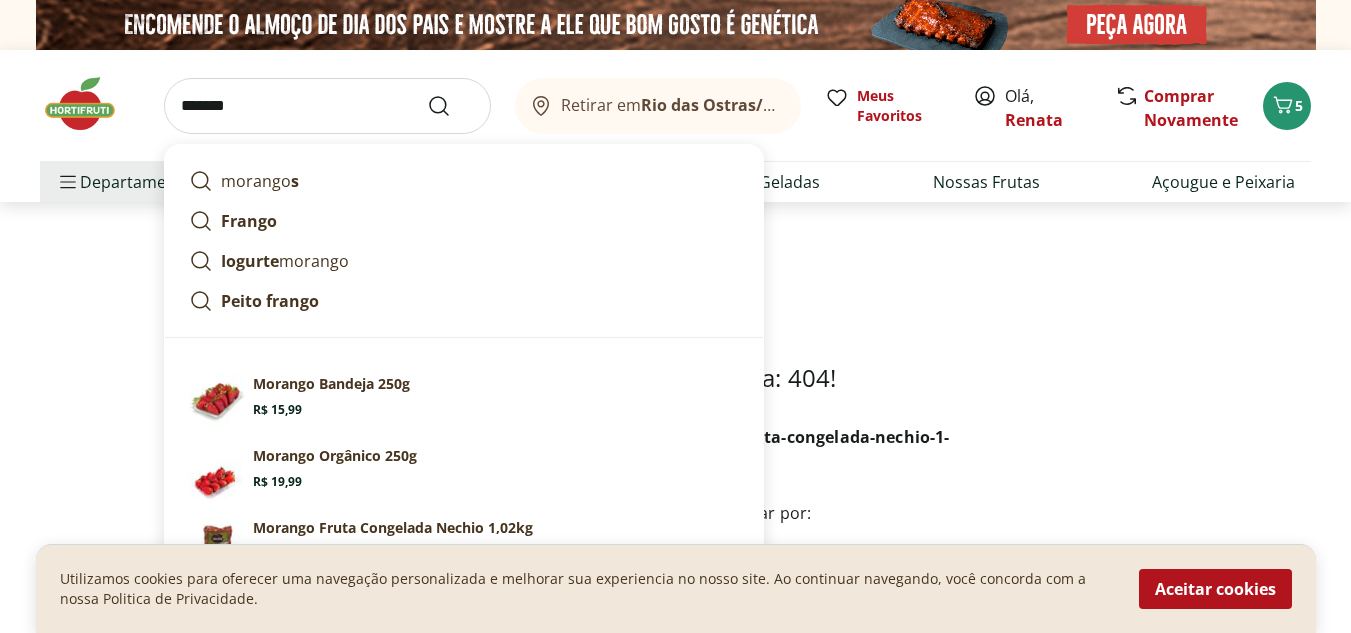 type on "*******" 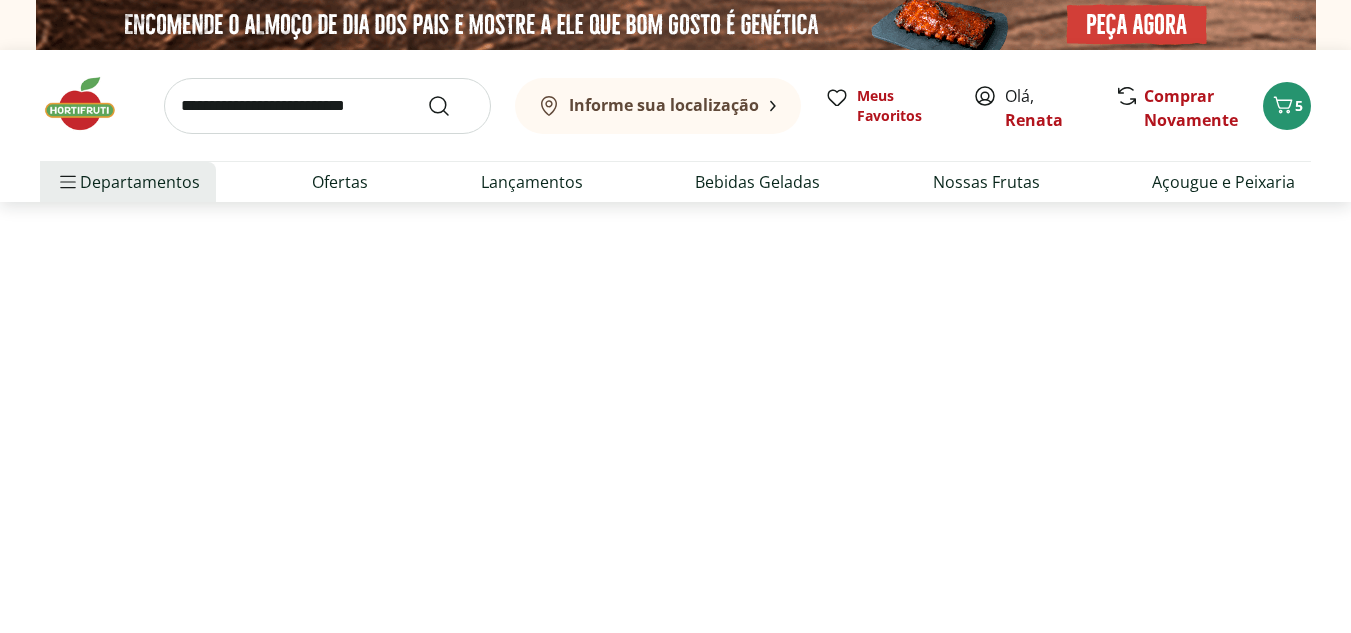 select on "**********" 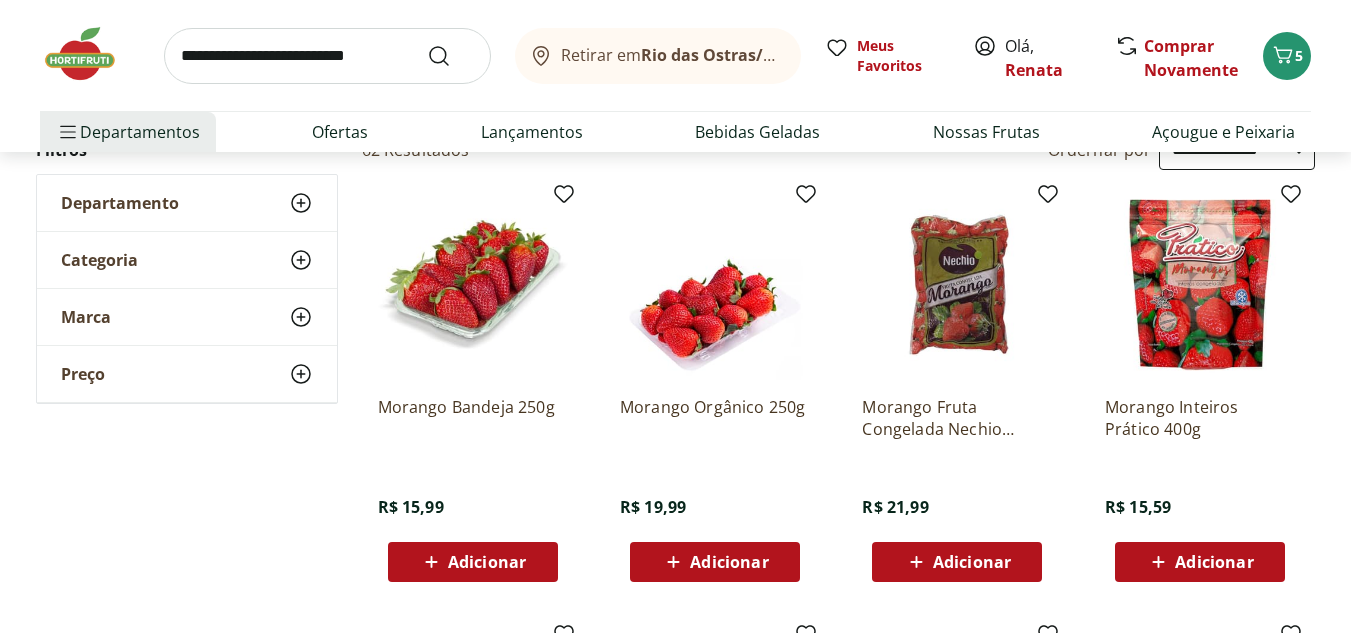 scroll, scrollTop: 248, scrollLeft: 0, axis: vertical 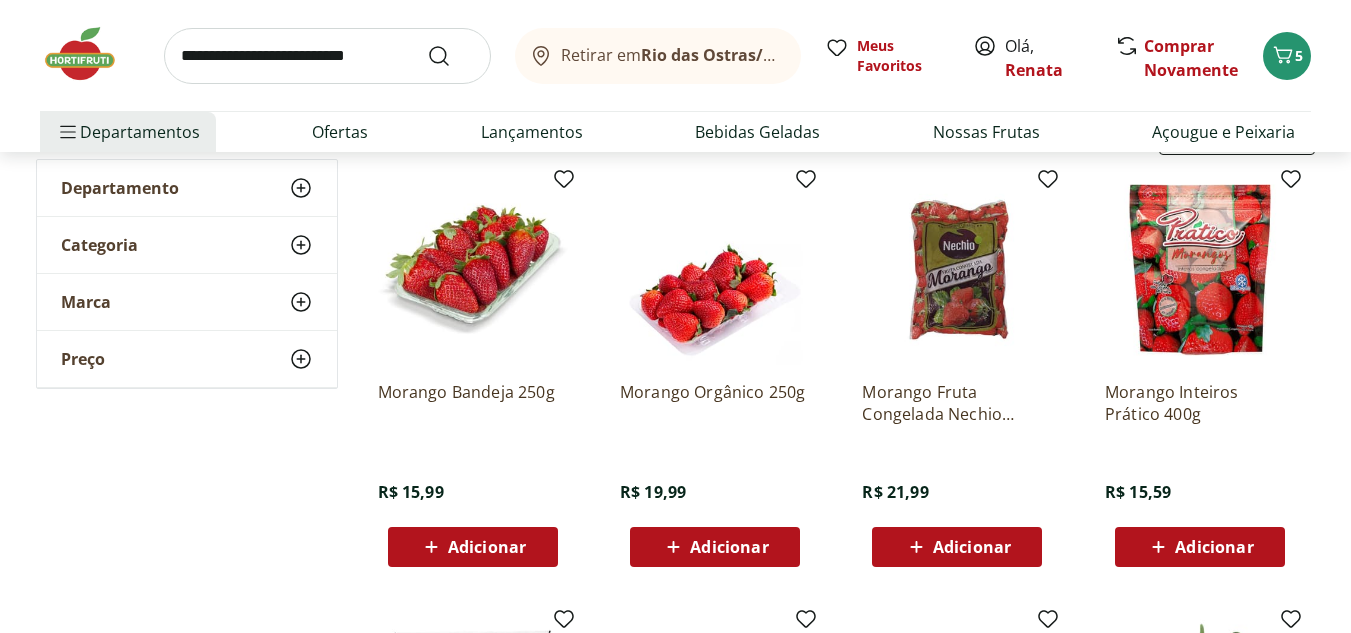 click on "Adicionar" at bounding box center [972, 547] 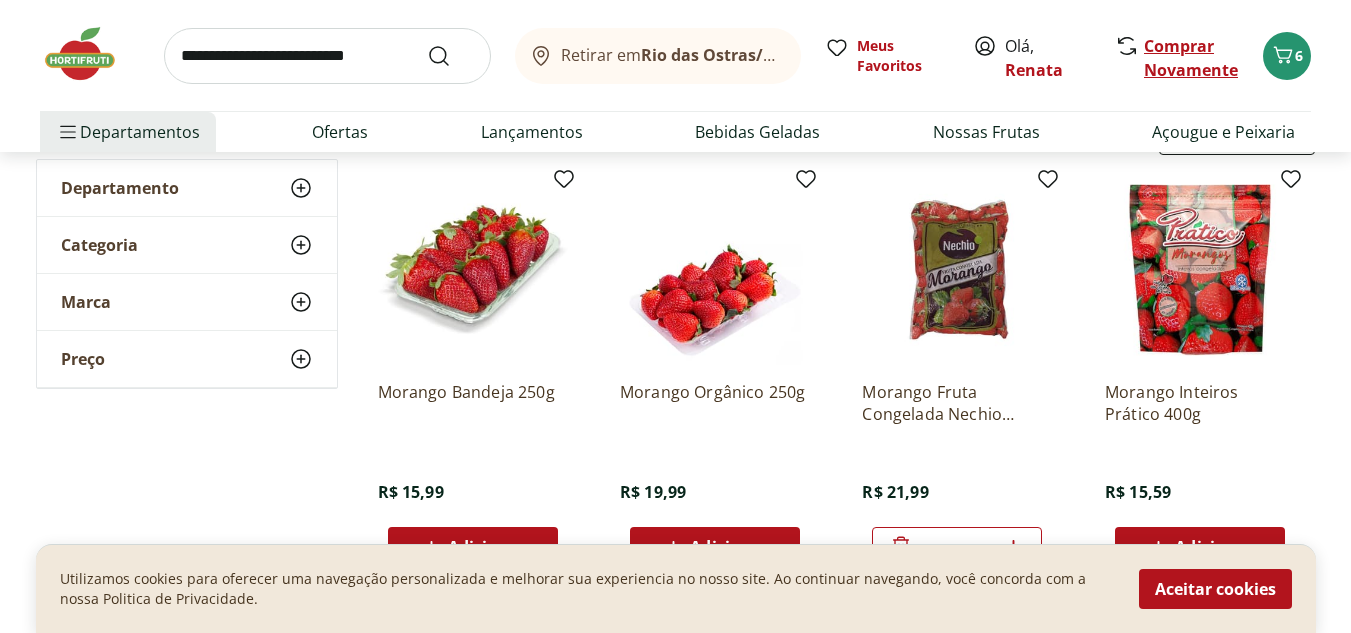 click on "Comprar Novamente" at bounding box center [1191, 58] 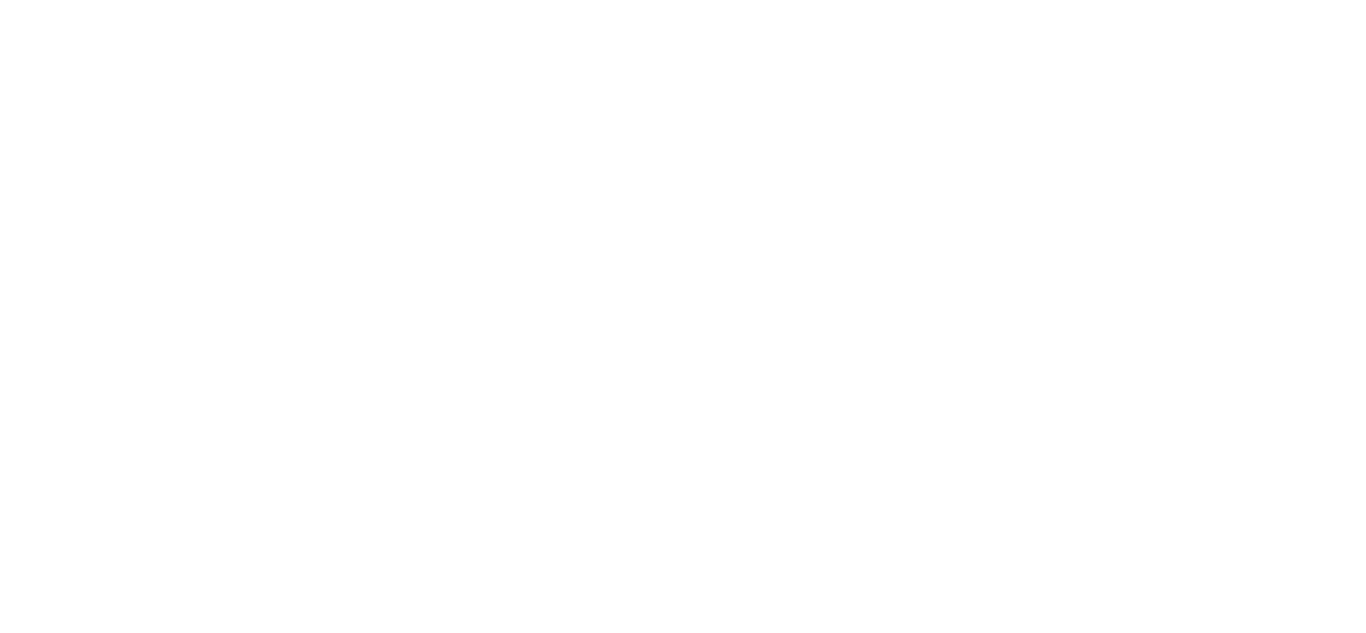 scroll, scrollTop: 0, scrollLeft: 0, axis: both 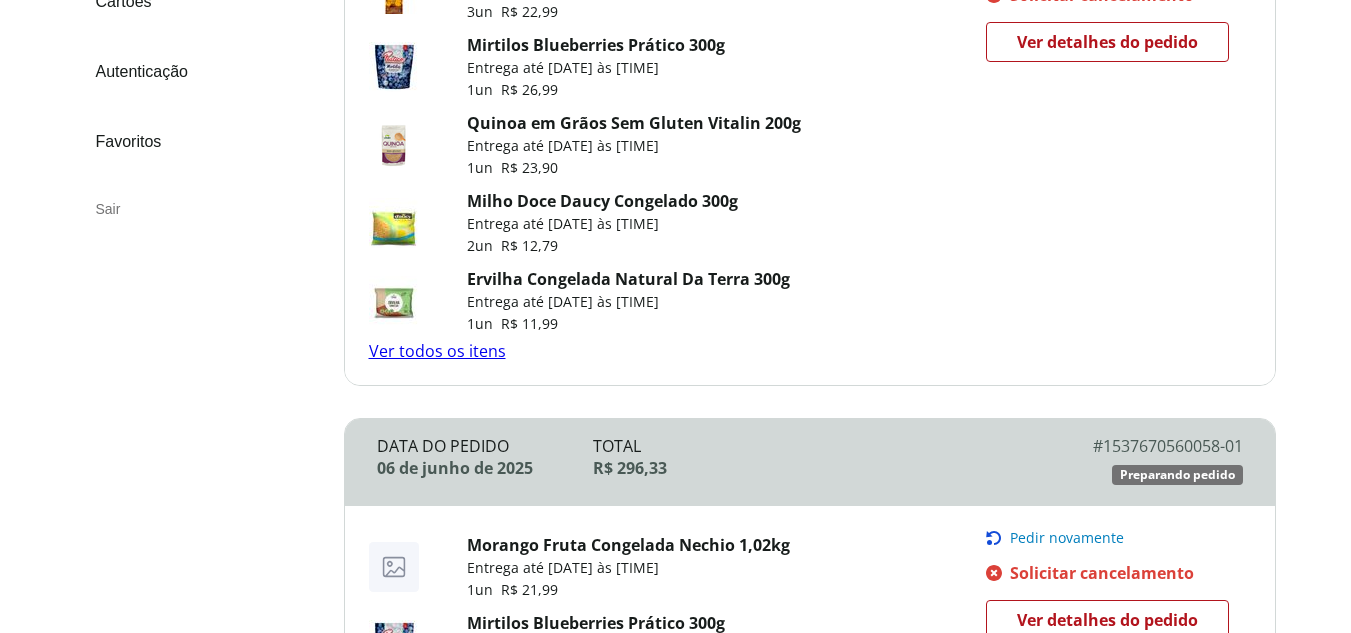 click on "Ver todos os itens" at bounding box center (437, 351) 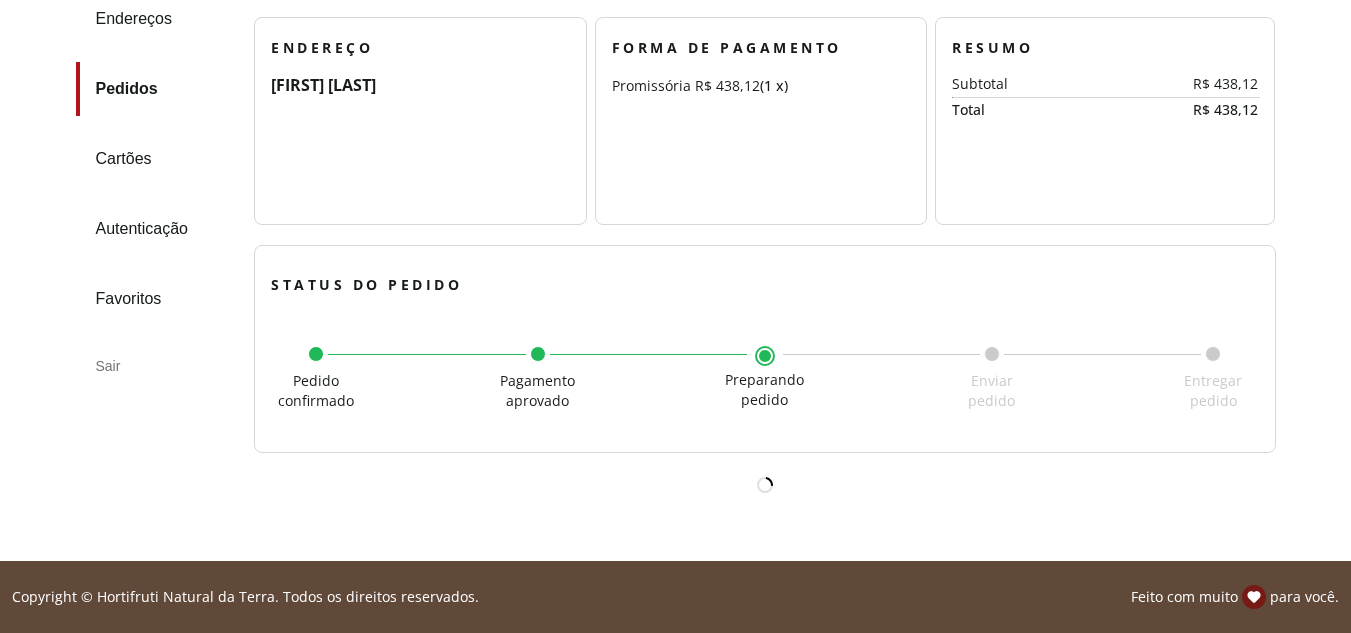 scroll, scrollTop: 0, scrollLeft: 0, axis: both 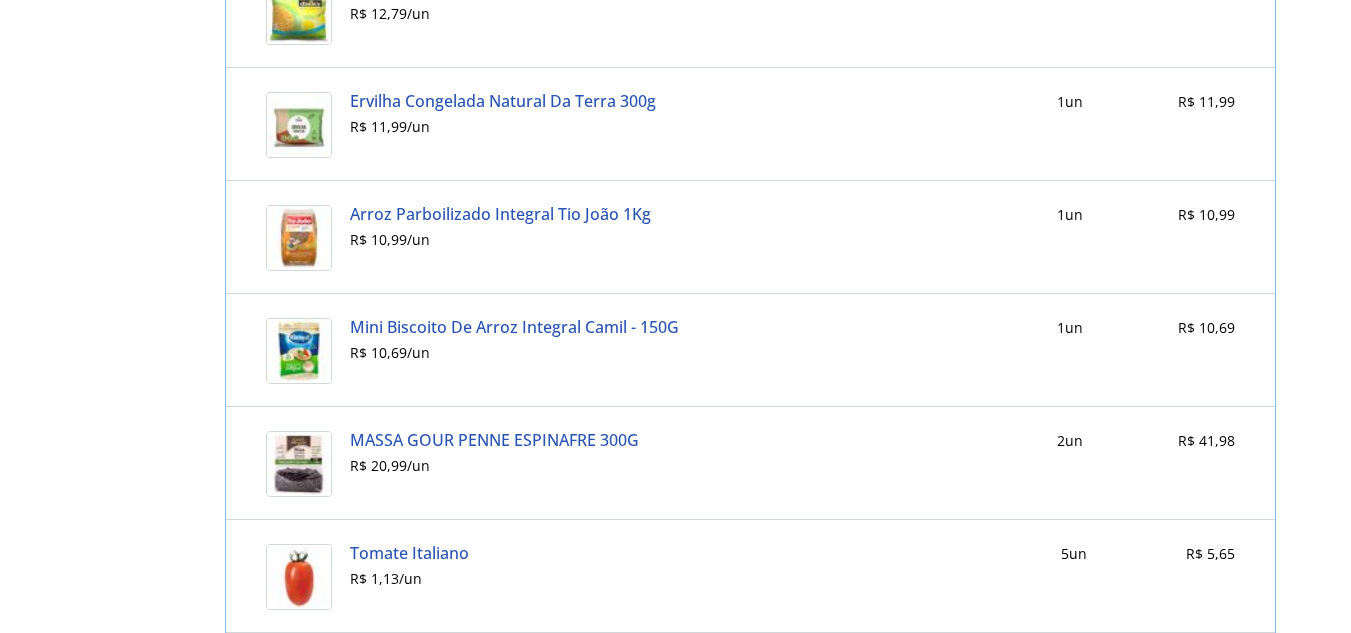 click on "Mini Biscoito De Arroz Integral Camil - 150G" at bounding box center [514, 327] 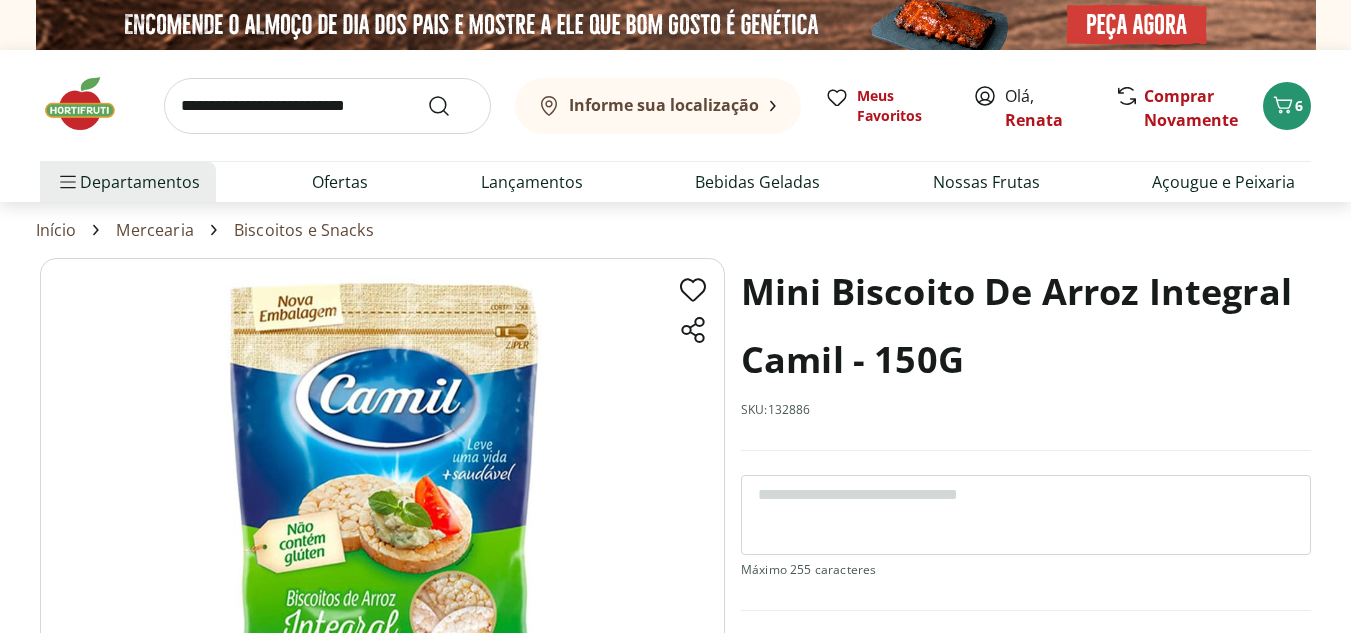 scroll, scrollTop: 0, scrollLeft: 0, axis: both 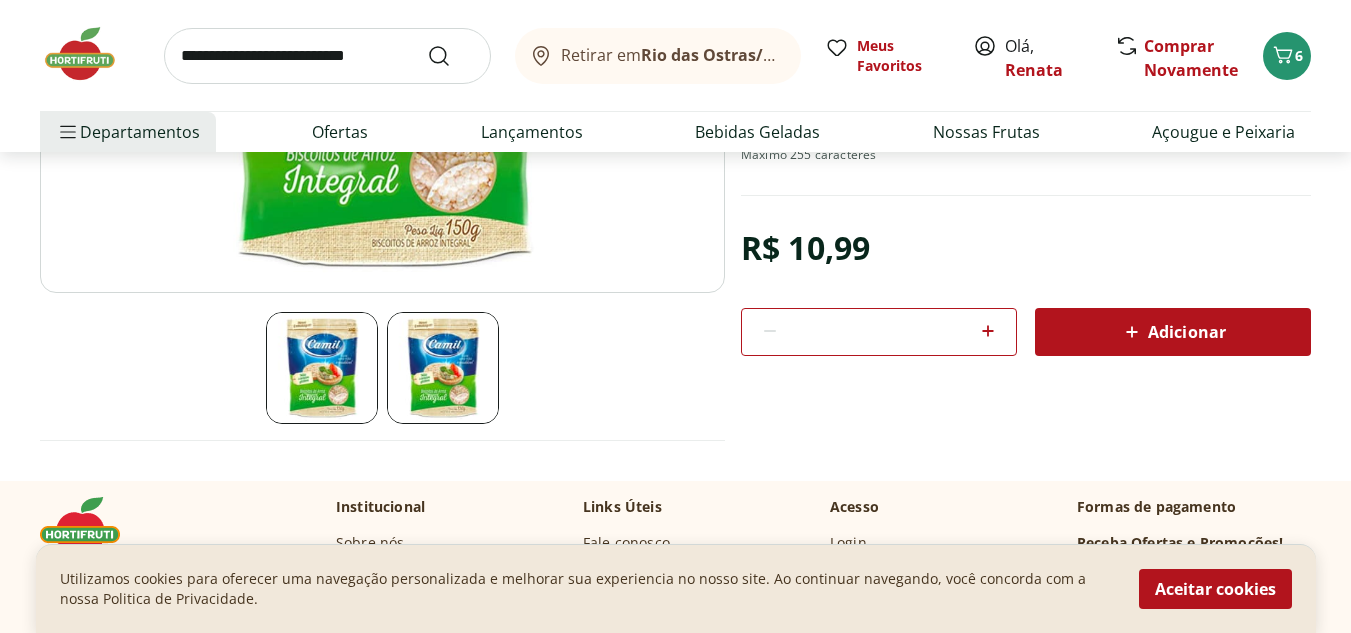 click on "Adicionar" at bounding box center (1173, 332) 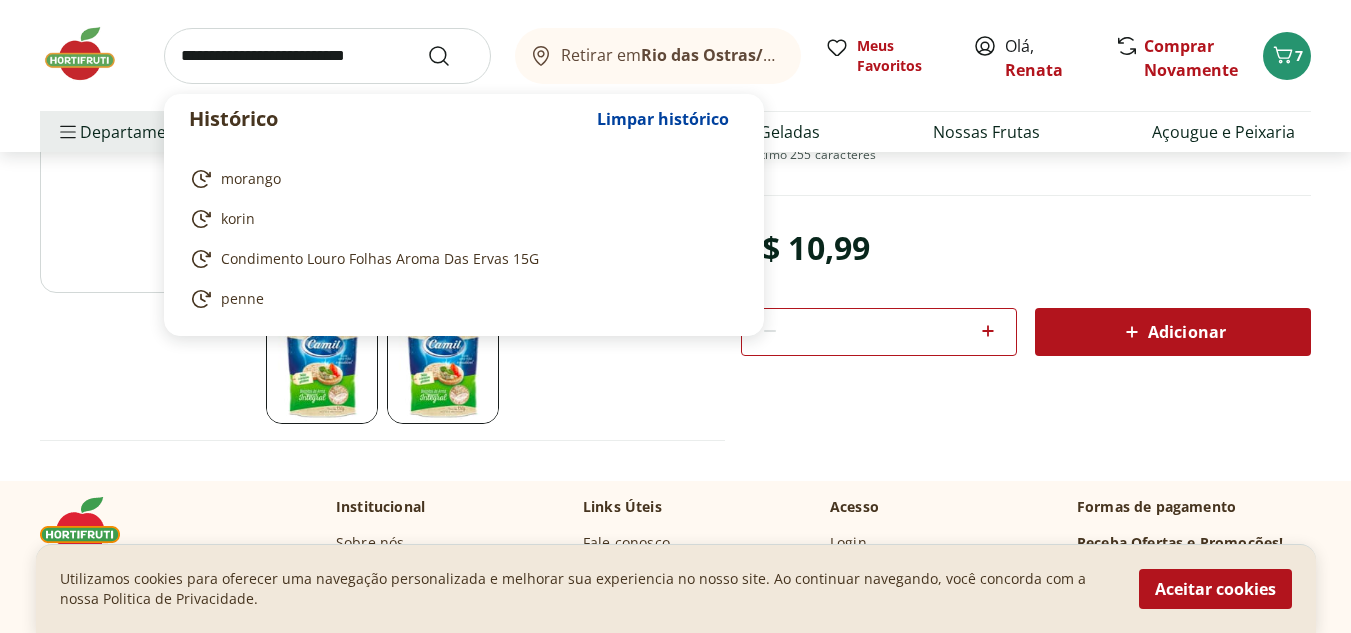 click at bounding box center [327, 56] 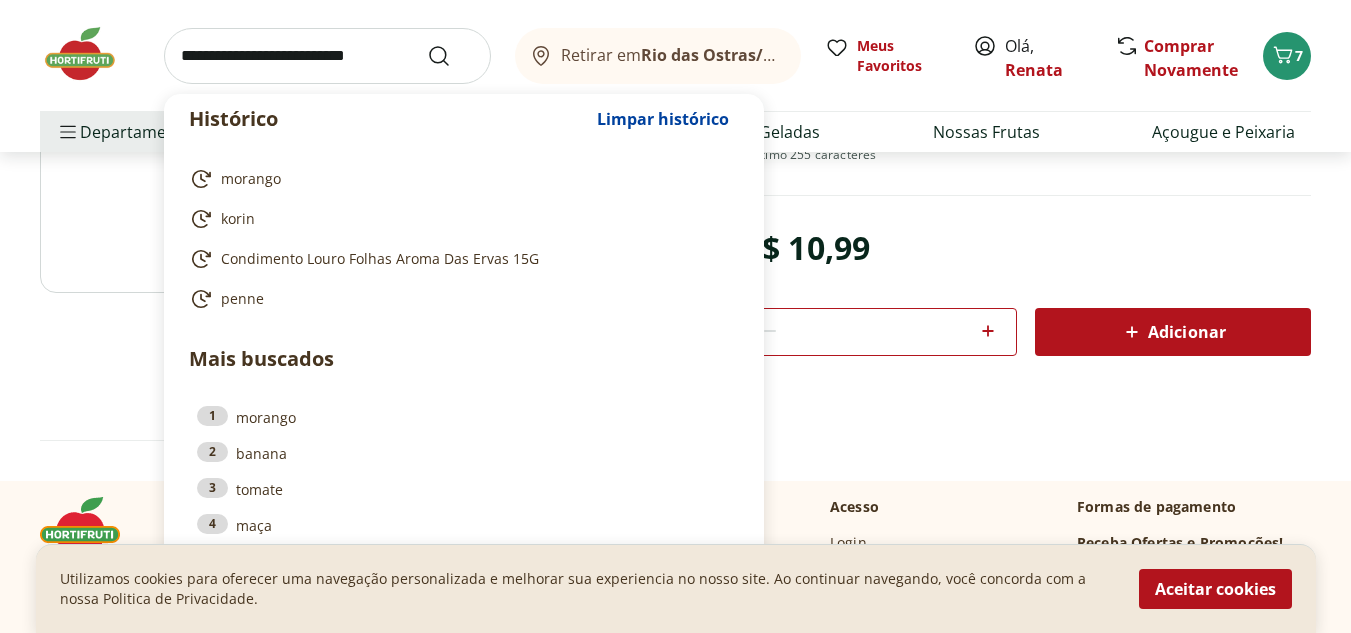 click at bounding box center (327, 56) 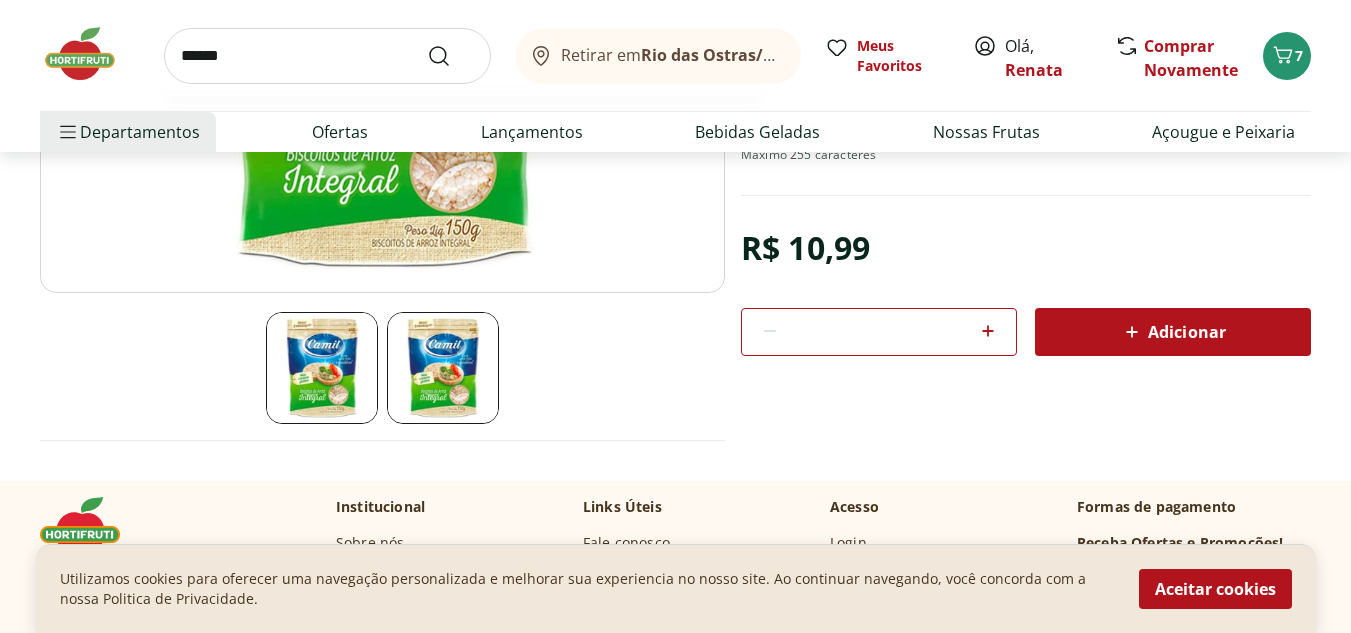 type on "******" 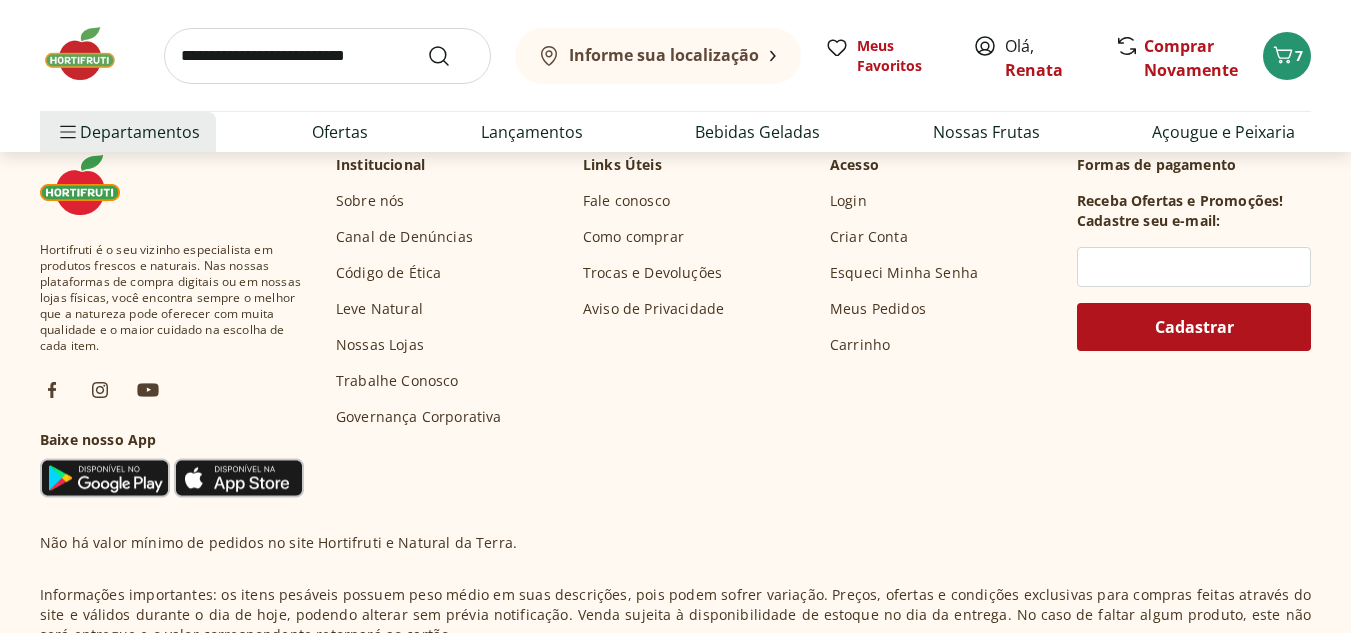 scroll, scrollTop: 0, scrollLeft: 0, axis: both 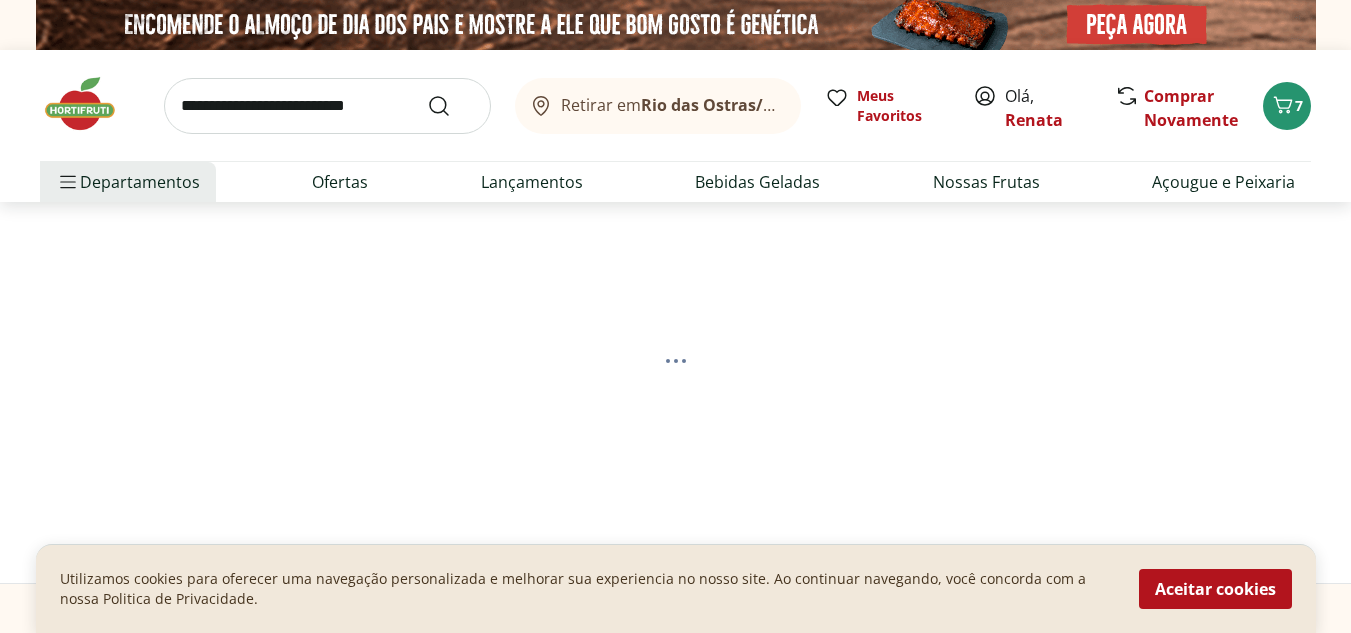 select on "**********" 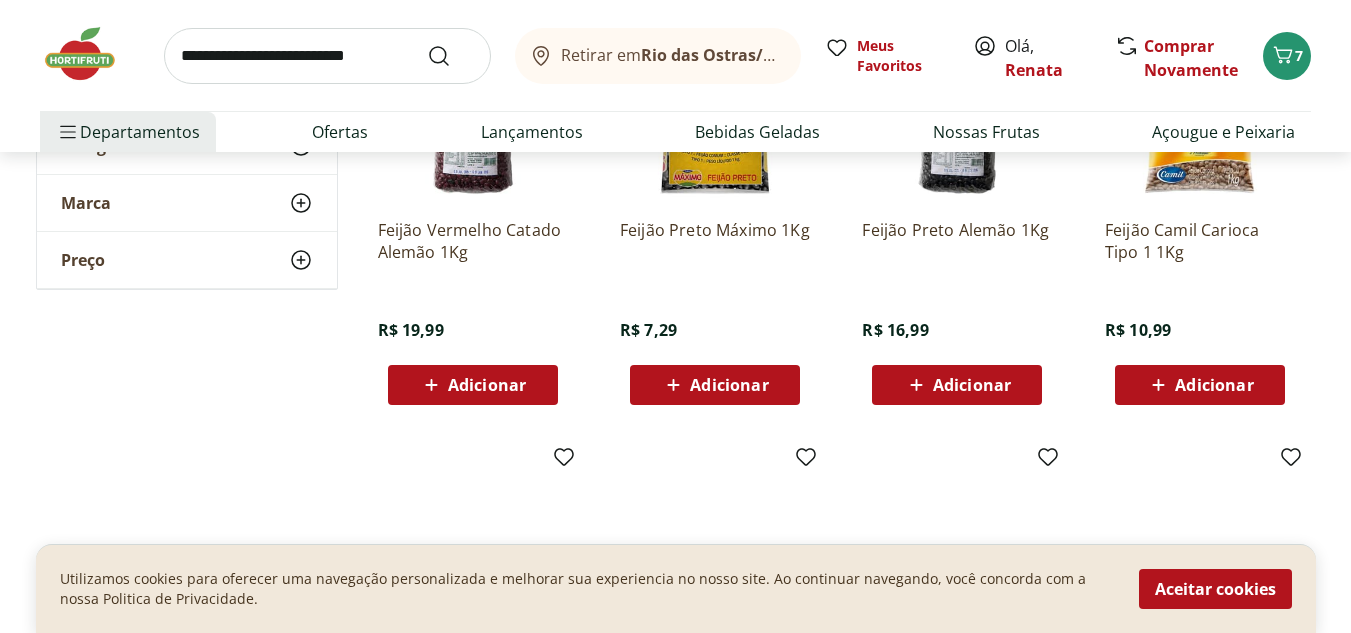 scroll, scrollTop: 419, scrollLeft: 0, axis: vertical 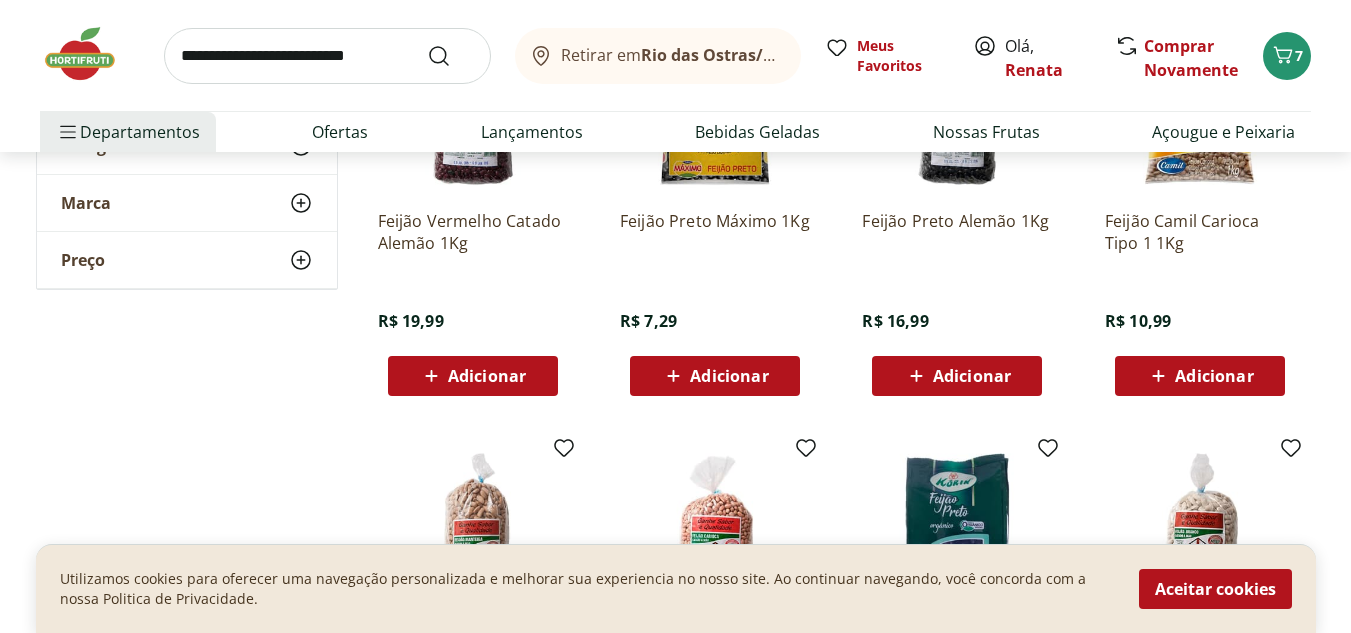 click on "Adicionar" at bounding box center [487, 376] 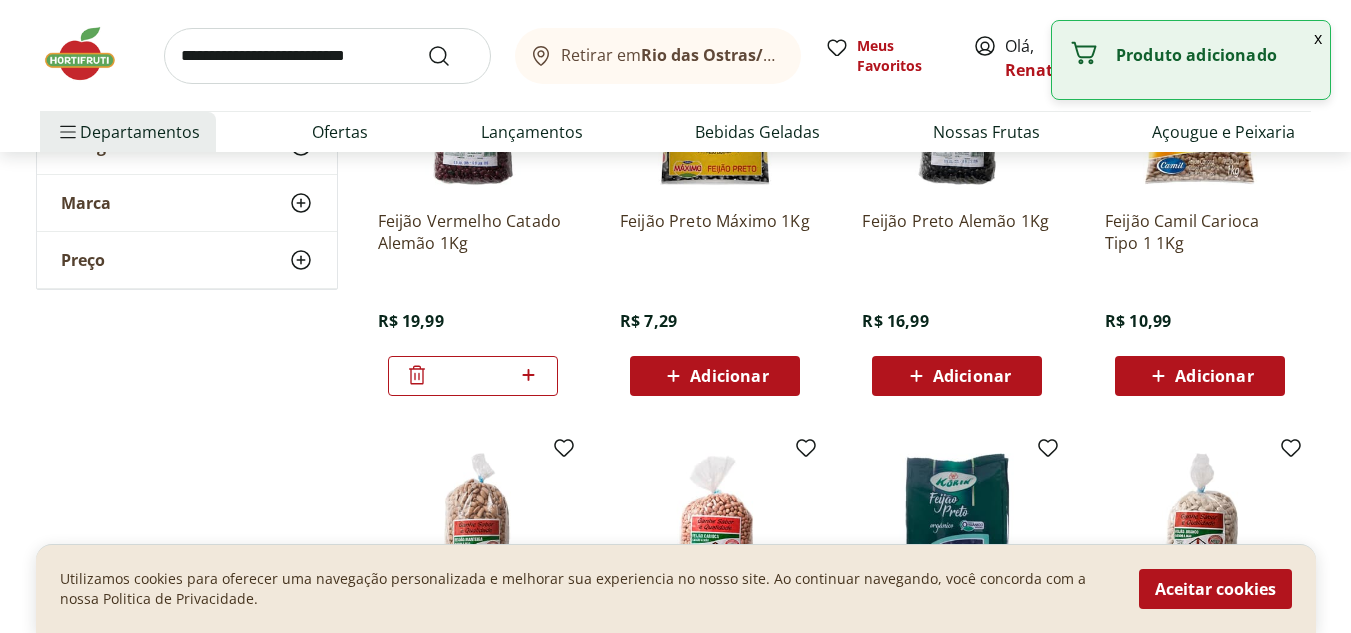 click 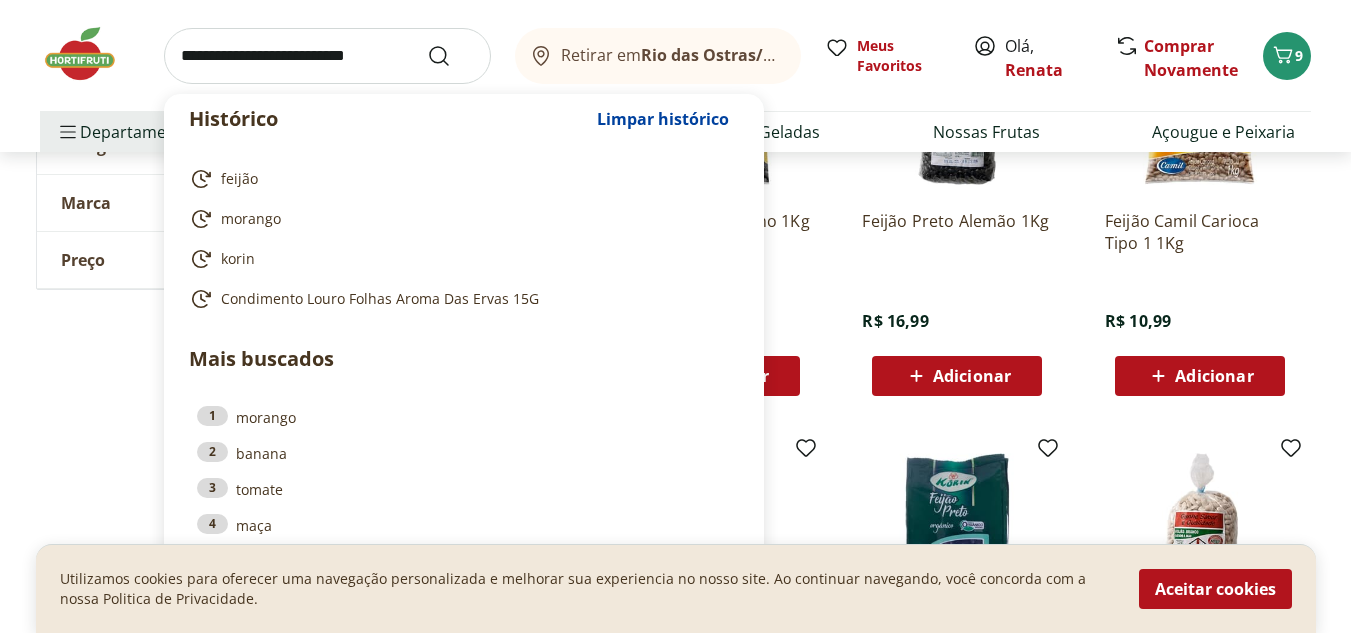 click at bounding box center [327, 56] 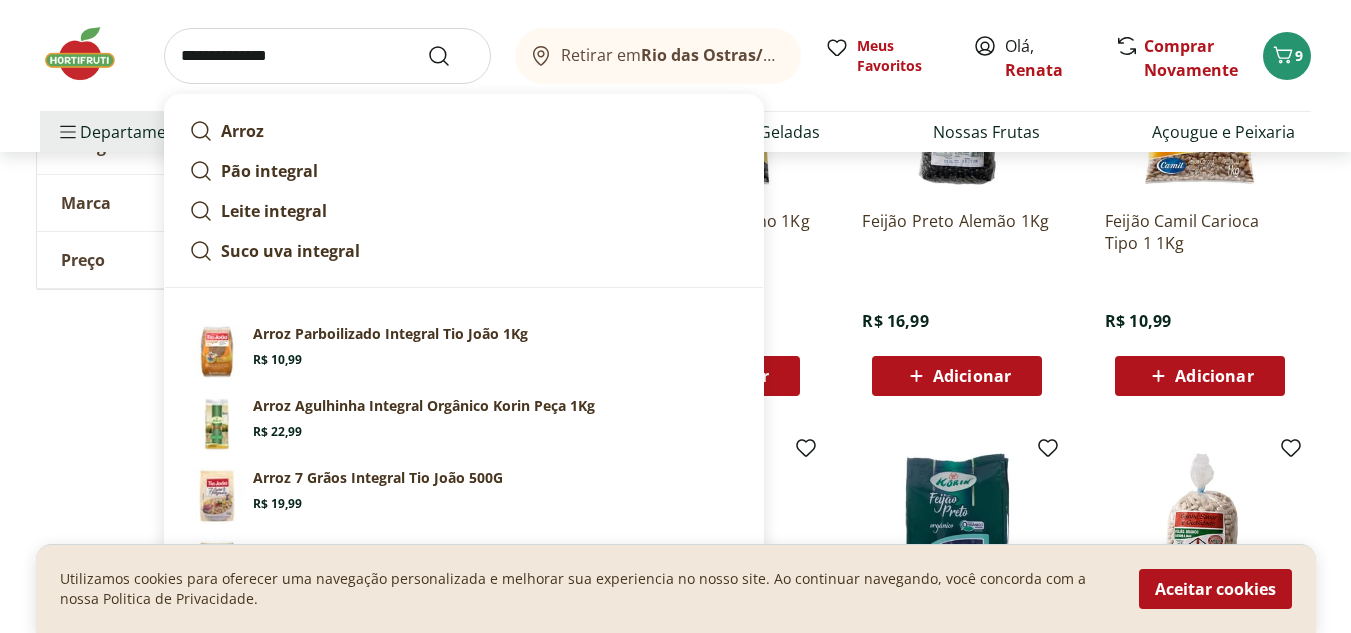 type on "**********" 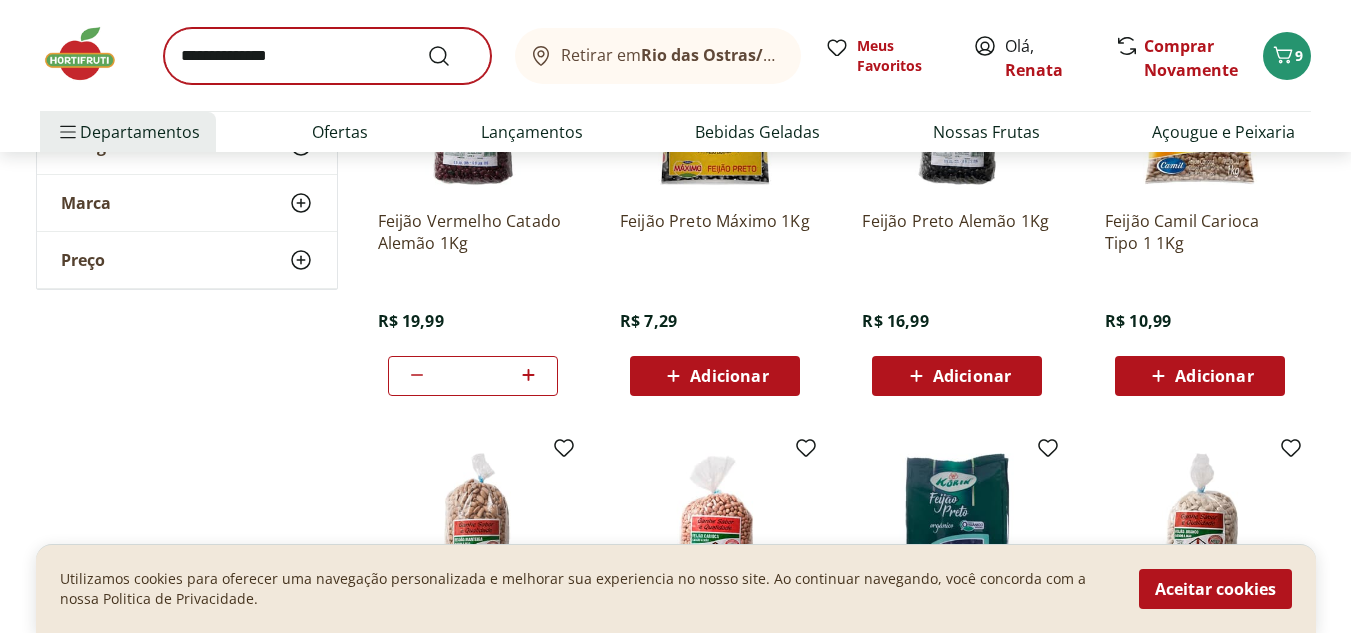 scroll, scrollTop: 0, scrollLeft: 0, axis: both 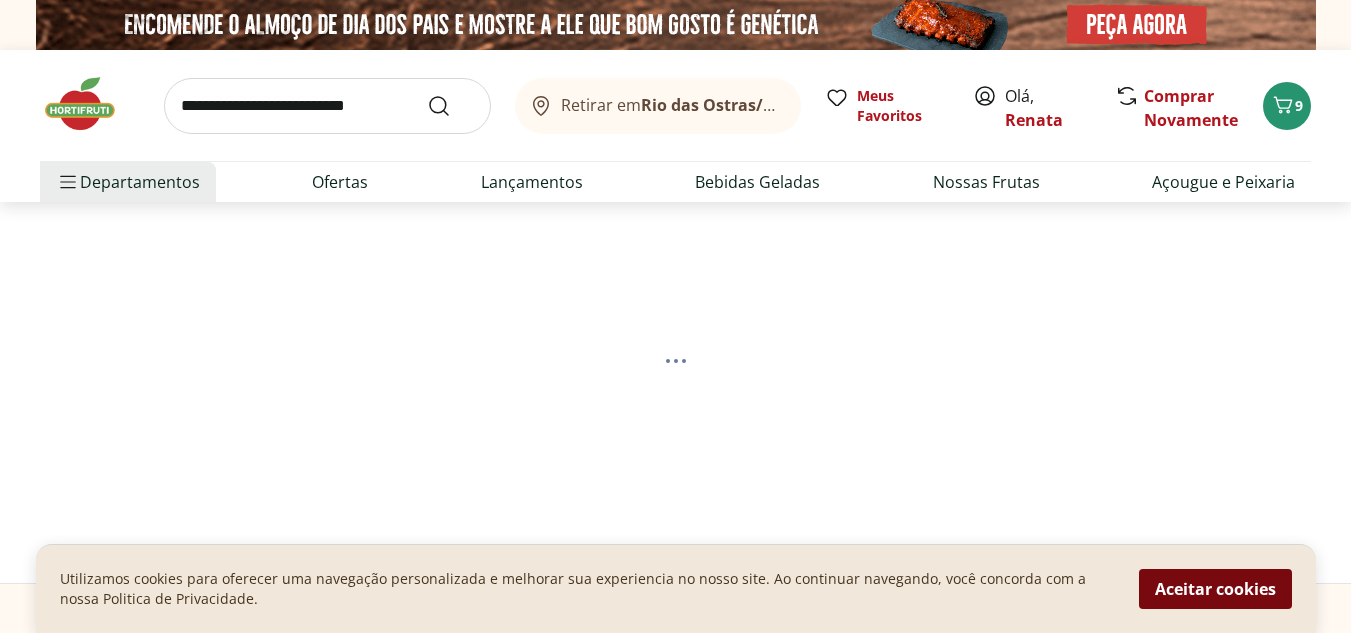 click on "Aceitar cookies" at bounding box center (1215, 589) 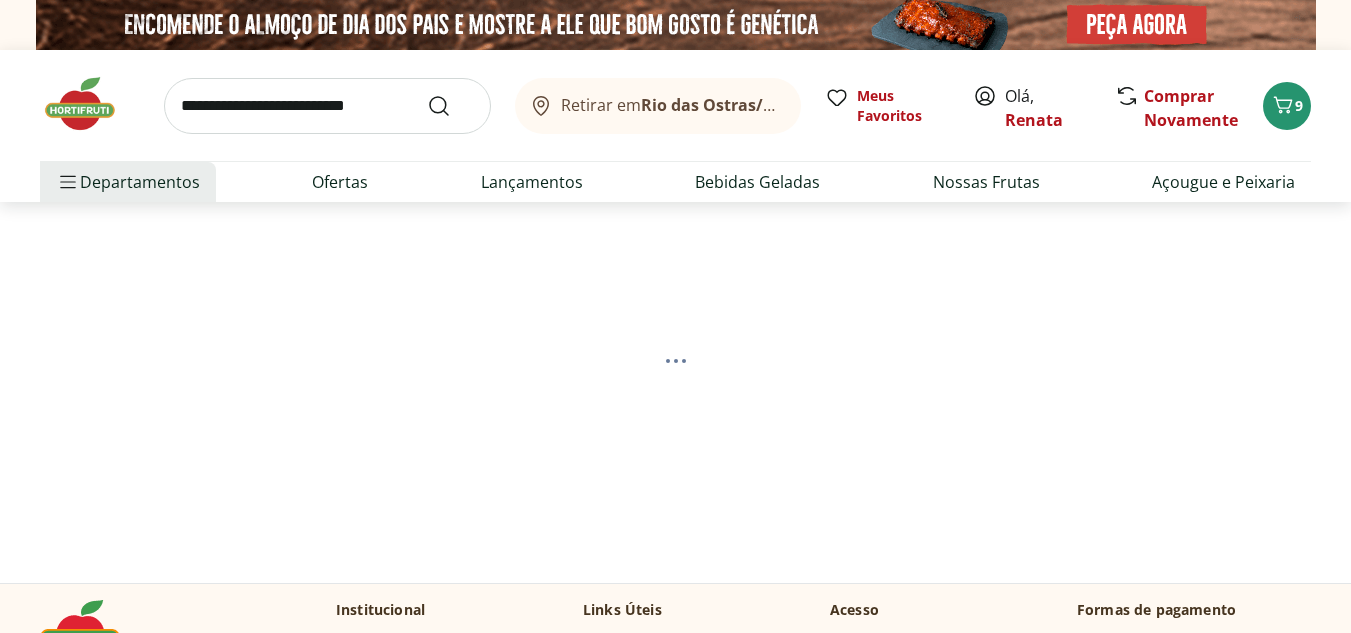 select on "**********" 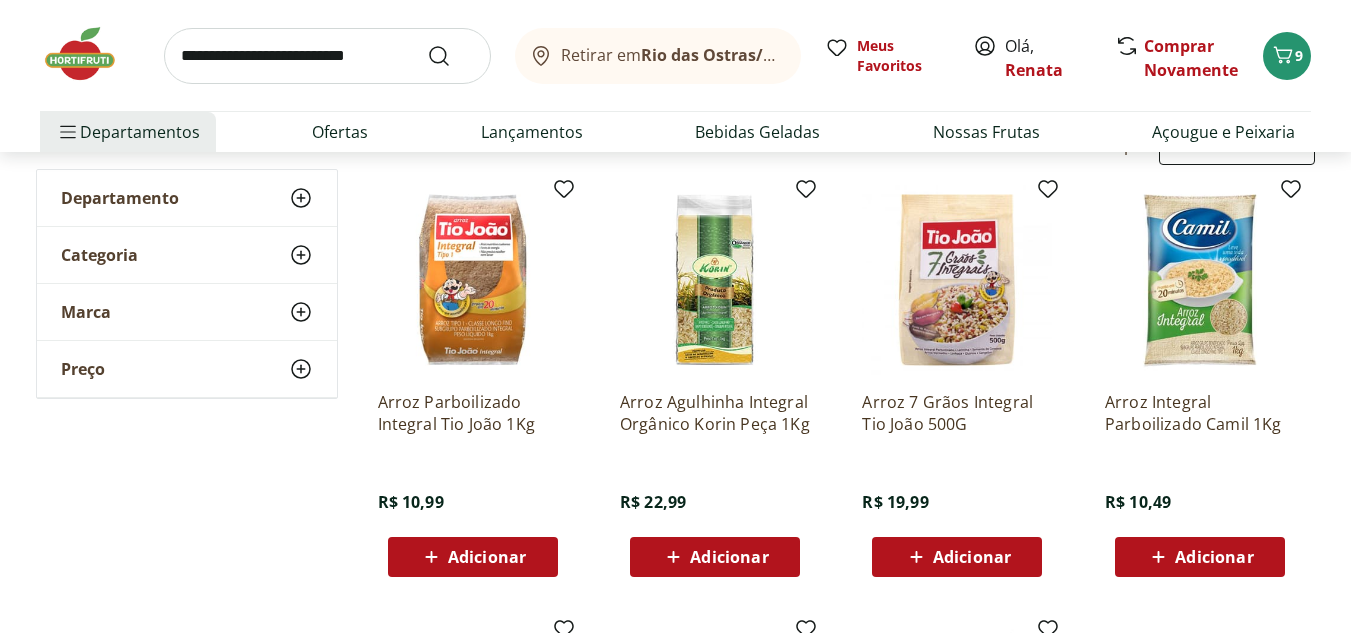 scroll, scrollTop: 253, scrollLeft: 0, axis: vertical 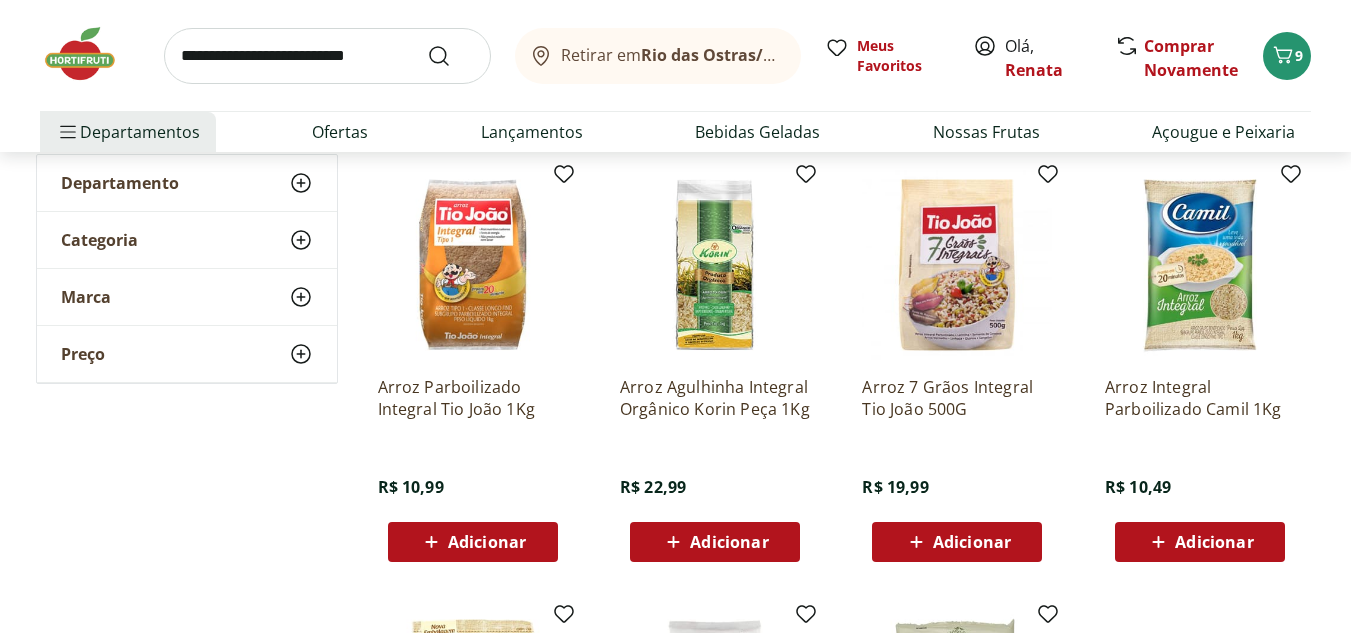 click on "Adicionar" at bounding box center [487, 542] 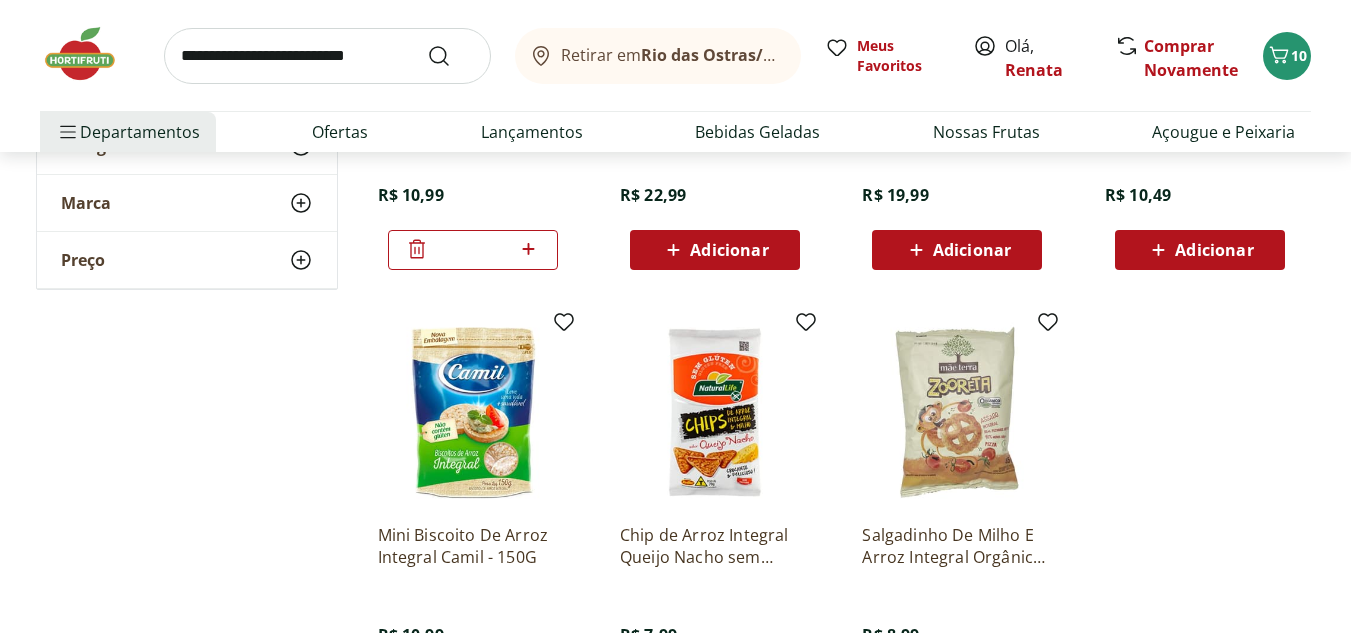 scroll, scrollTop: 0, scrollLeft: 0, axis: both 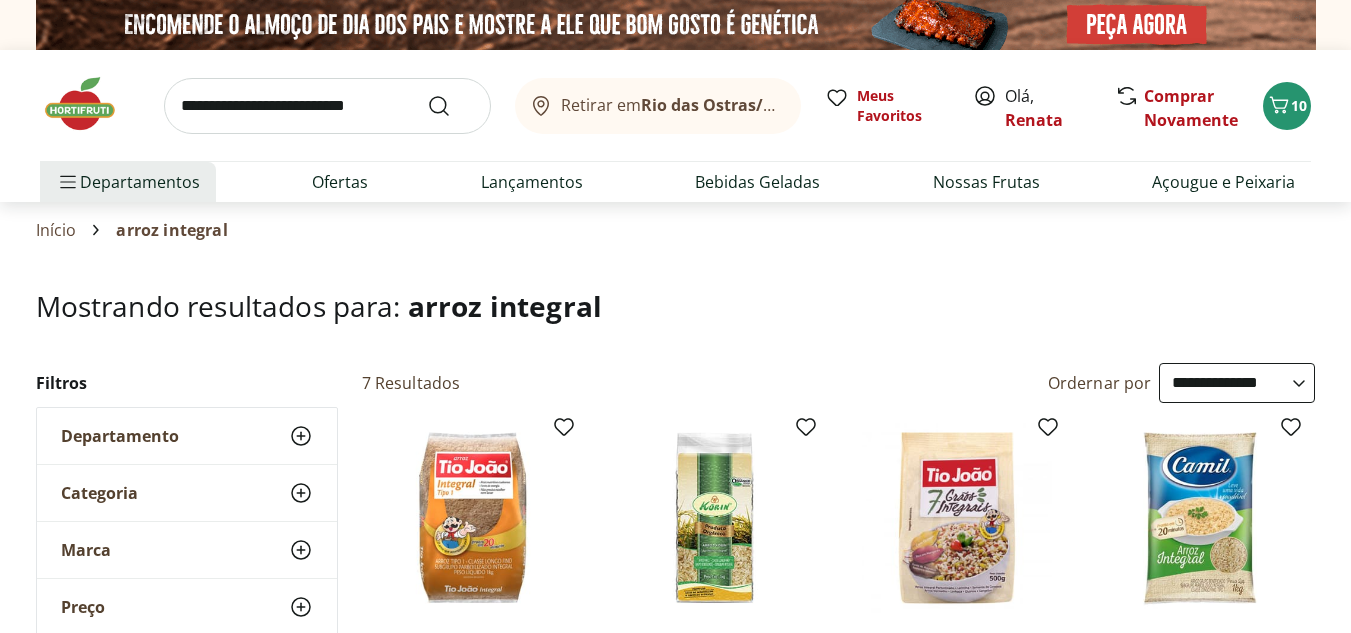 click at bounding box center (327, 106) 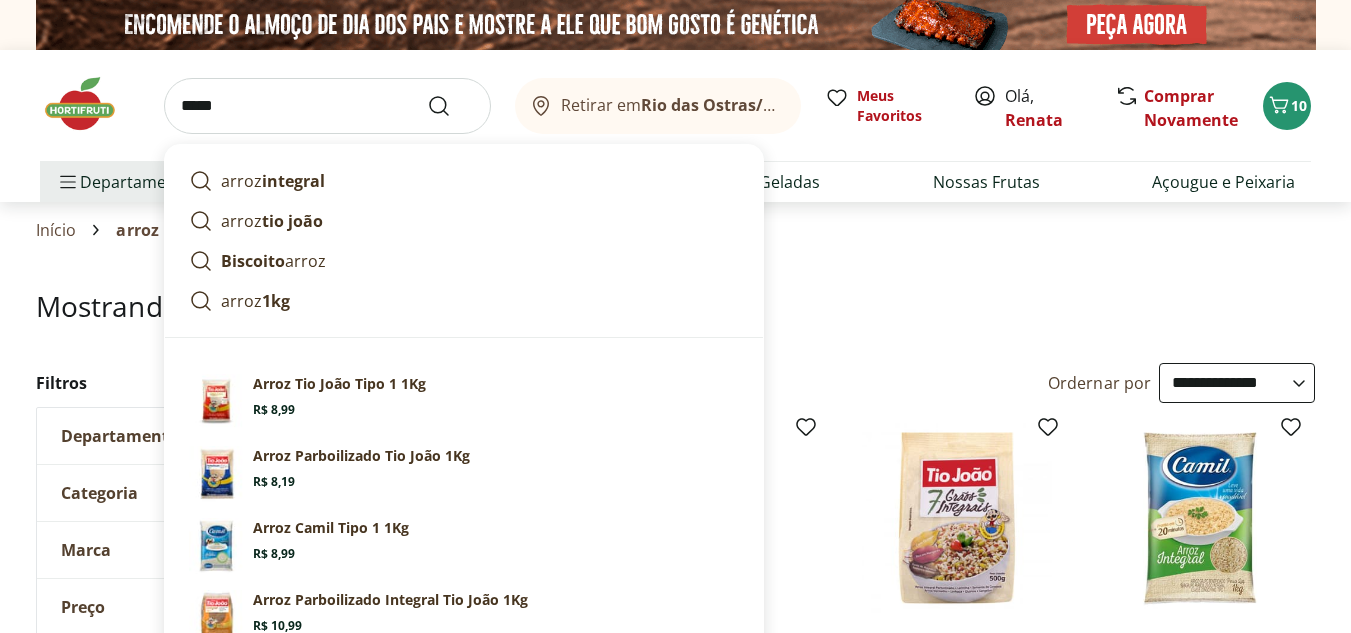 type on "*****" 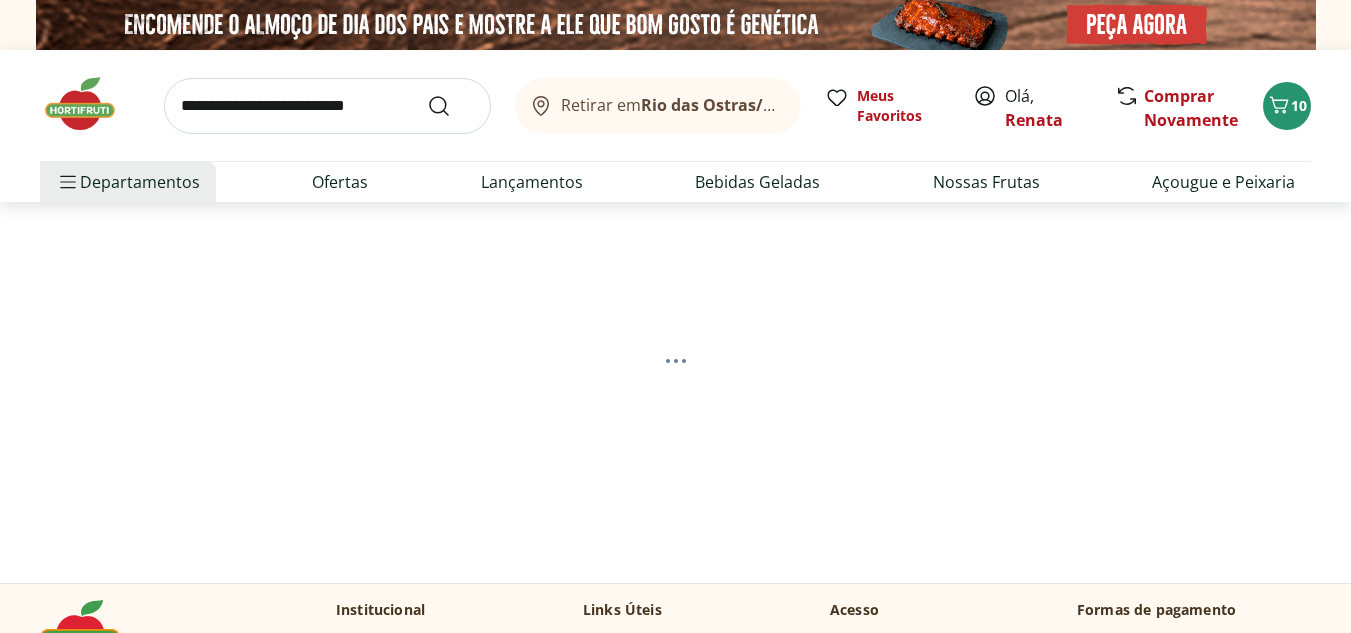 select on "**********" 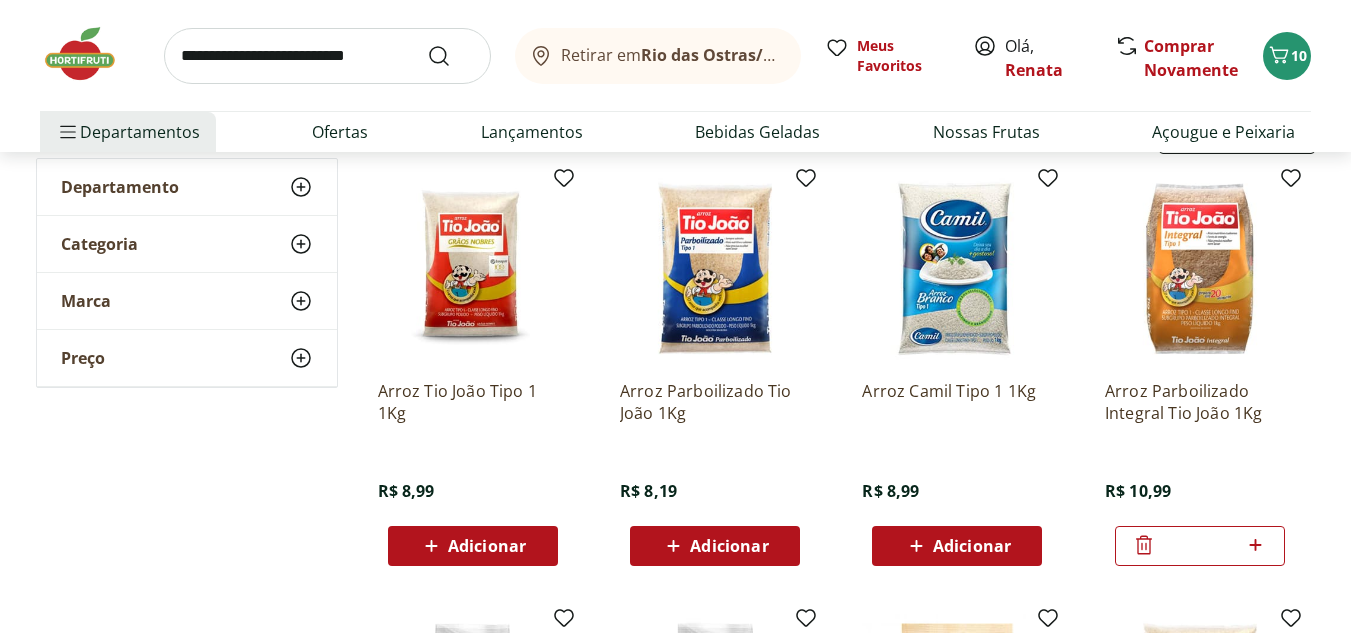 scroll, scrollTop: 257, scrollLeft: 0, axis: vertical 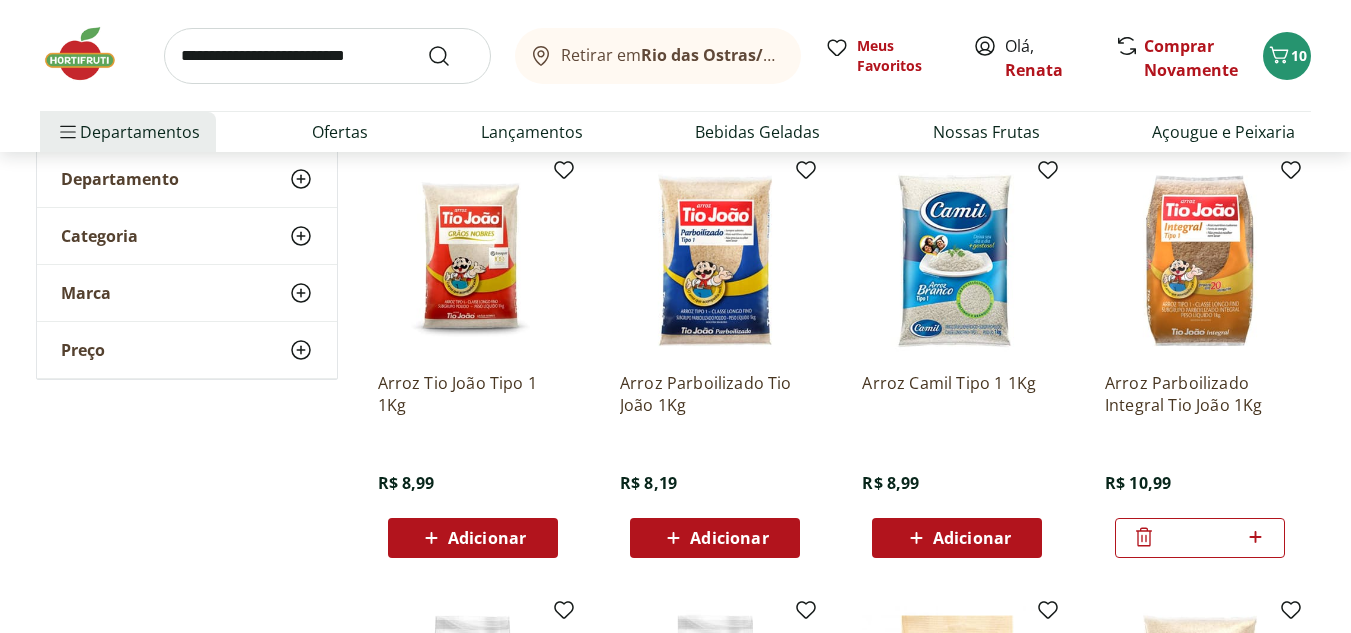 click on "Adicionar" at bounding box center (729, 538) 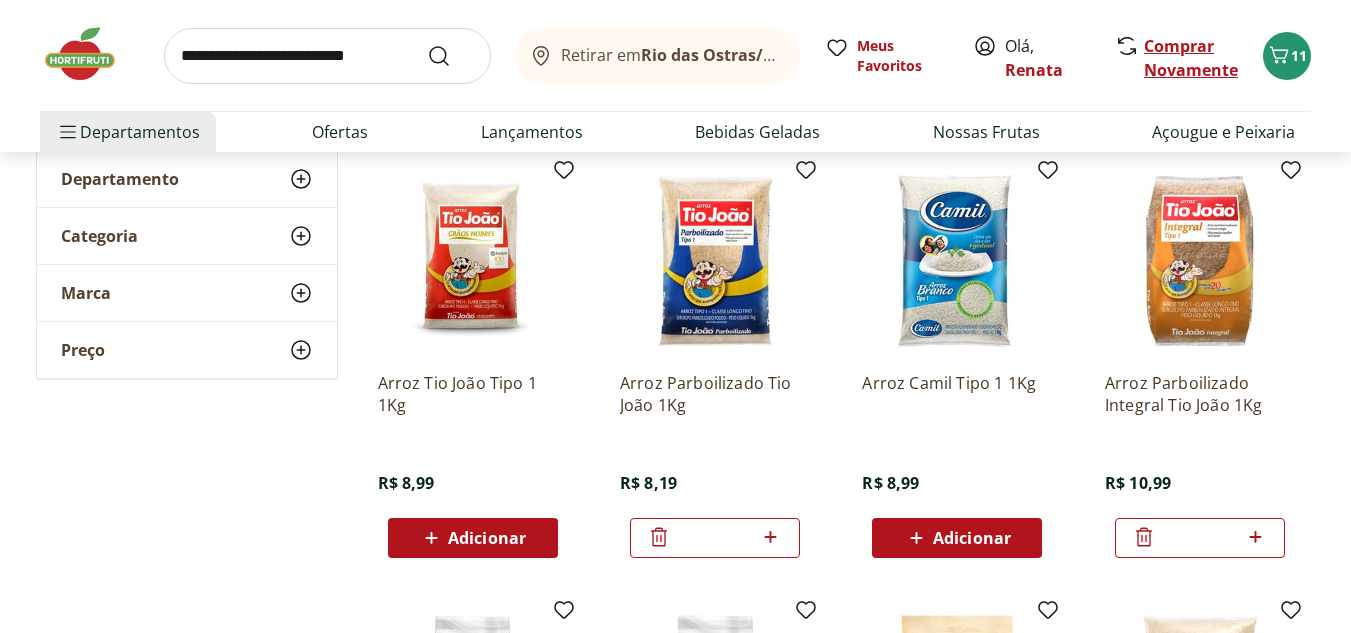 click on "Comprar Novamente" at bounding box center (1191, 58) 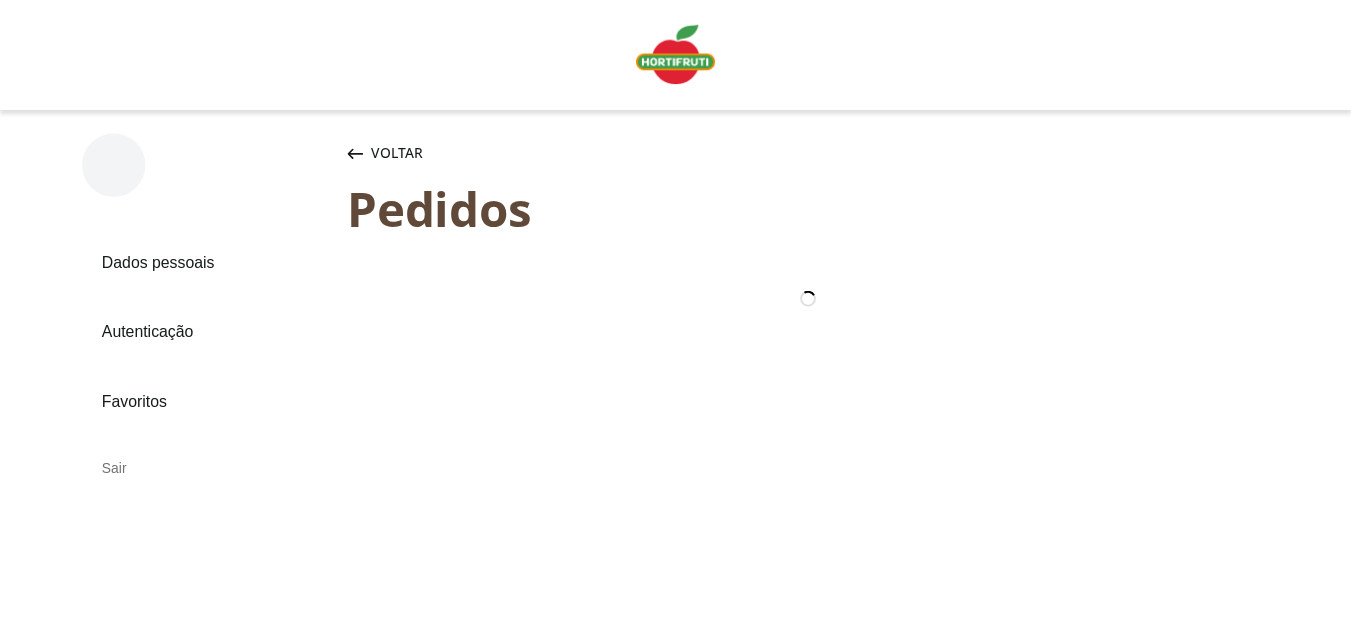 scroll, scrollTop: 0, scrollLeft: 0, axis: both 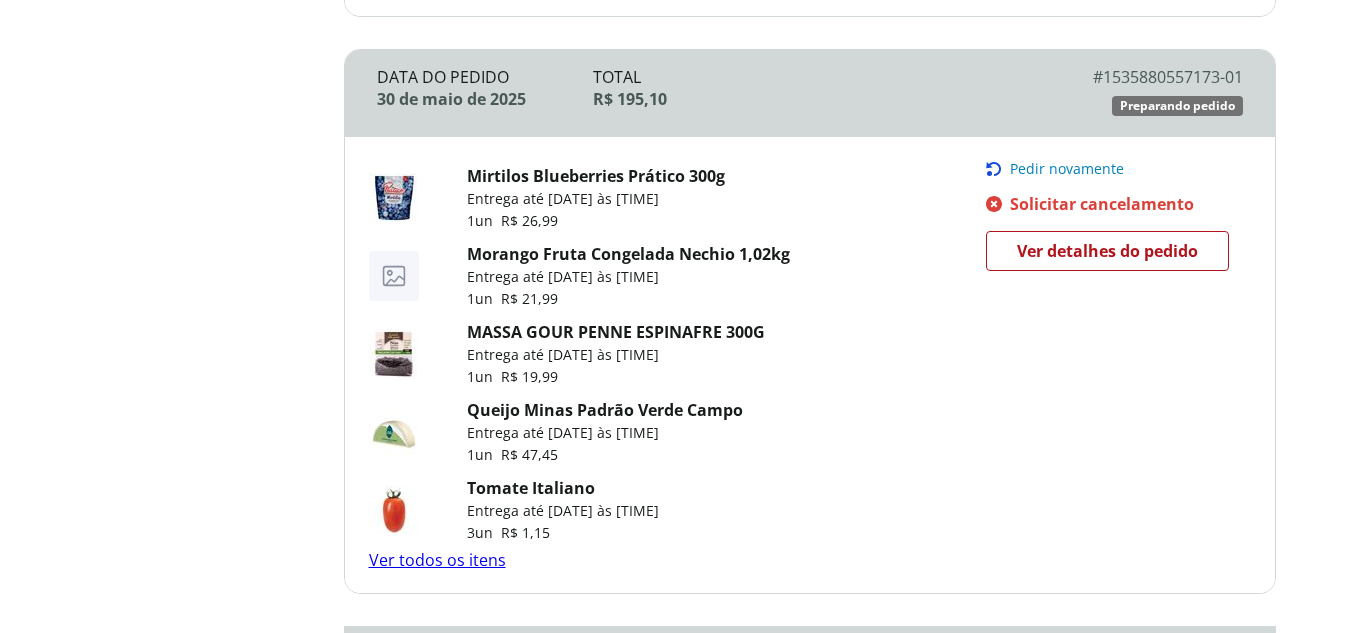click on "MASSA GOUR PENNE ESPINAFRE 300G" at bounding box center [616, 332] 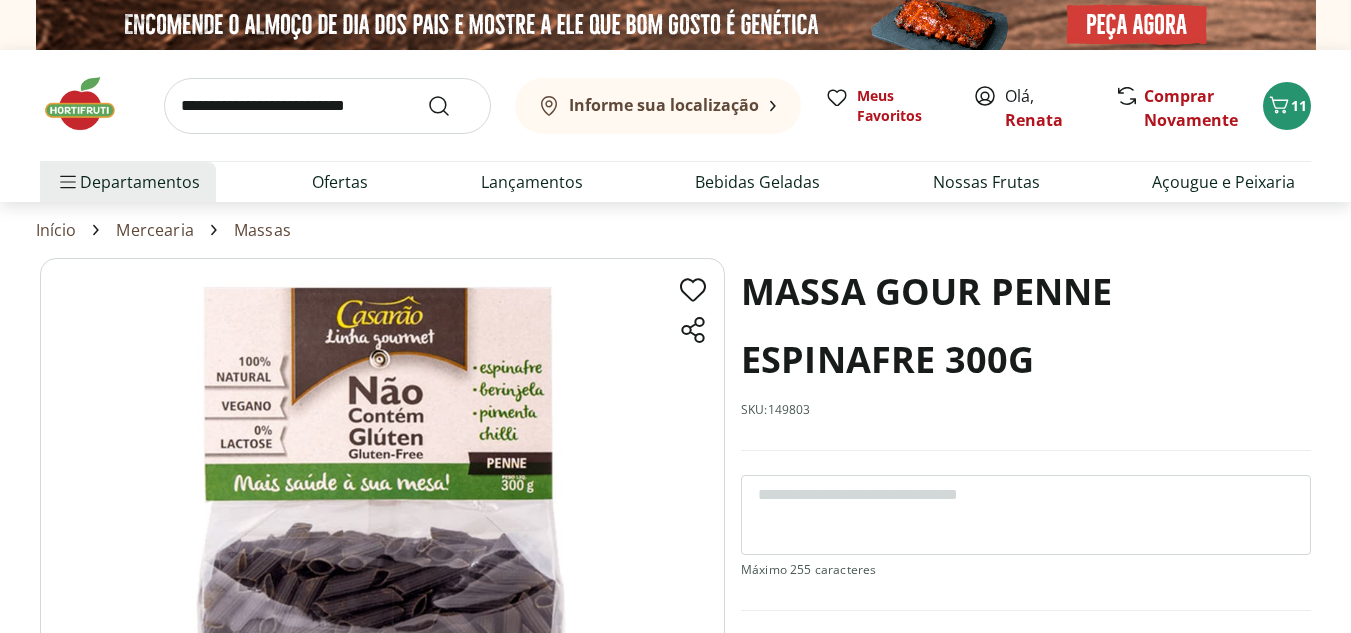 scroll, scrollTop: 0, scrollLeft: 0, axis: both 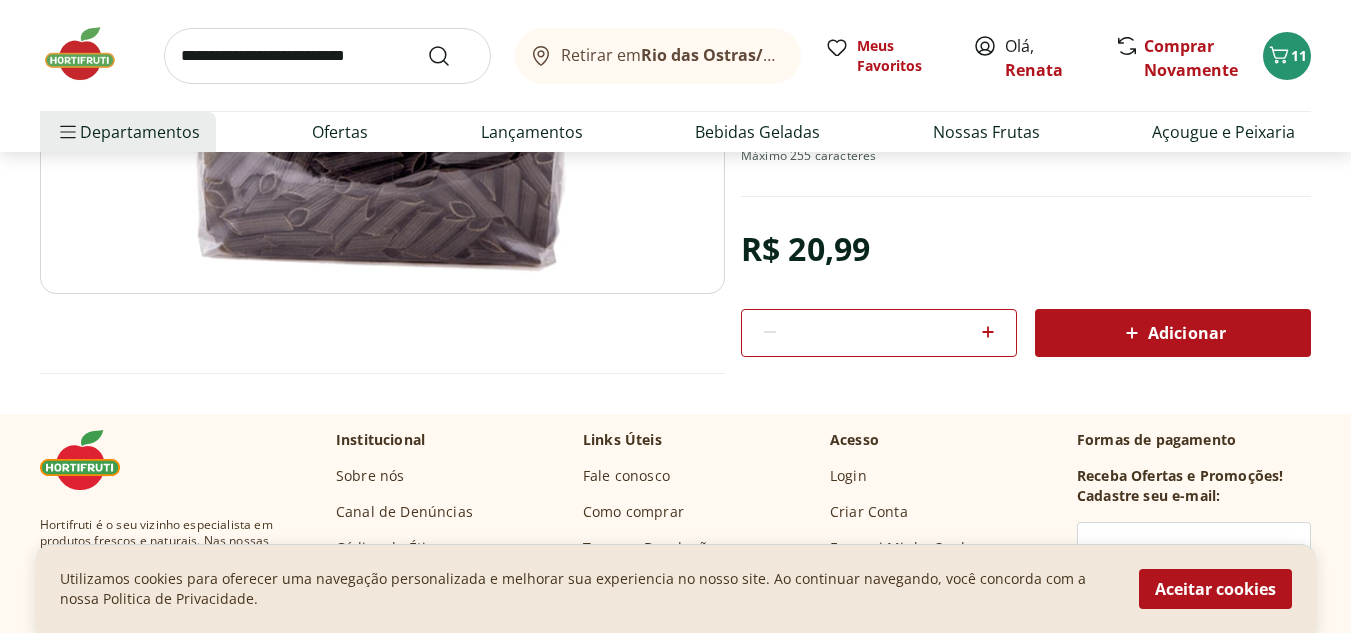 click on "Adicionar" at bounding box center (1173, 333) 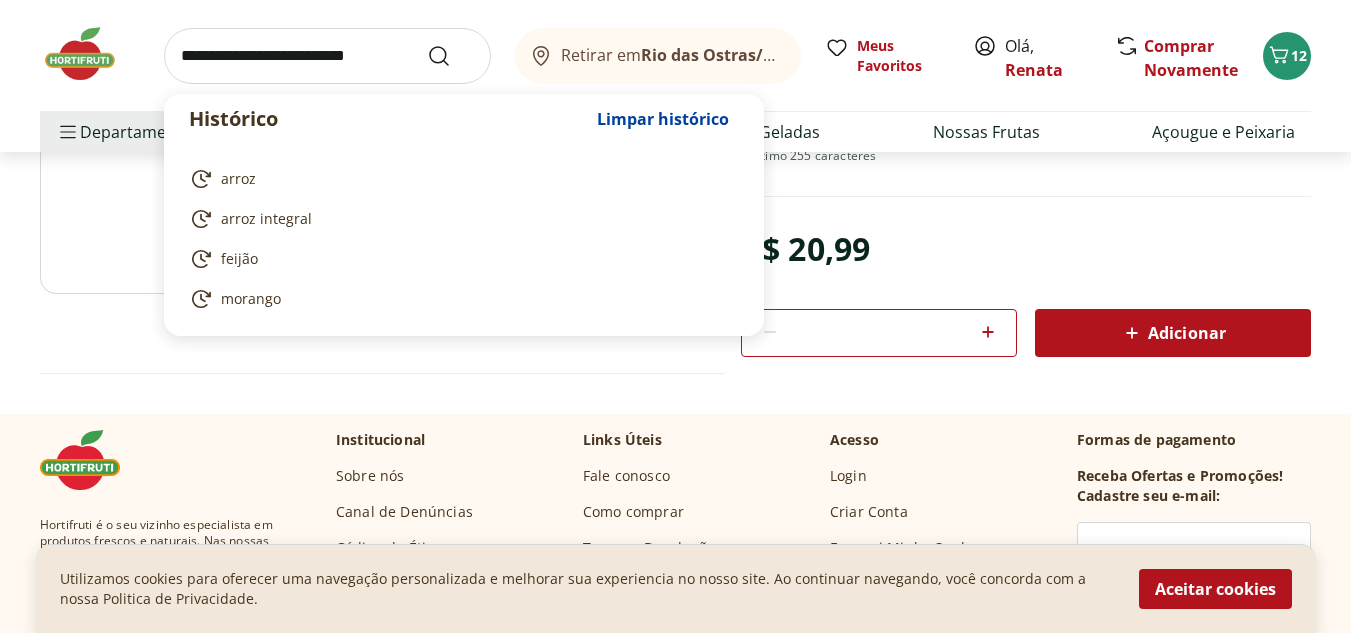 click at bounding box center (327, 56) 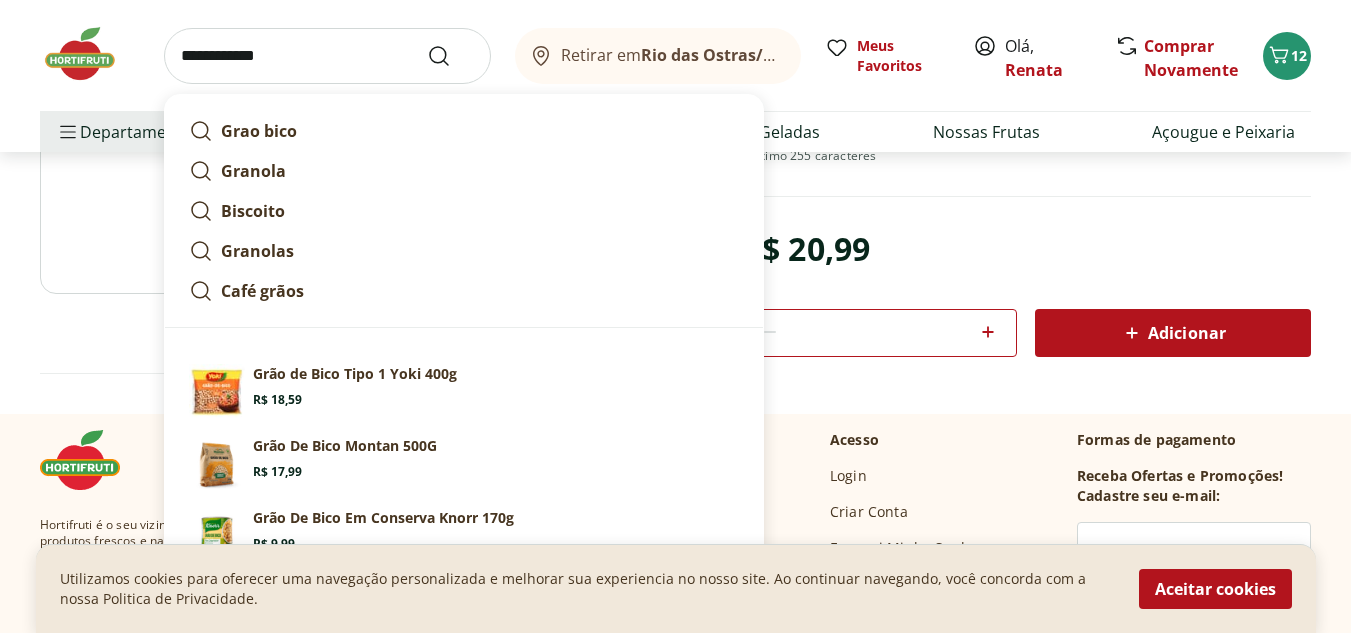 type on "**********" 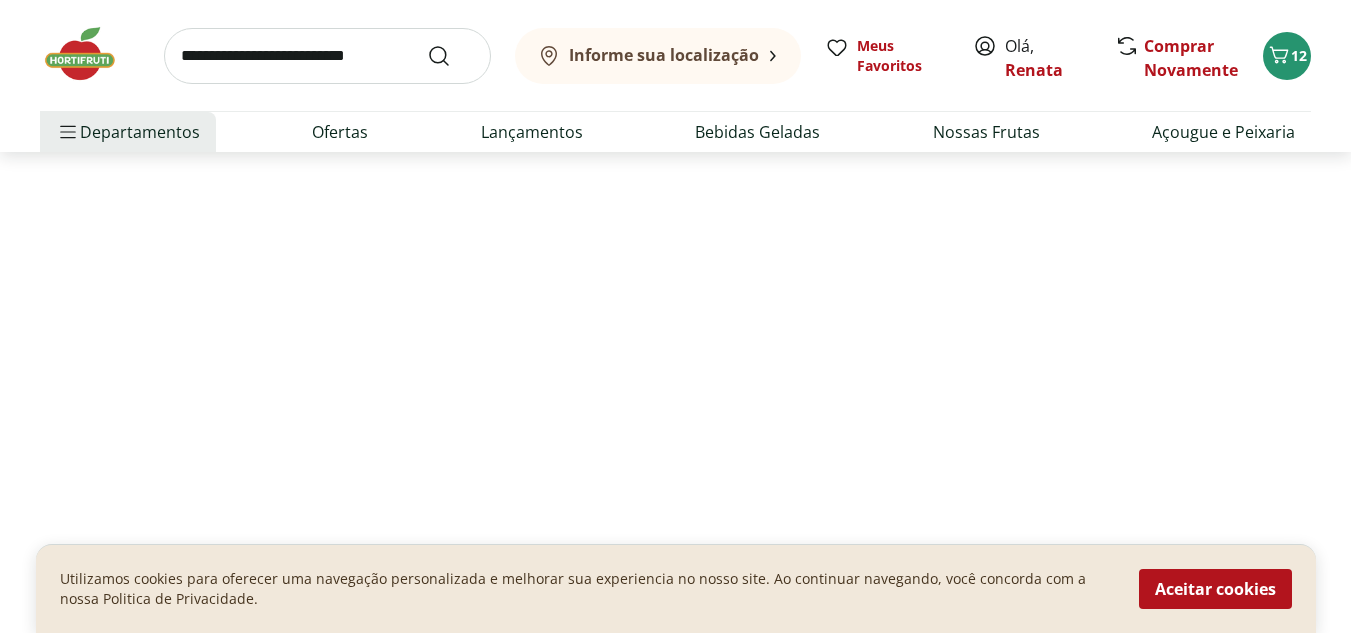 scroll, scrollTop: 0, scrollLeft: 0, axis: both 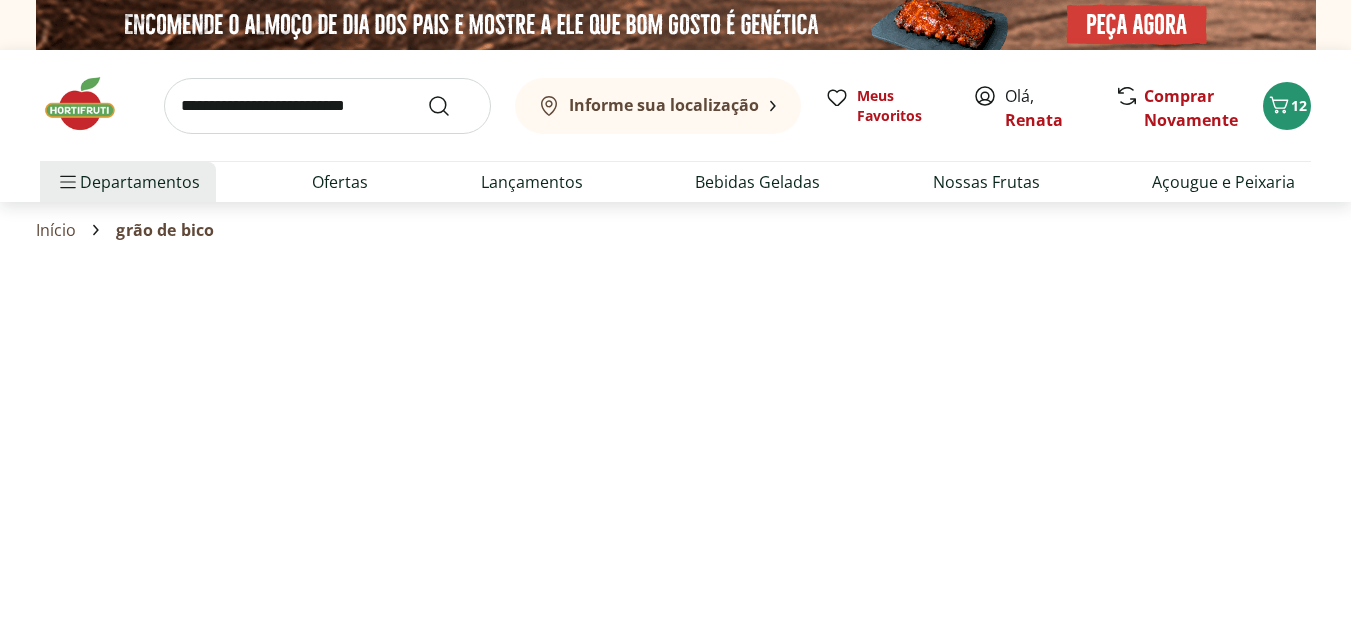 select on "**********" 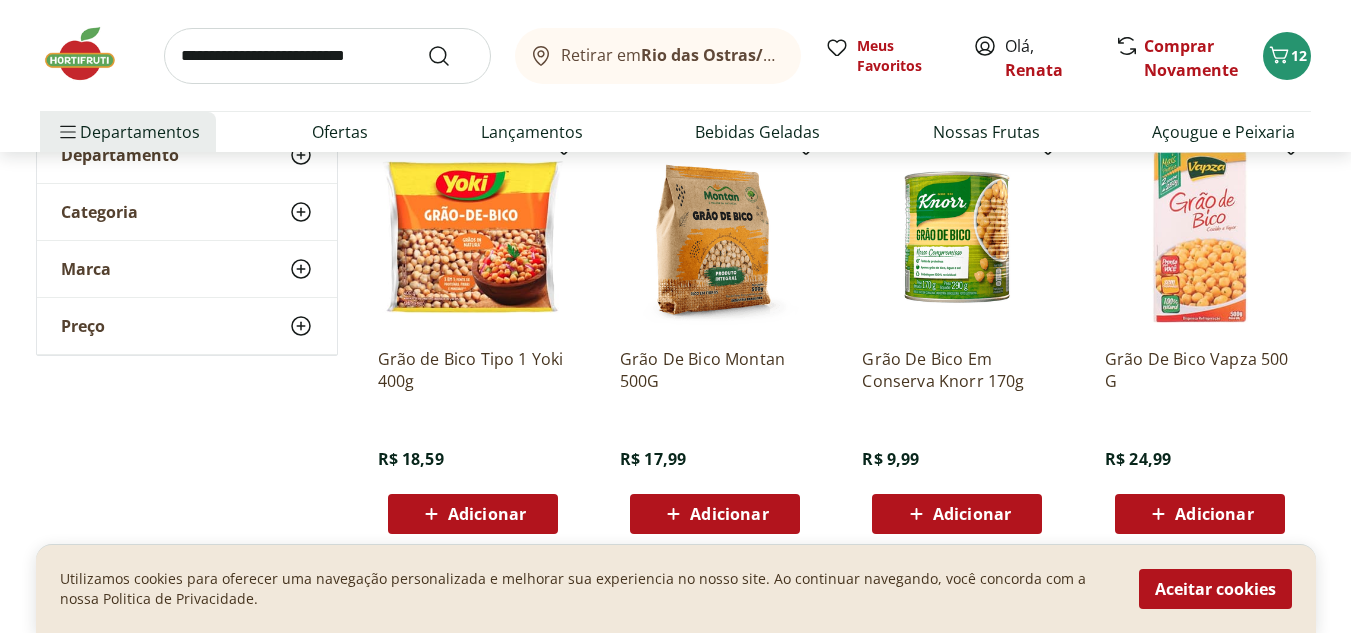 scroll, scrollTop: 289, scrollLeft: 0, axis: vertical 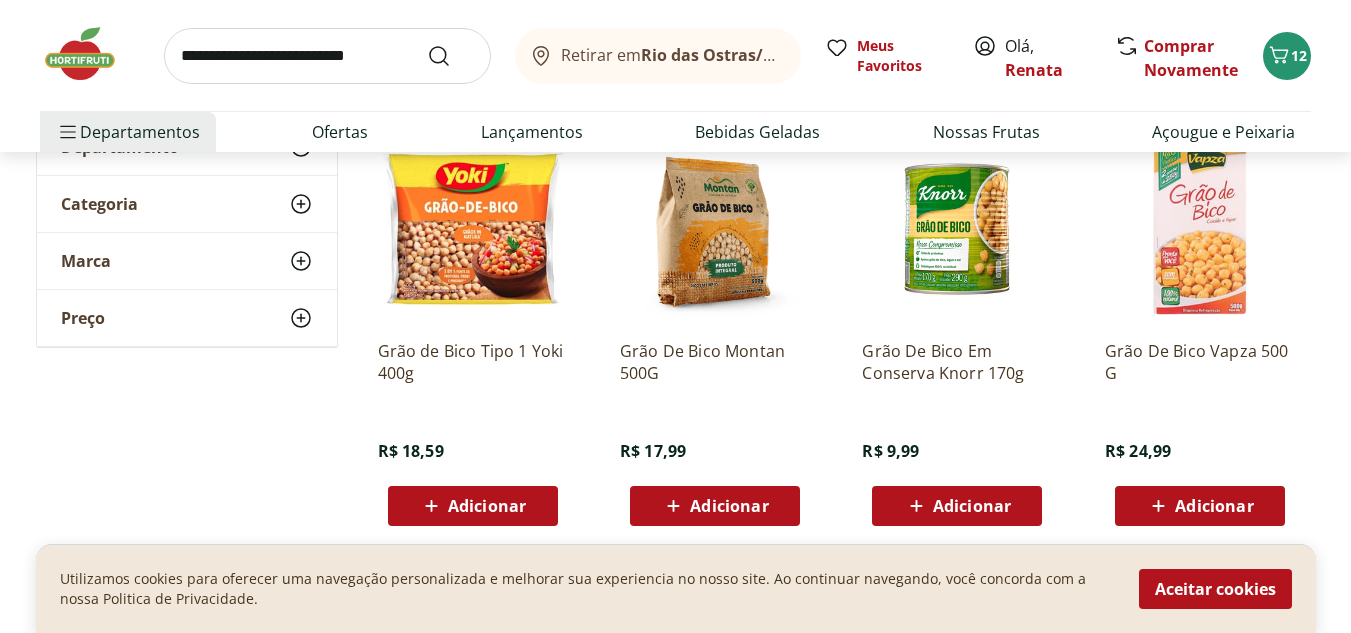 click on "Adicionar" at bounding box center [487, 506] 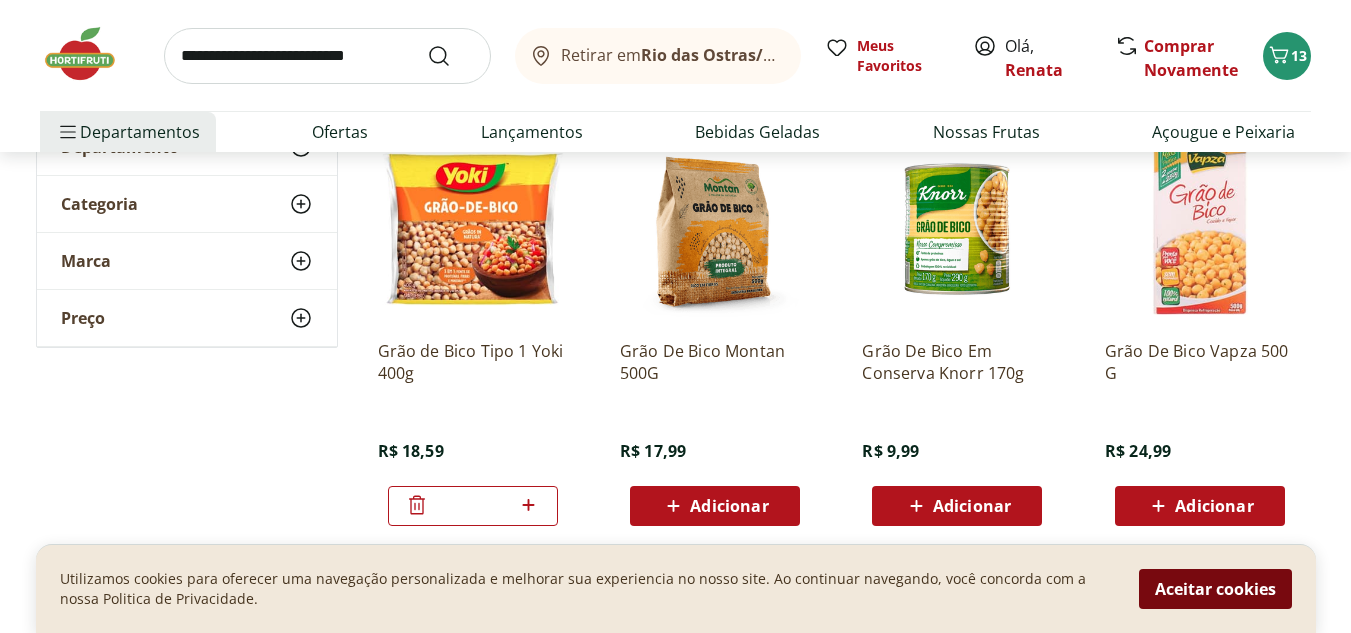 click on "Aceitar cookies" at bounding box center [1215, 589] 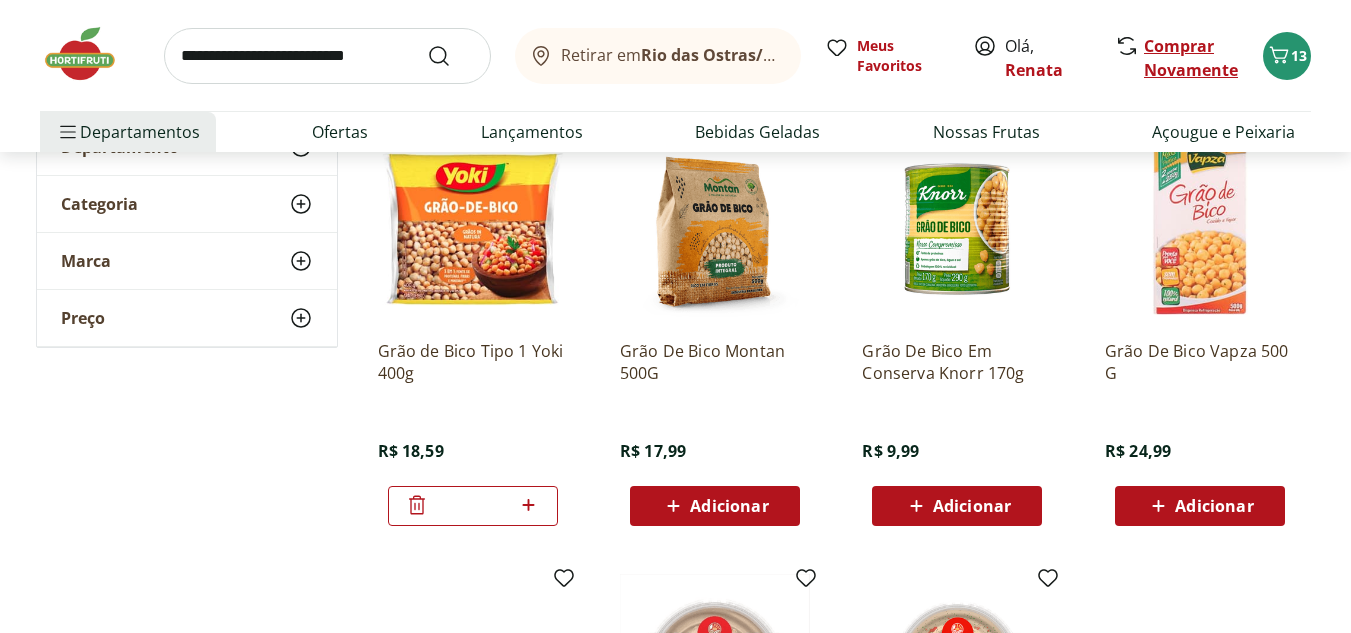 click on "Comprar Novamente" at bounding box center (1191, 58) 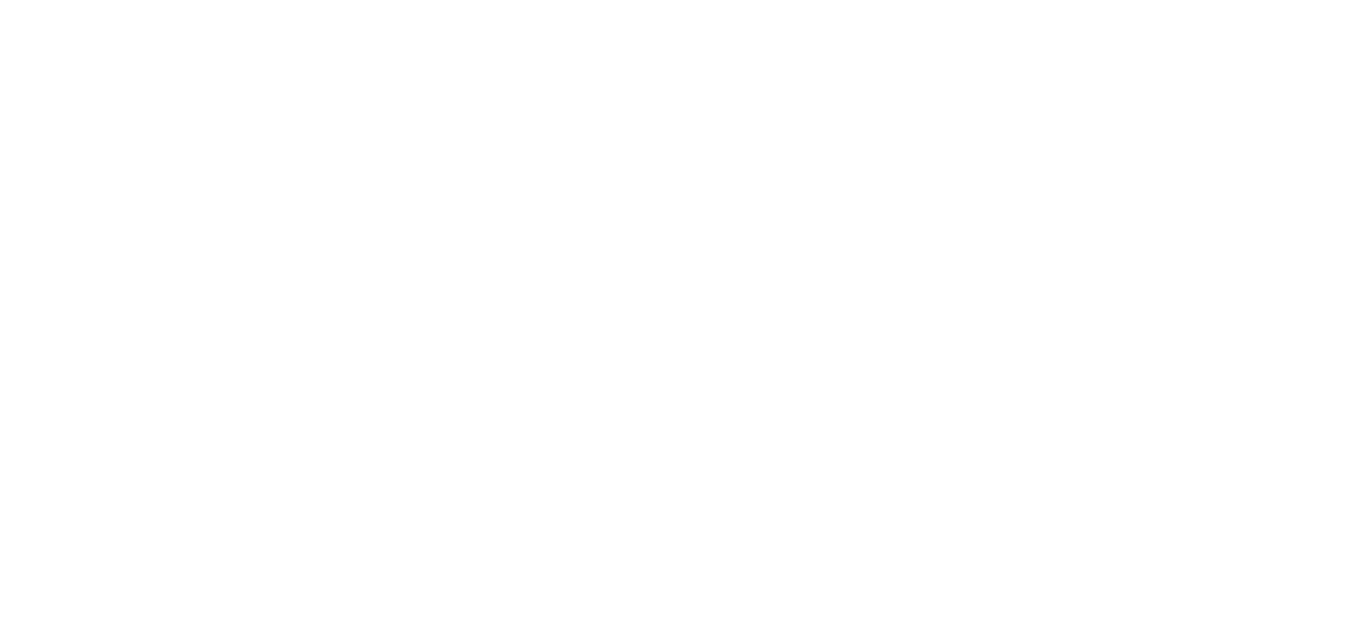 scroll, scrollTop: 0, scrollLeft: 0, axis: both 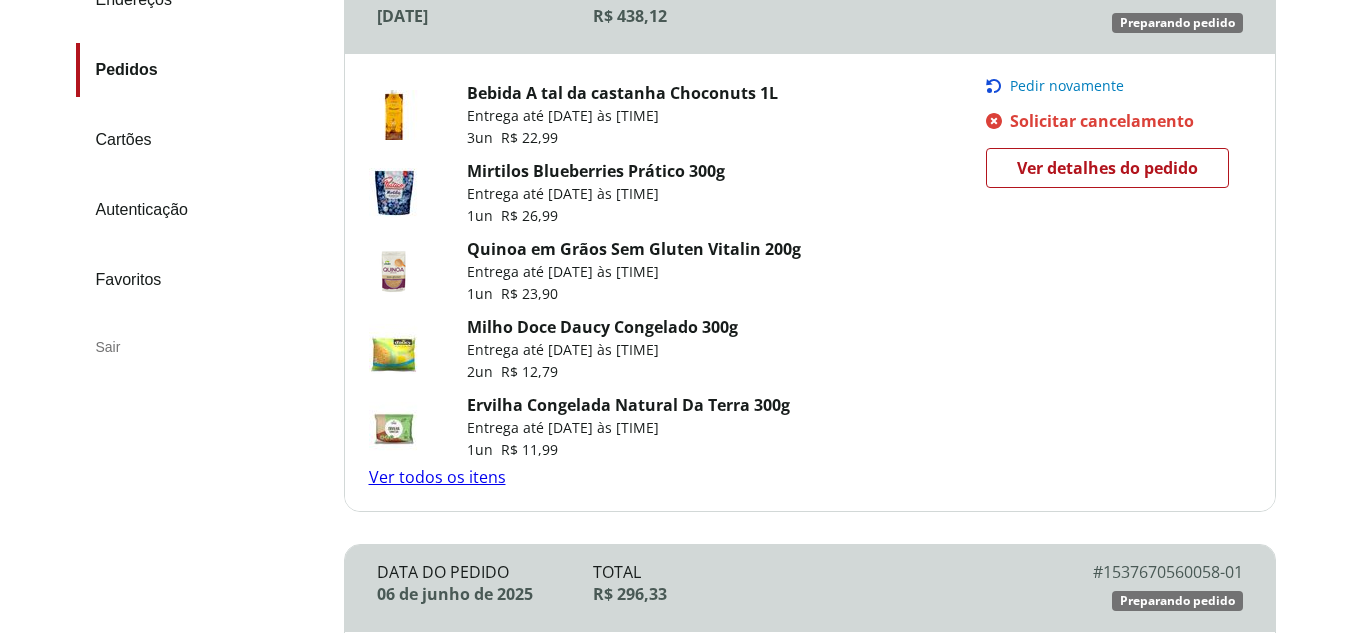 click on "Ver todos os itens" at bounding box center [437, 477] 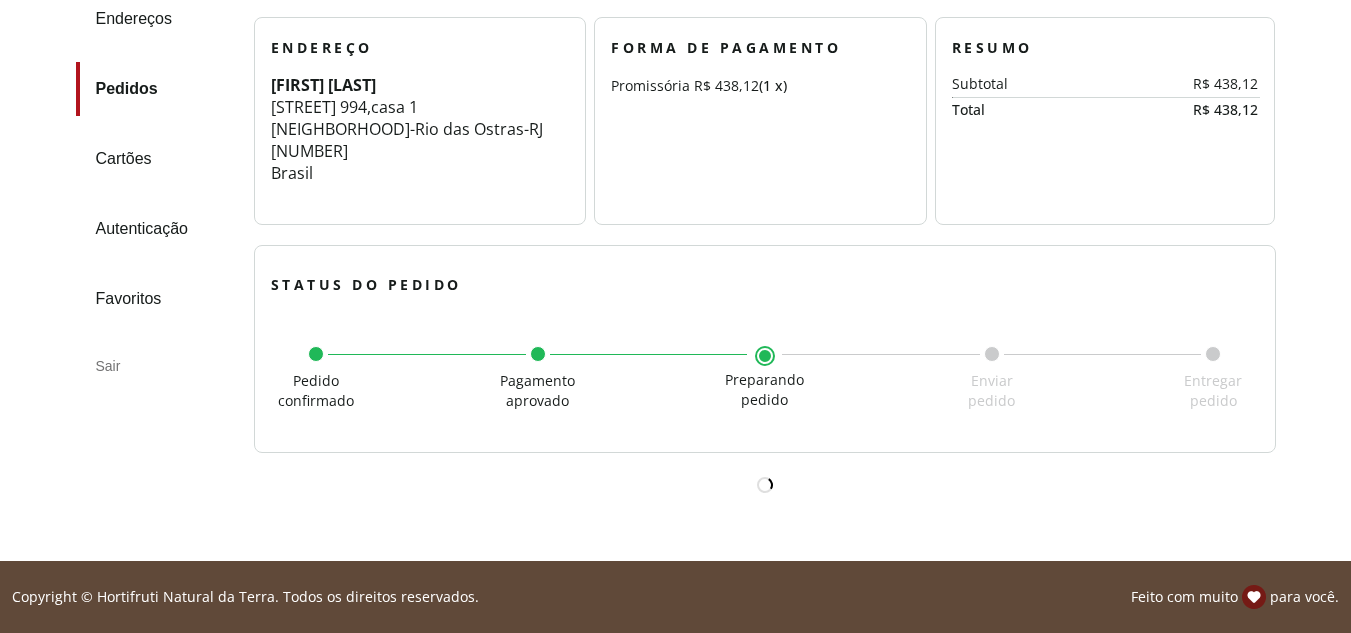 scroll, scrollTop: 0, scrollLeft: 0, axis: both 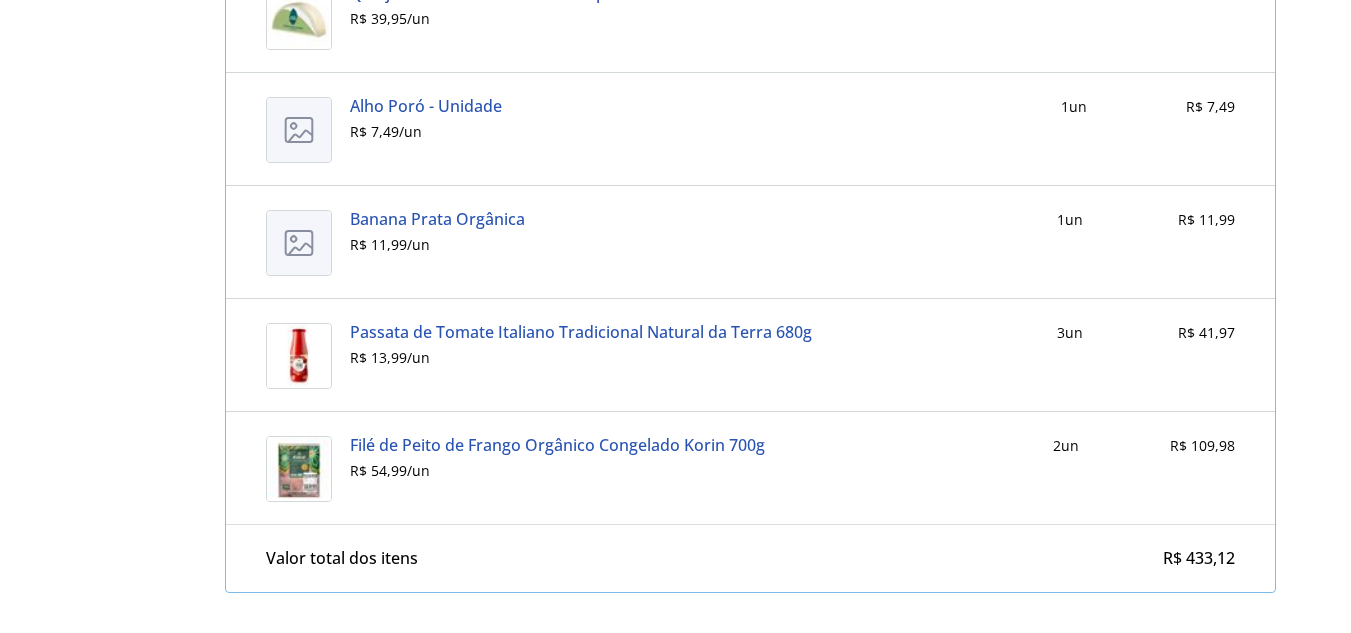 click on "Passata de Tomate Italiano Tradicional Natural da Terra 680g" at bounding box center [581, 332] 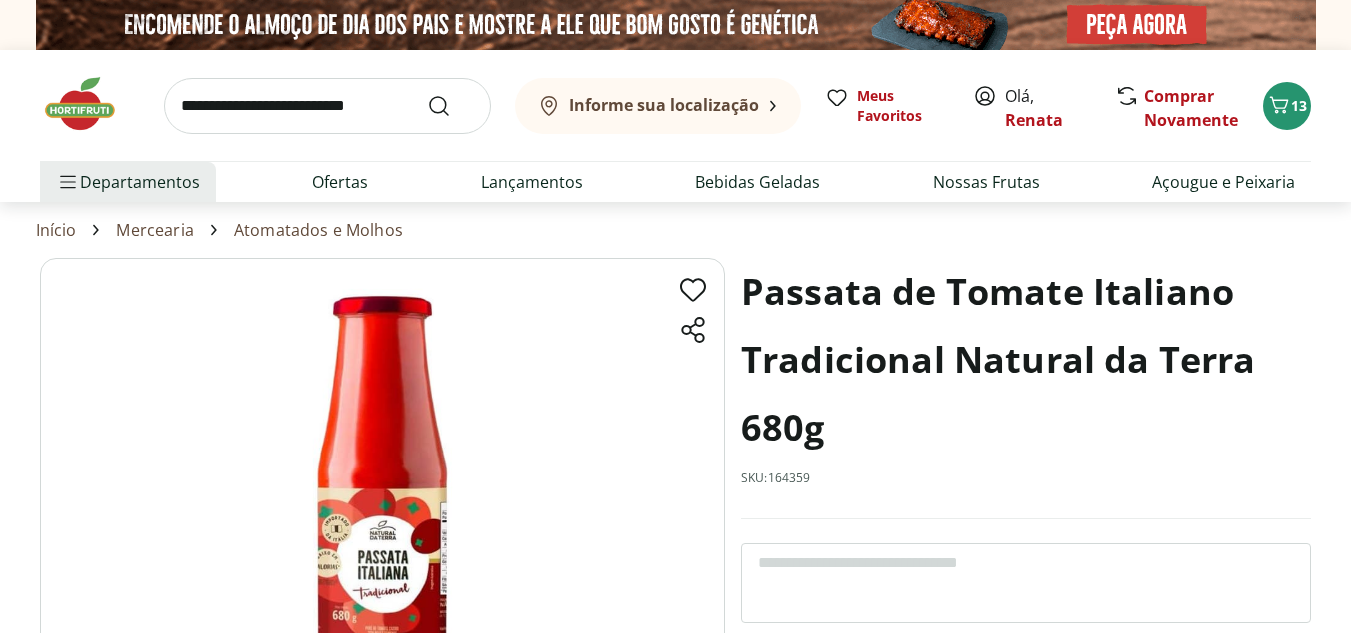 scroll, scrollTop: 0, scrollLeft: 0, axis: both 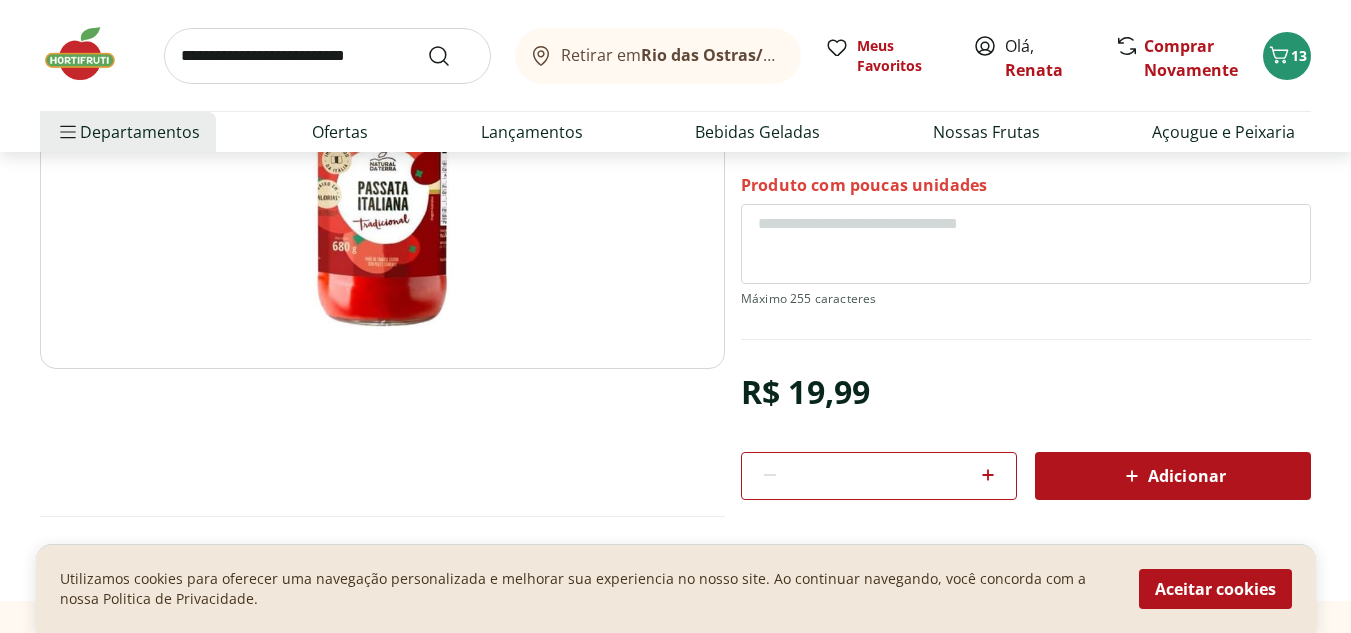 click 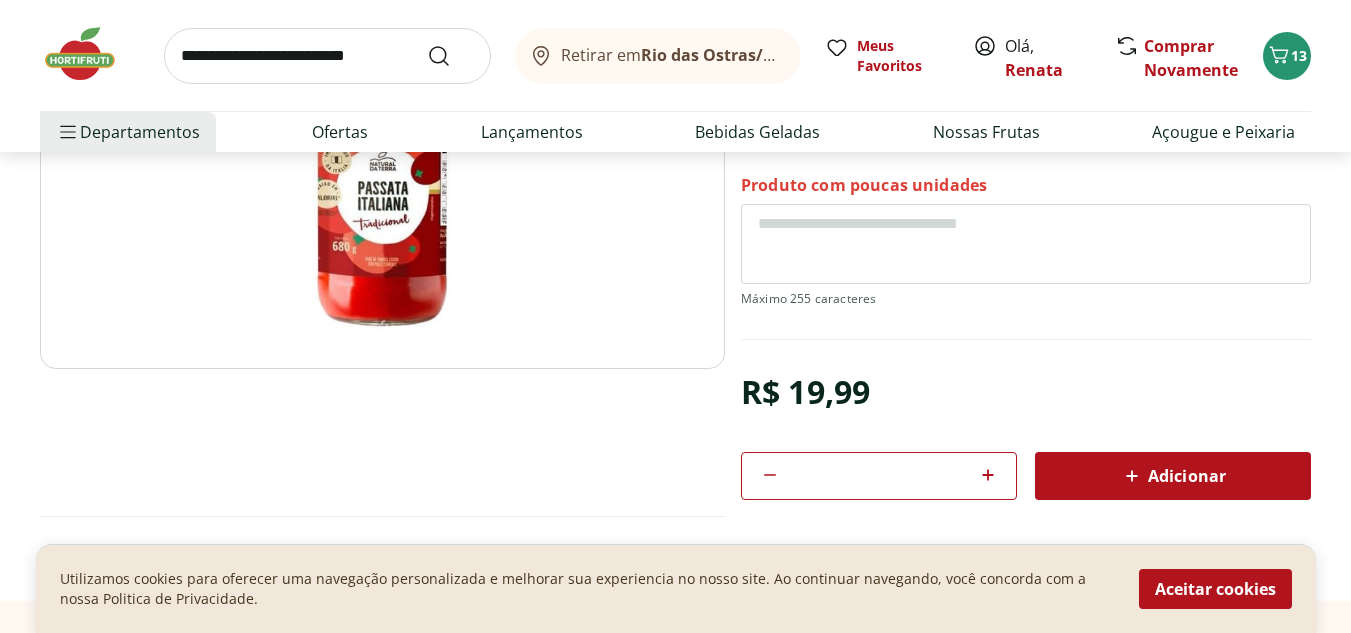 click on "Adicionar" at bounding box center (1173, 476) 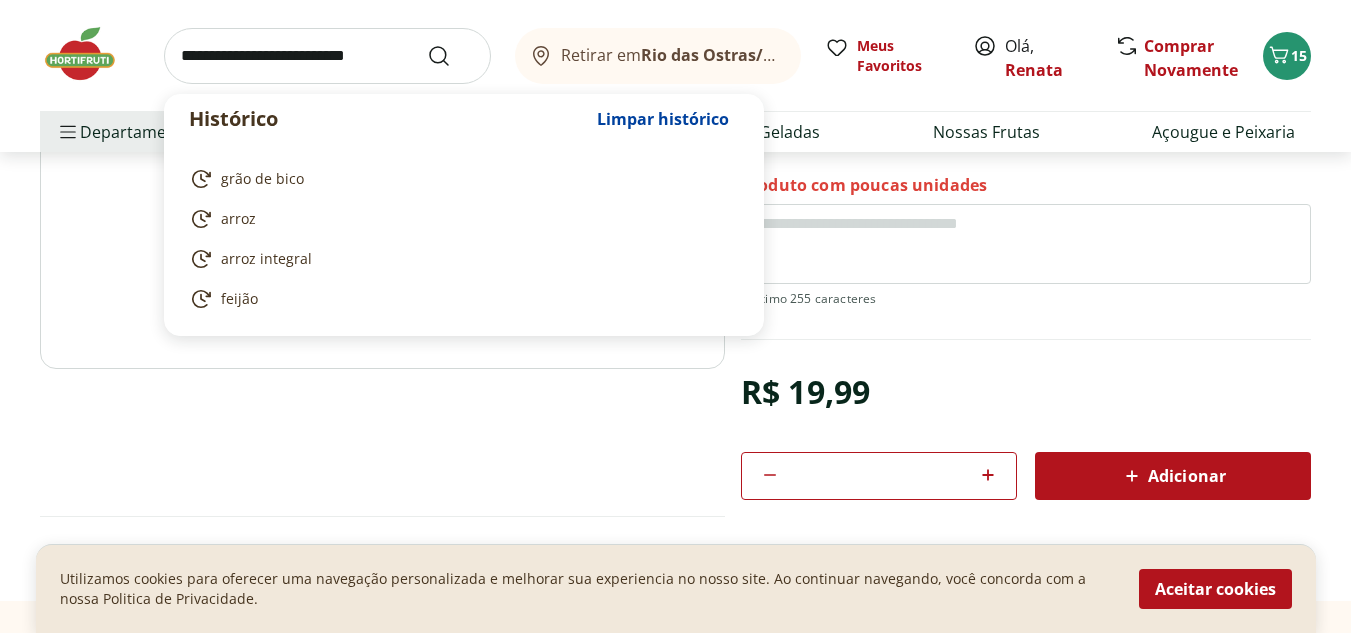 click at bounding box center [327, 56] 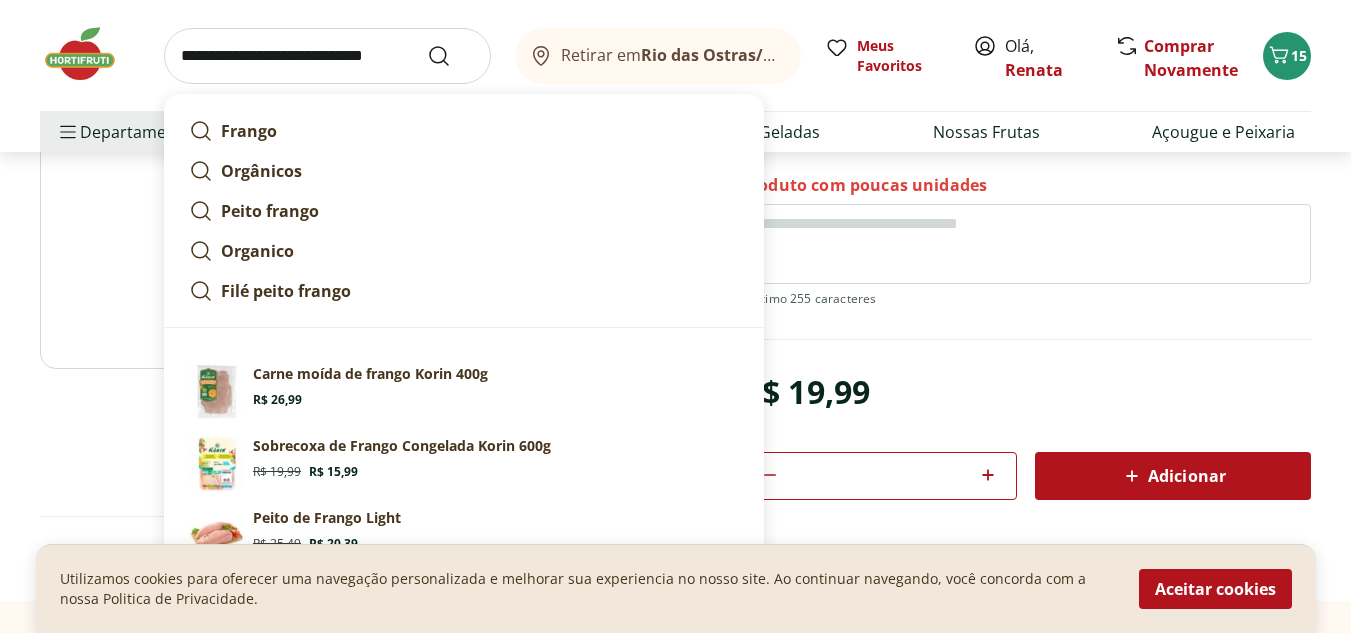 type on "**********" 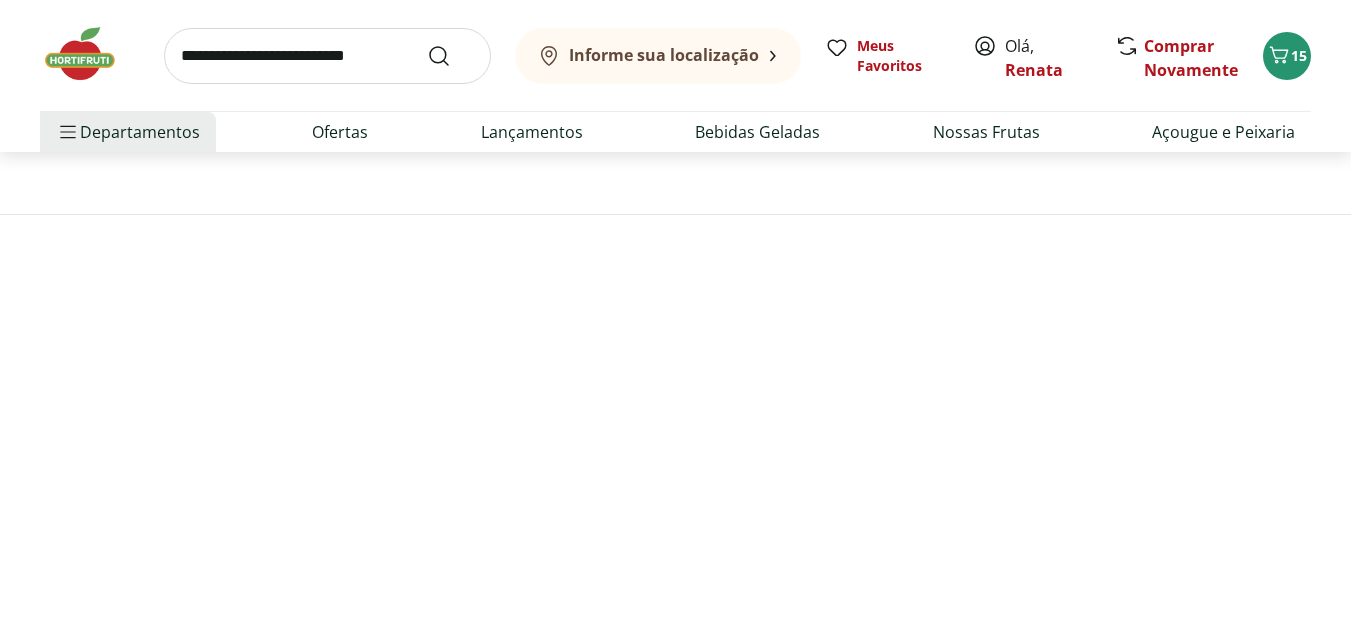 scroll, scrollTop: 0, scrollLeft: 0, axis: both 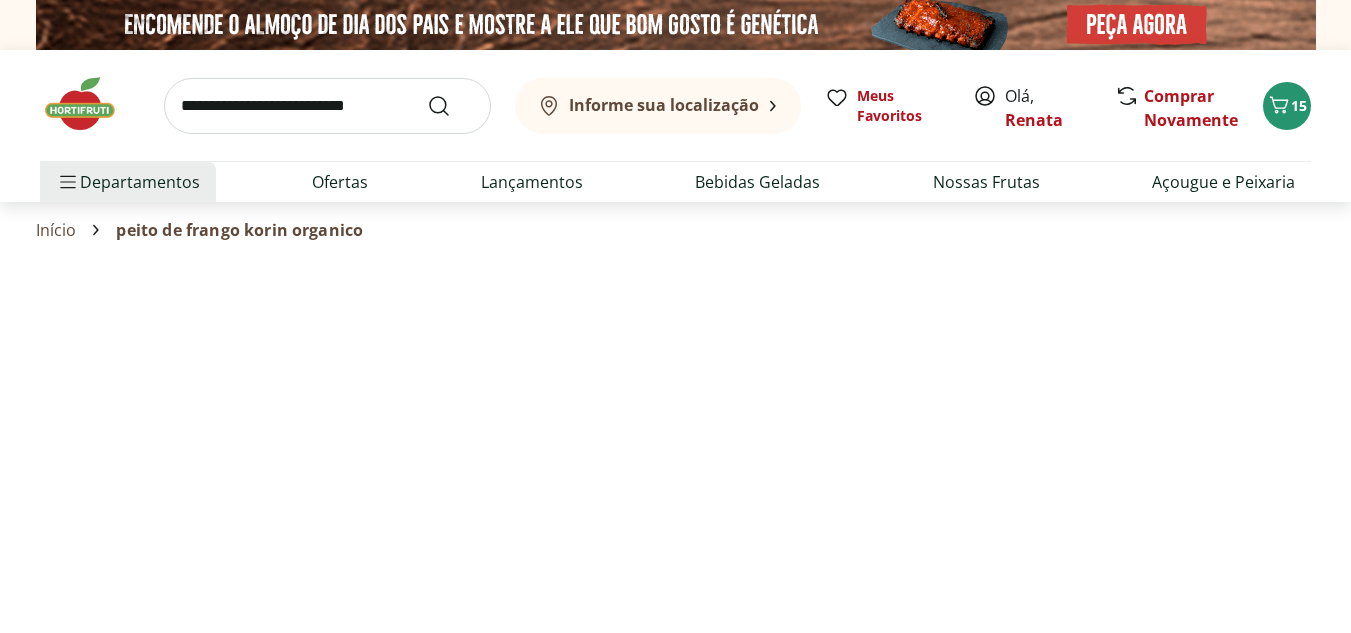 select on "**********" 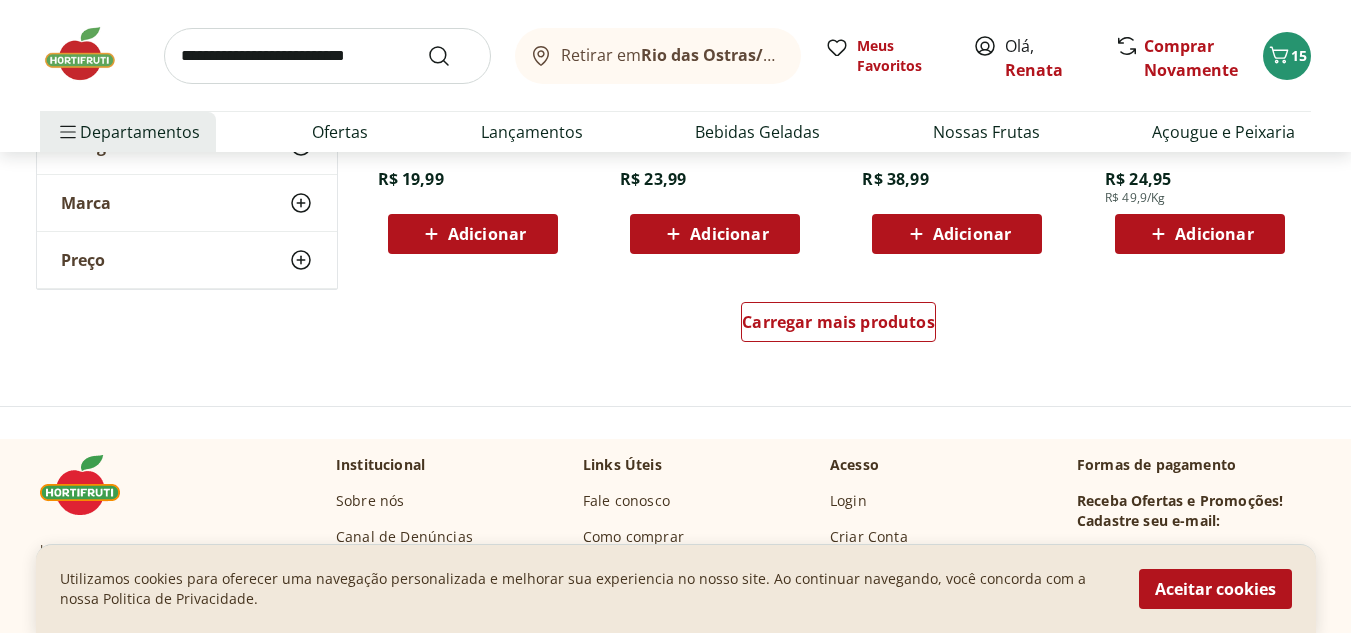 scroll, scrollTop: 1447, scrollLeft: 0, axis: vertical 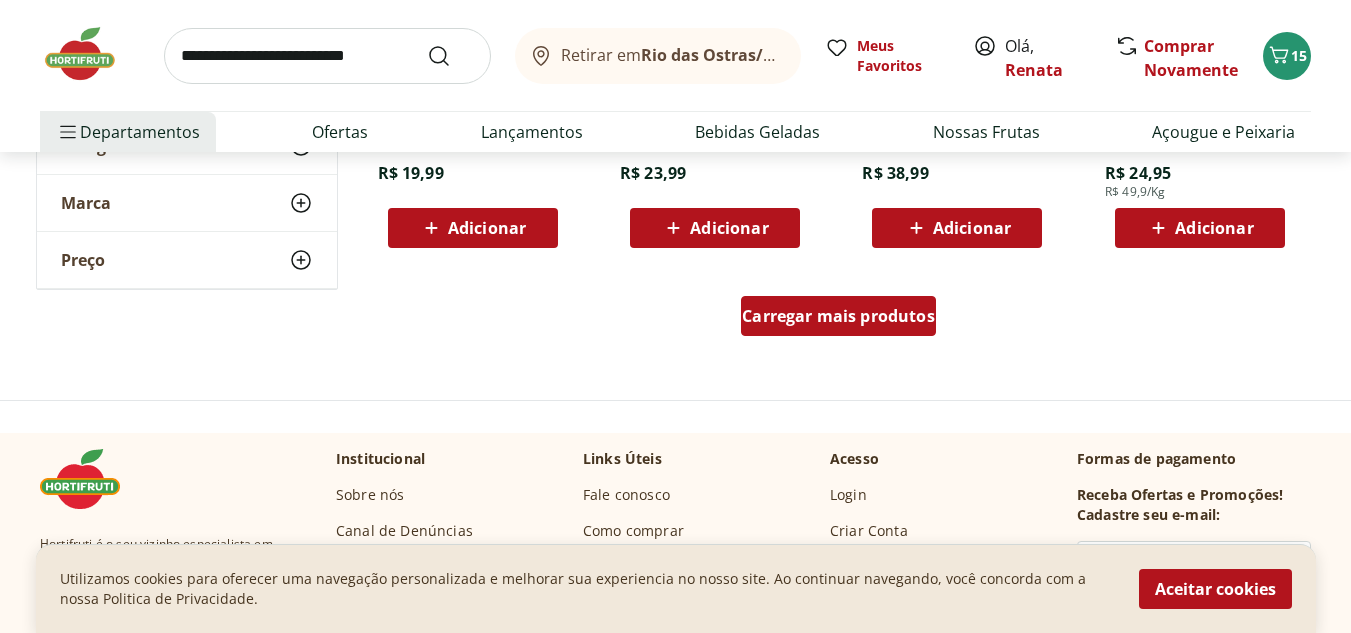 click on "Carregar mais produtos" at bounding box center [838, 316] 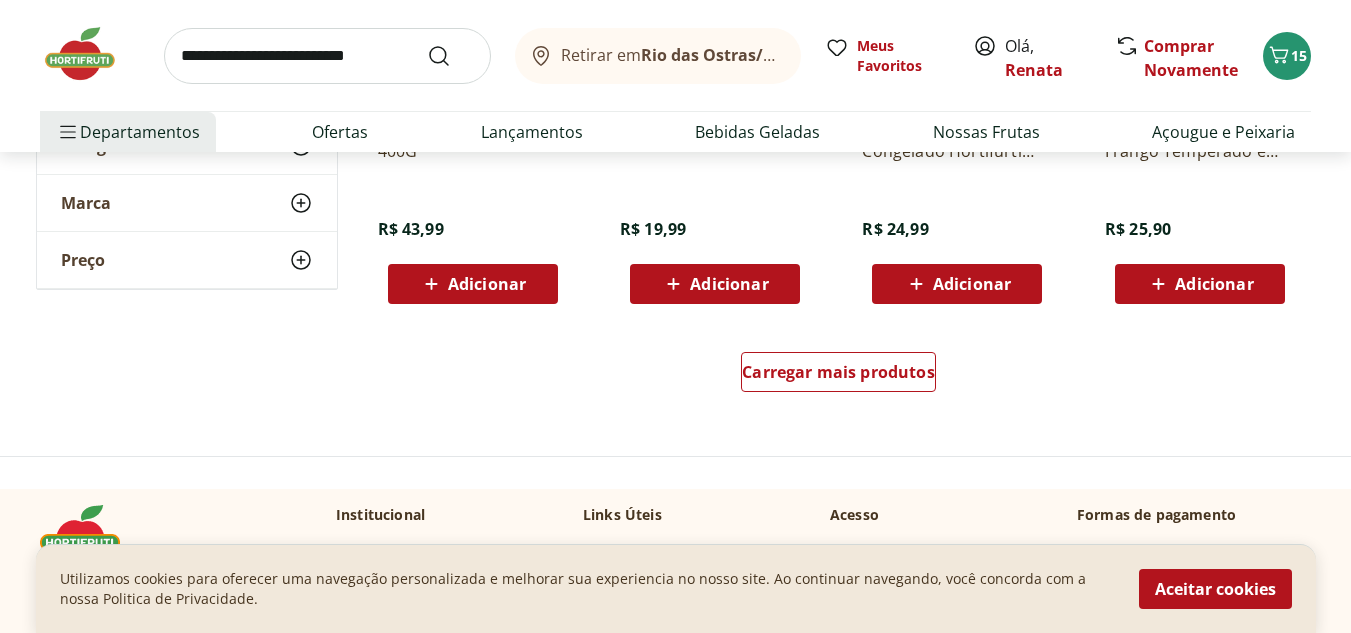scroll, scrollTop: 2703, scrollLeft: 0, axis: vertical 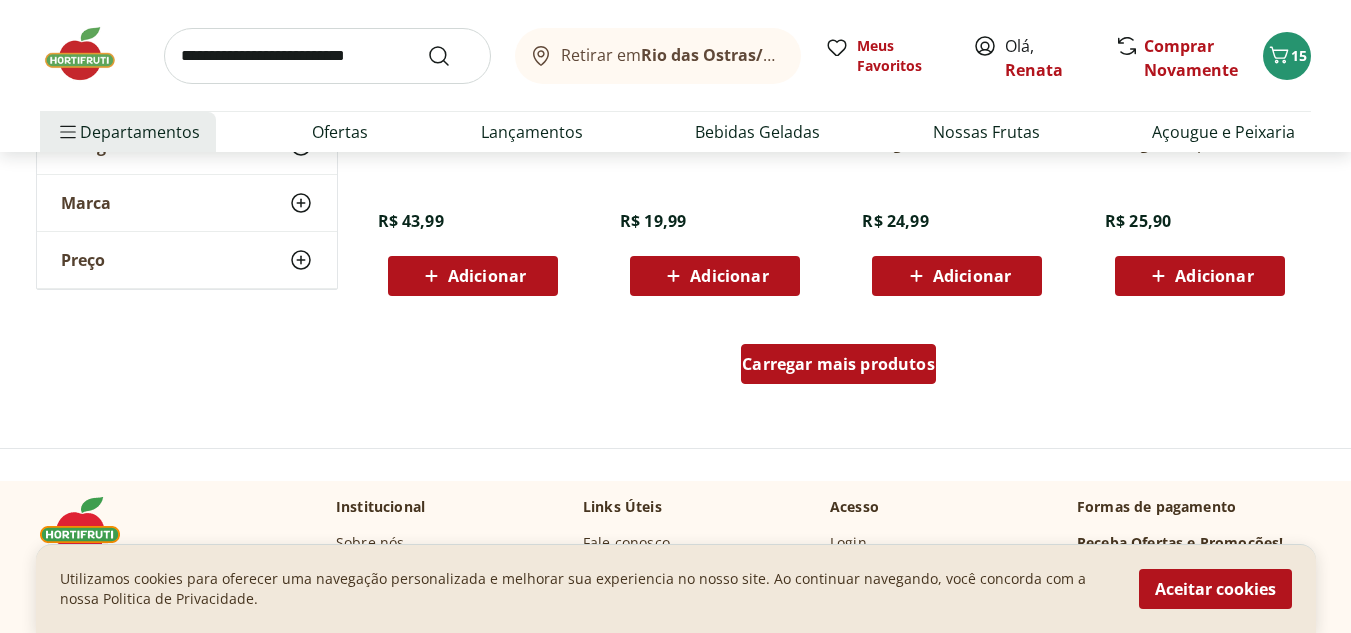 click on "Carregar mais produtos" at bounding box center [838, 364] 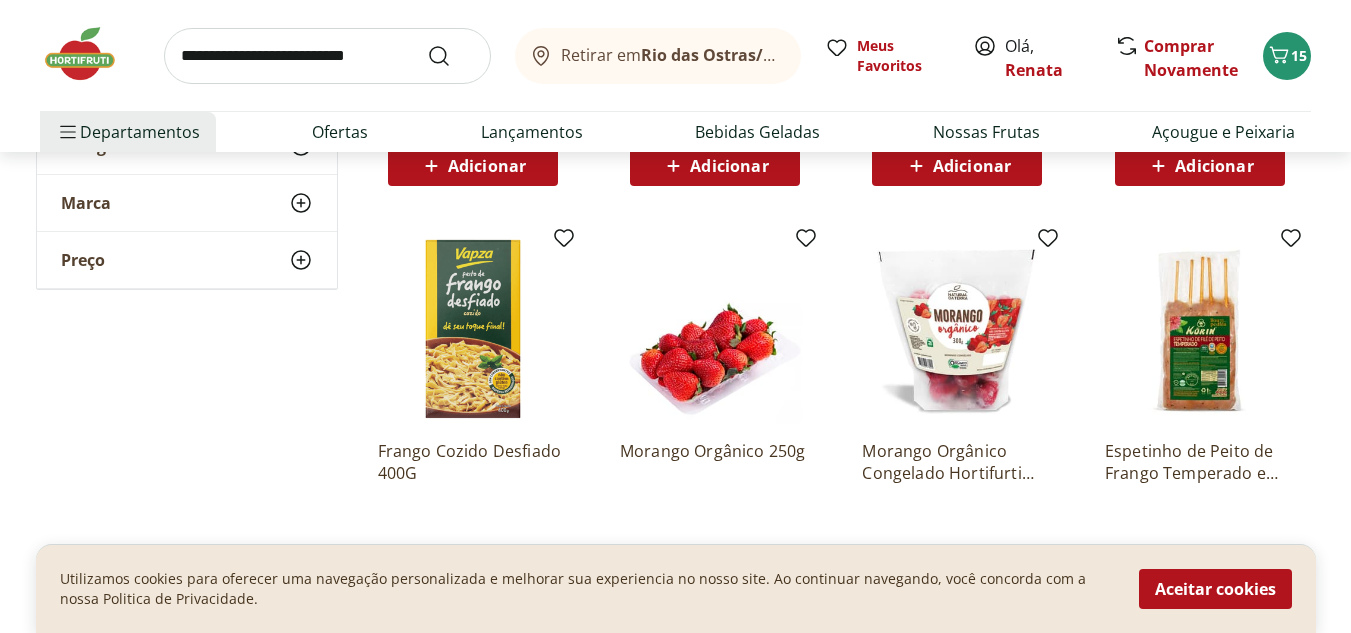 scroll, scrollTop: 0, scrollLeft: 0, axis: both 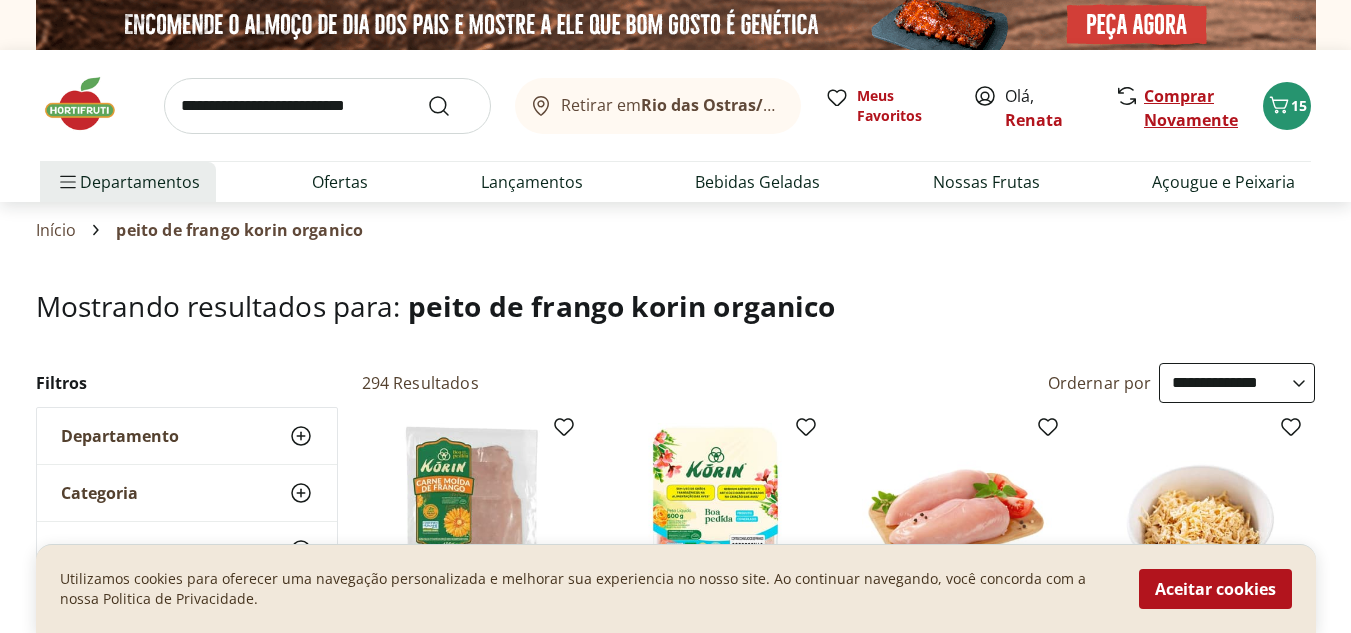 click on "Comprar Novamente" at bounding box center [1191, 108] 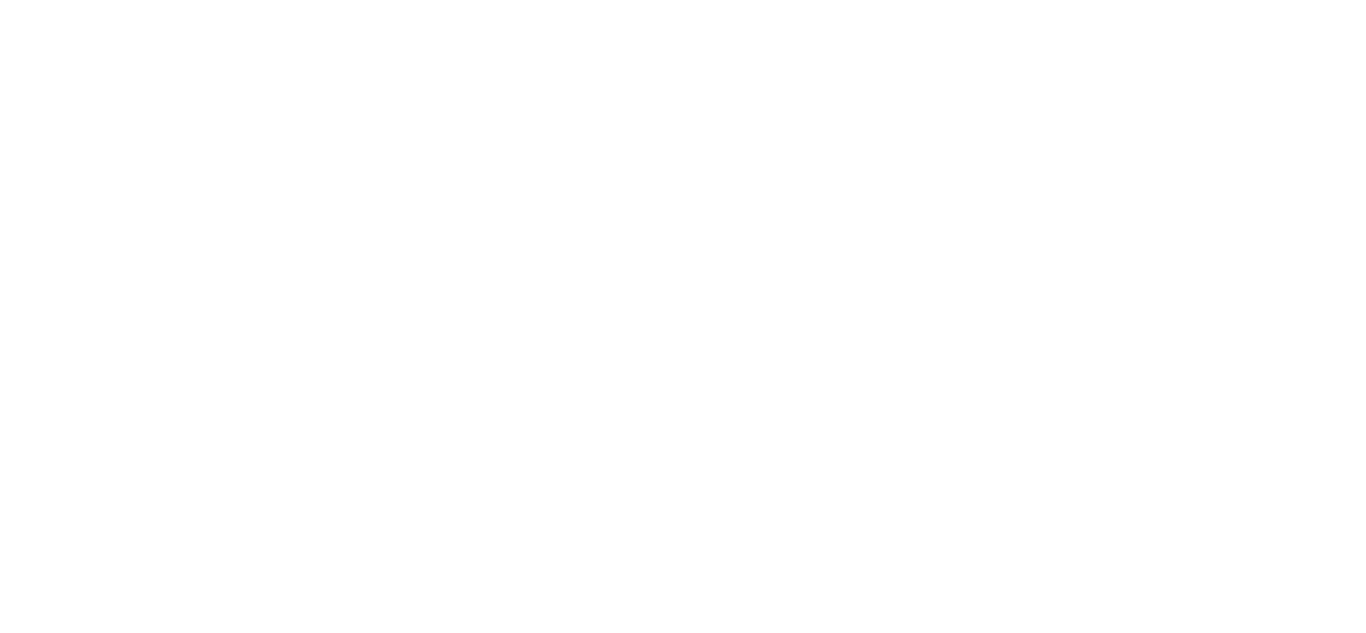 scroll, scrollTop: 0, scrollLeft: 0, axis: both 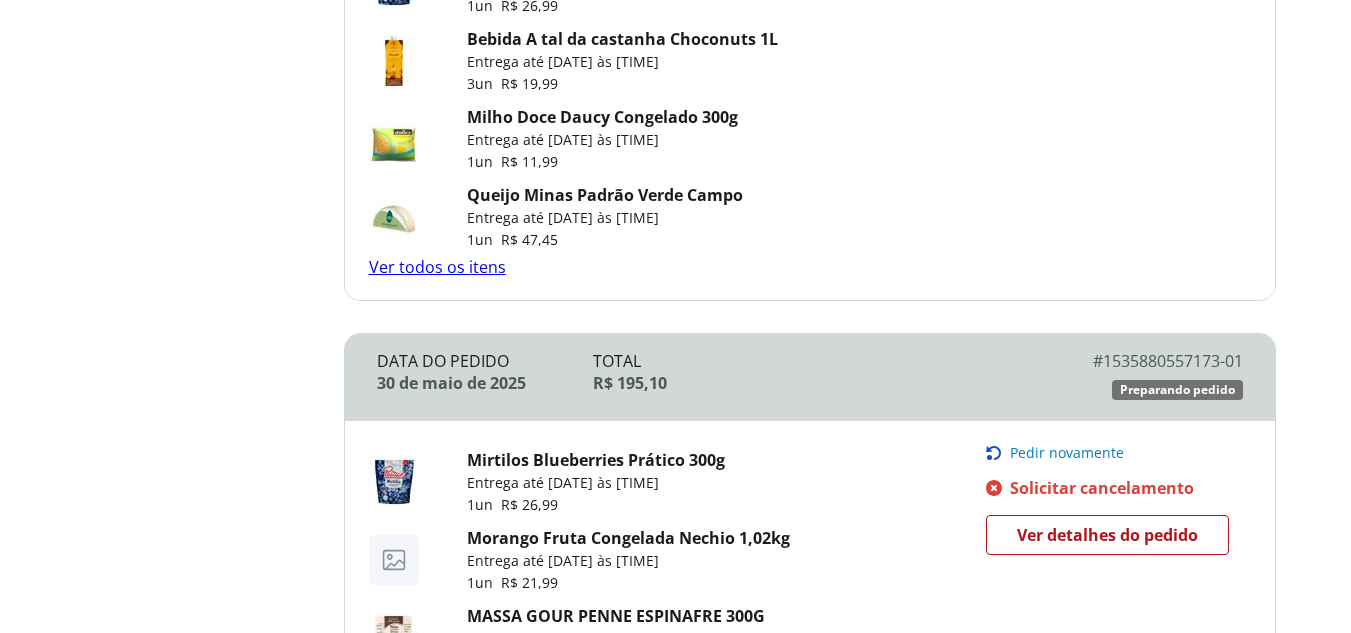 click on "Queijo Minas Padrão Verde Campo" at bounding box center (605, 195) 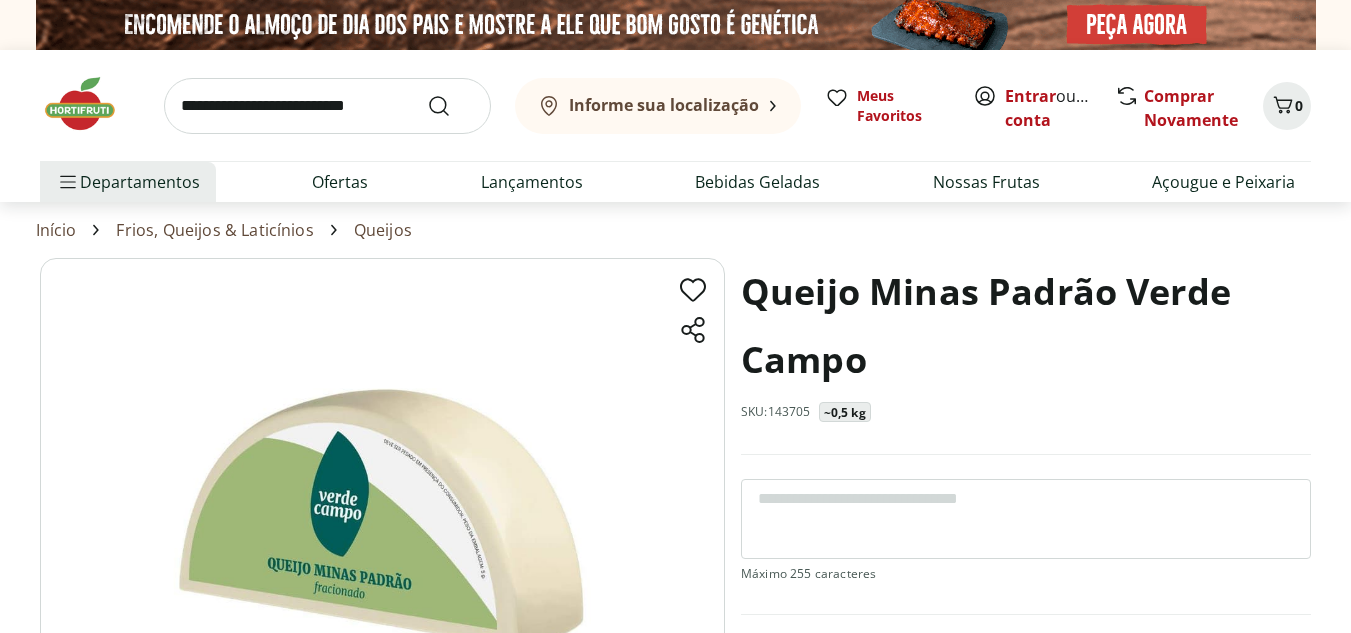 scroll, scrollTop: 0, scrollLeft: 0, axis: both 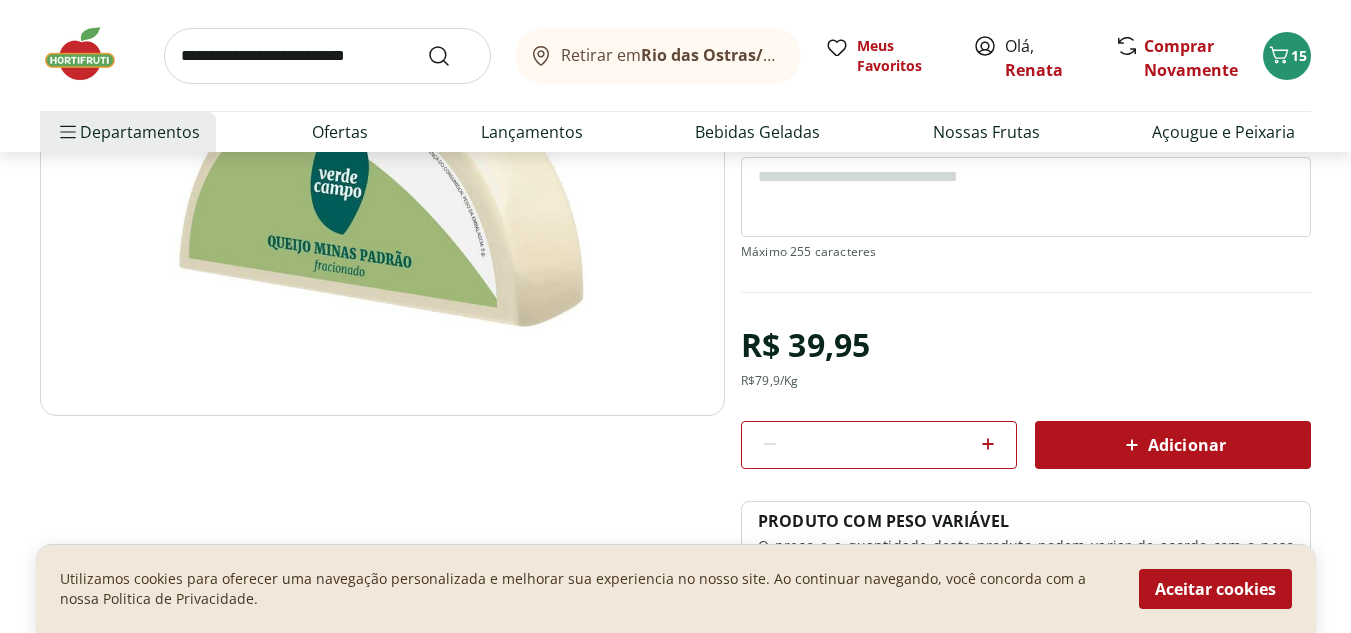 click on "Adicionar" at bounding box center (1173, 445) 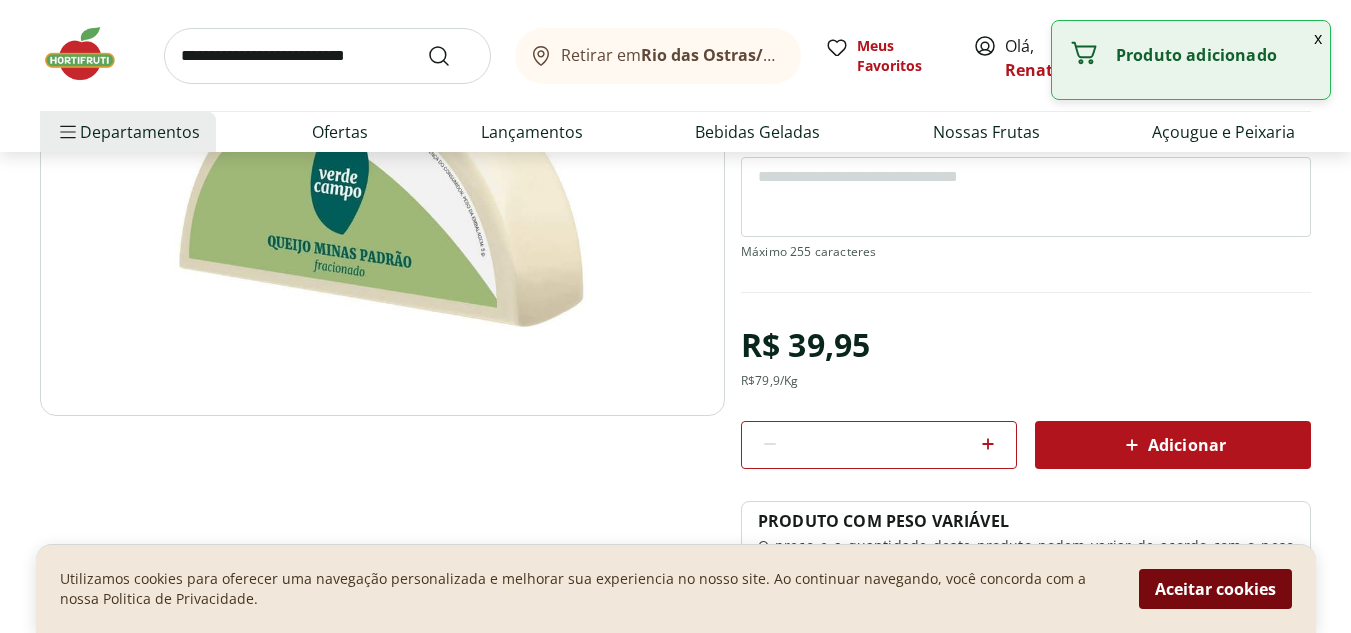 click on "Aceitar cookies" at bounding box center (1215, 589) 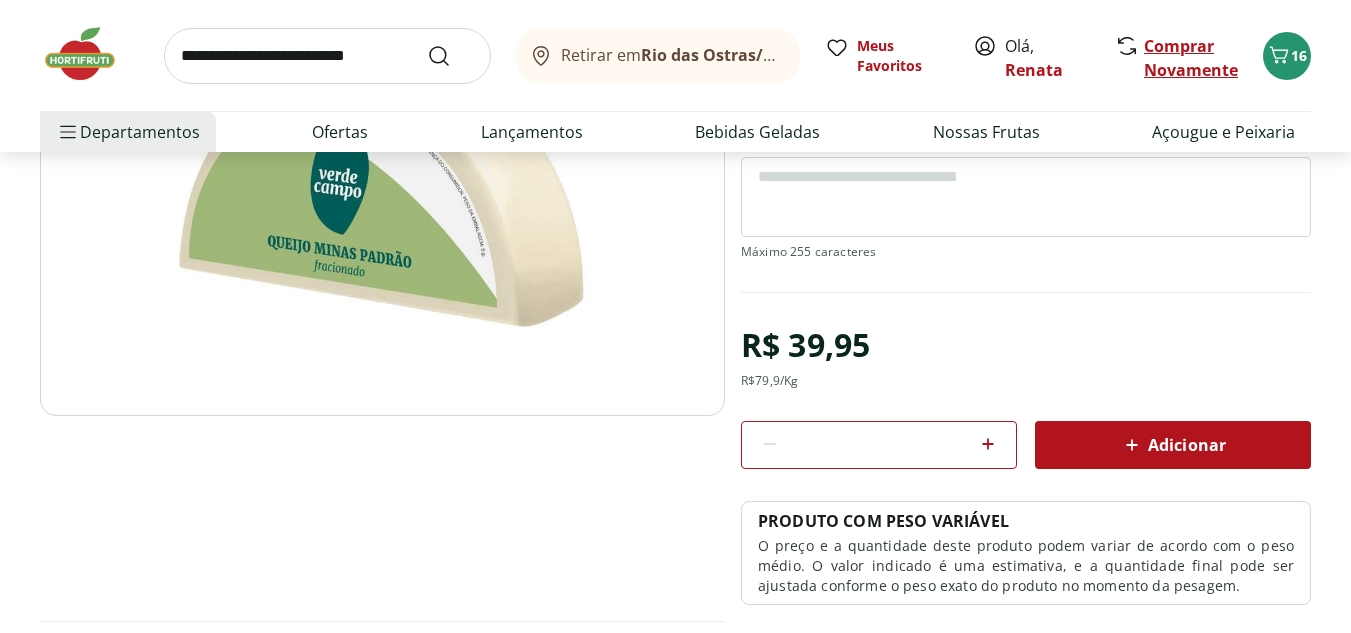 click on "Comprar Novamente" at bounding box center (1191, 58) 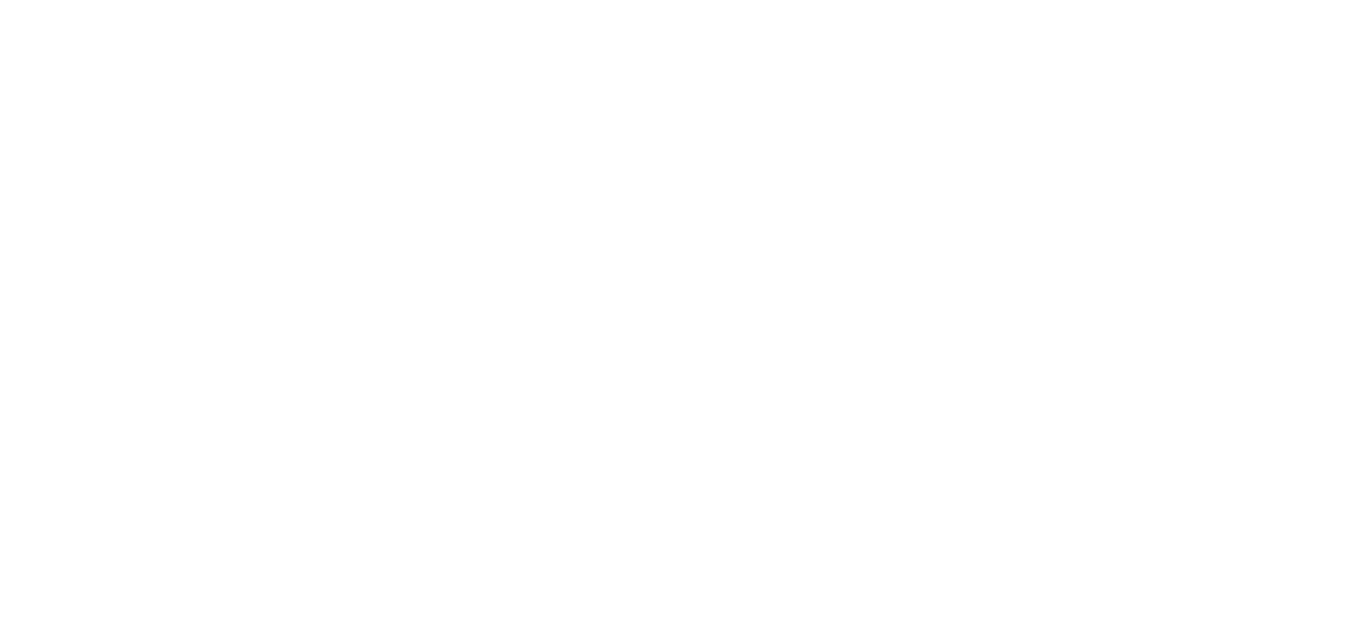 scroll, scrollTop: 0, scrollLeft: 0, axis: both 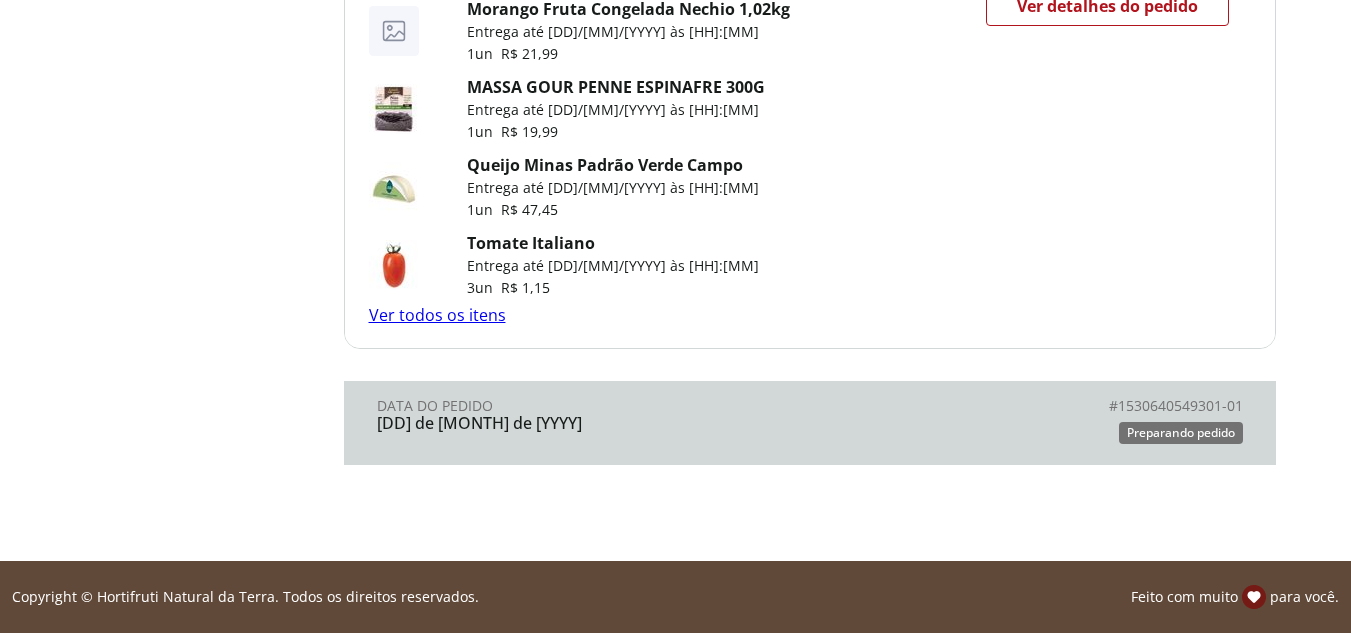click on "Tomate Italiano" at bounding box center (531, 243) 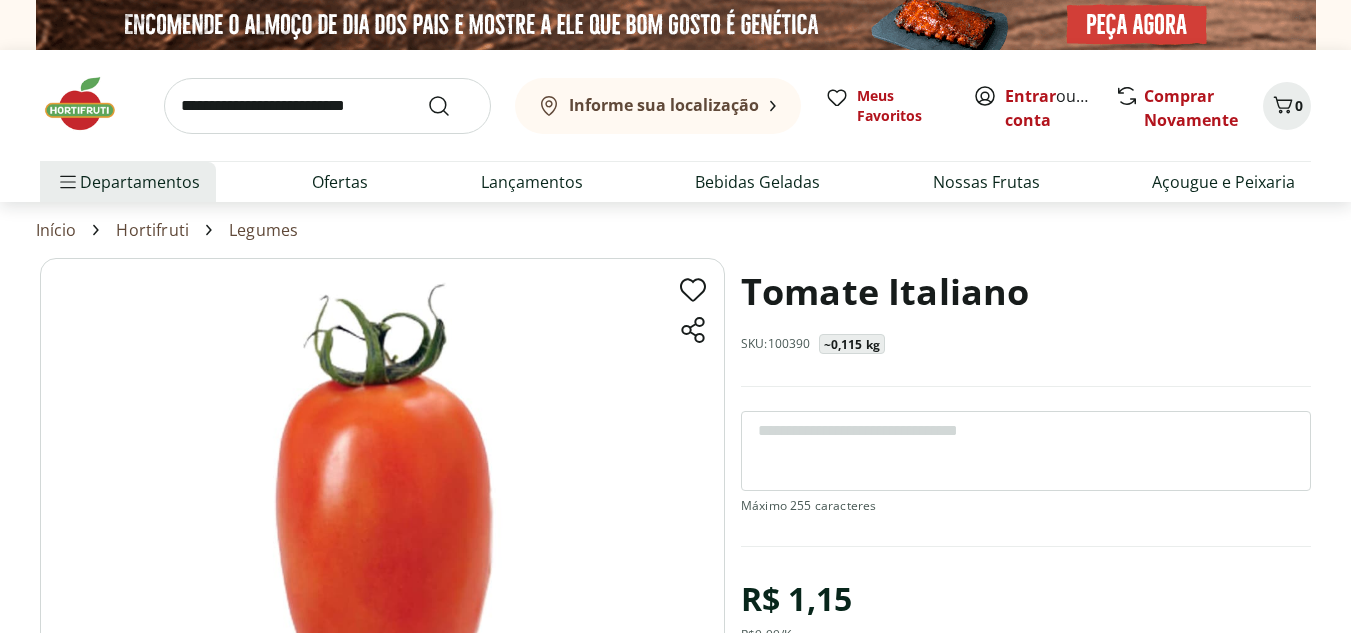 scroll, scrollTop: 0, scrollLeft: 0, axis: both 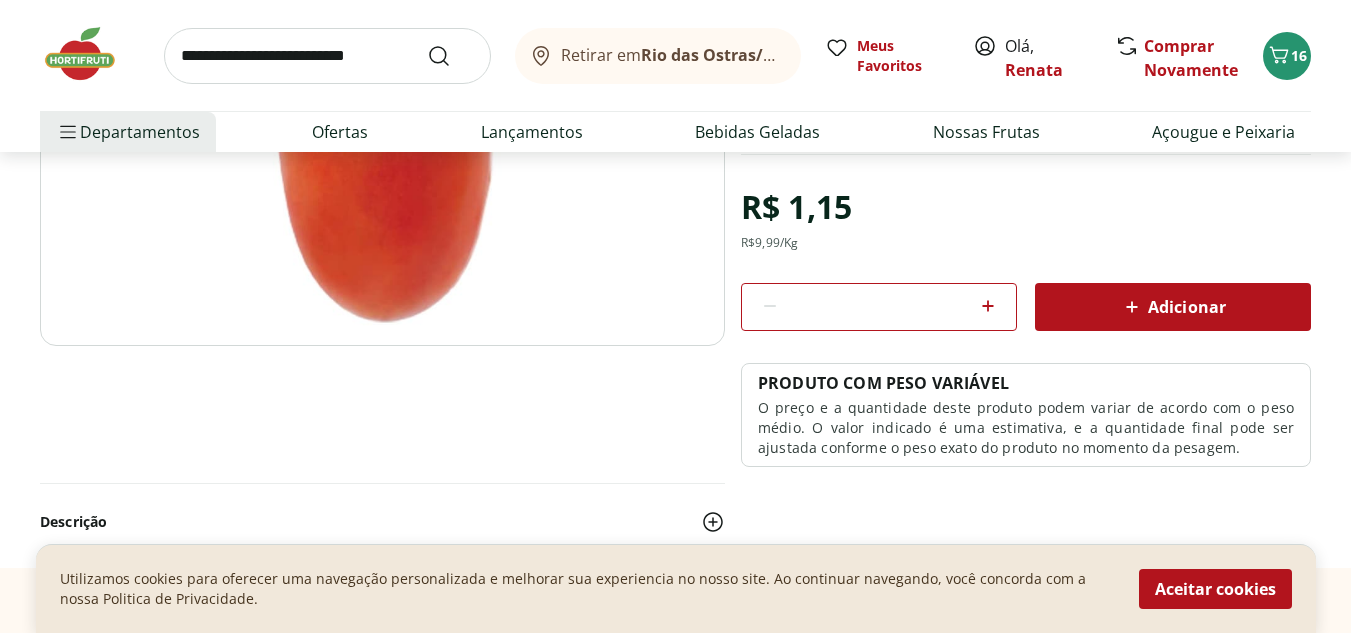 click 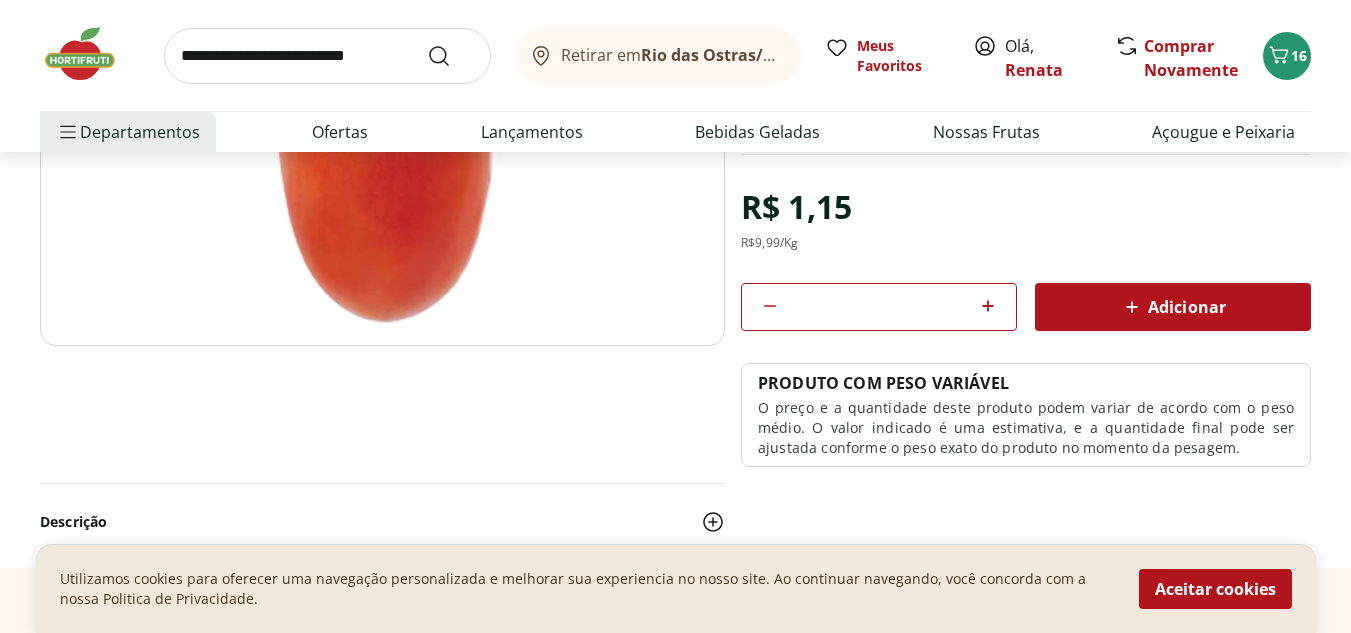 click 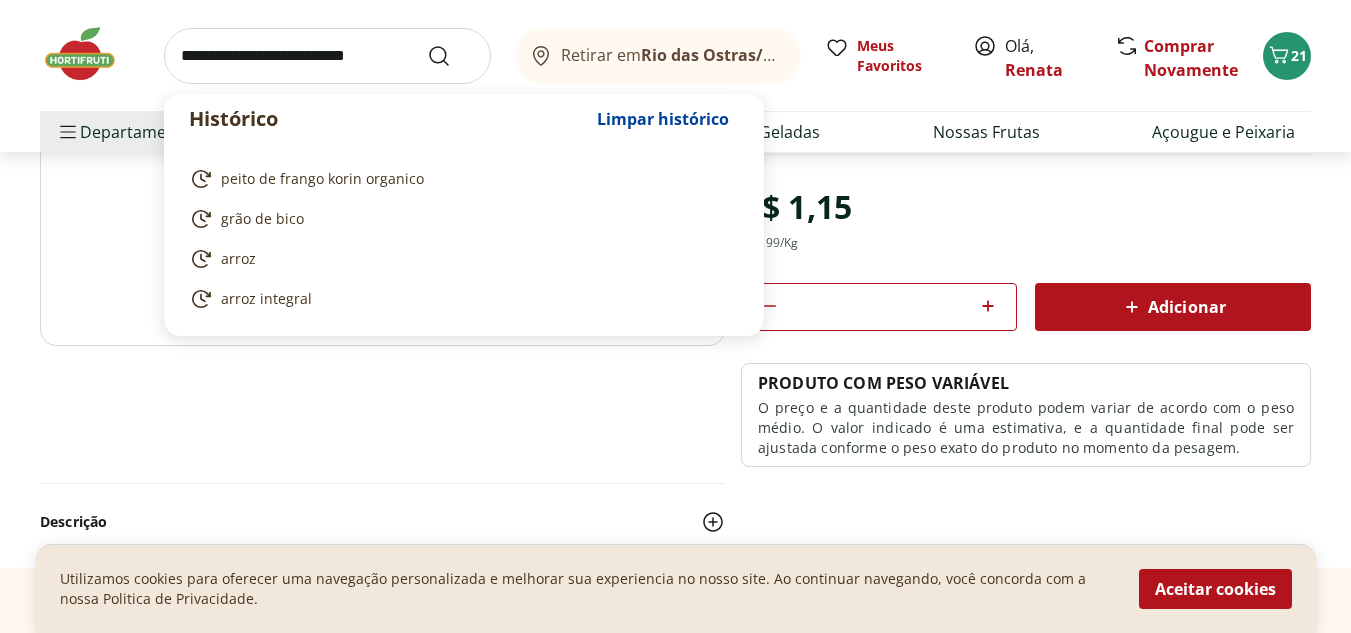 click at bounding box center (327, 56) 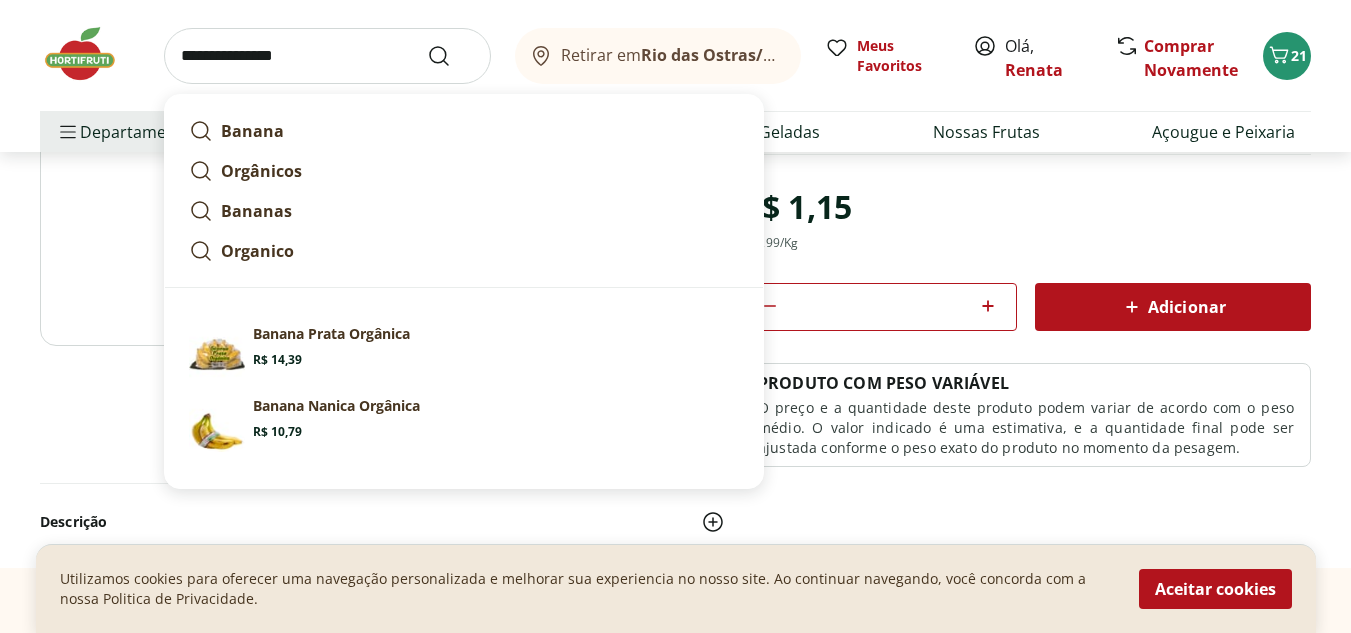 type on "**********" 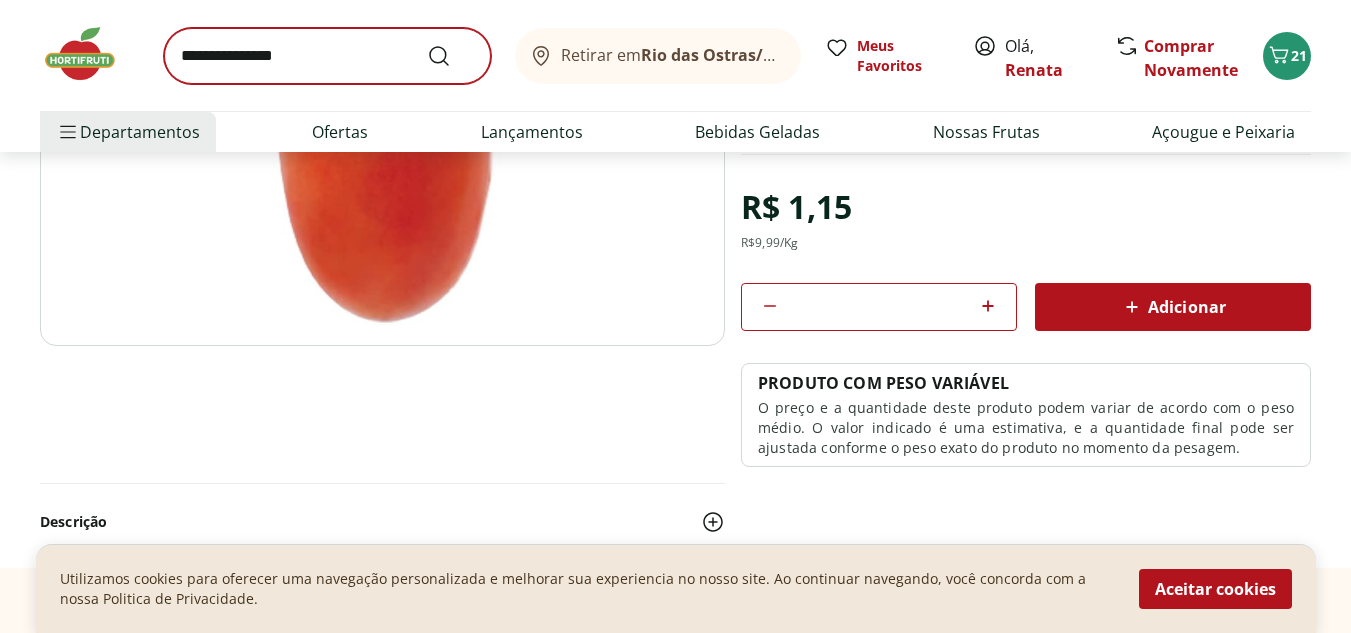 scroll, scrollTop: 0, scrollLeft: 0, axis: both 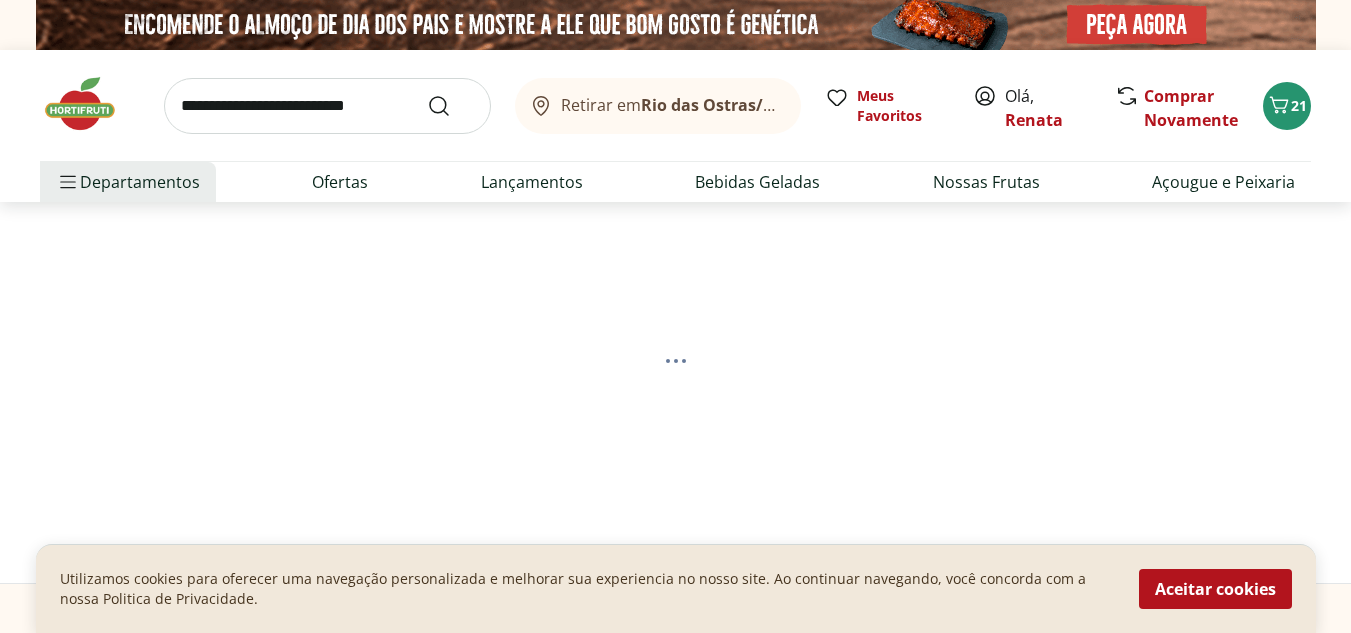 select on "**********" 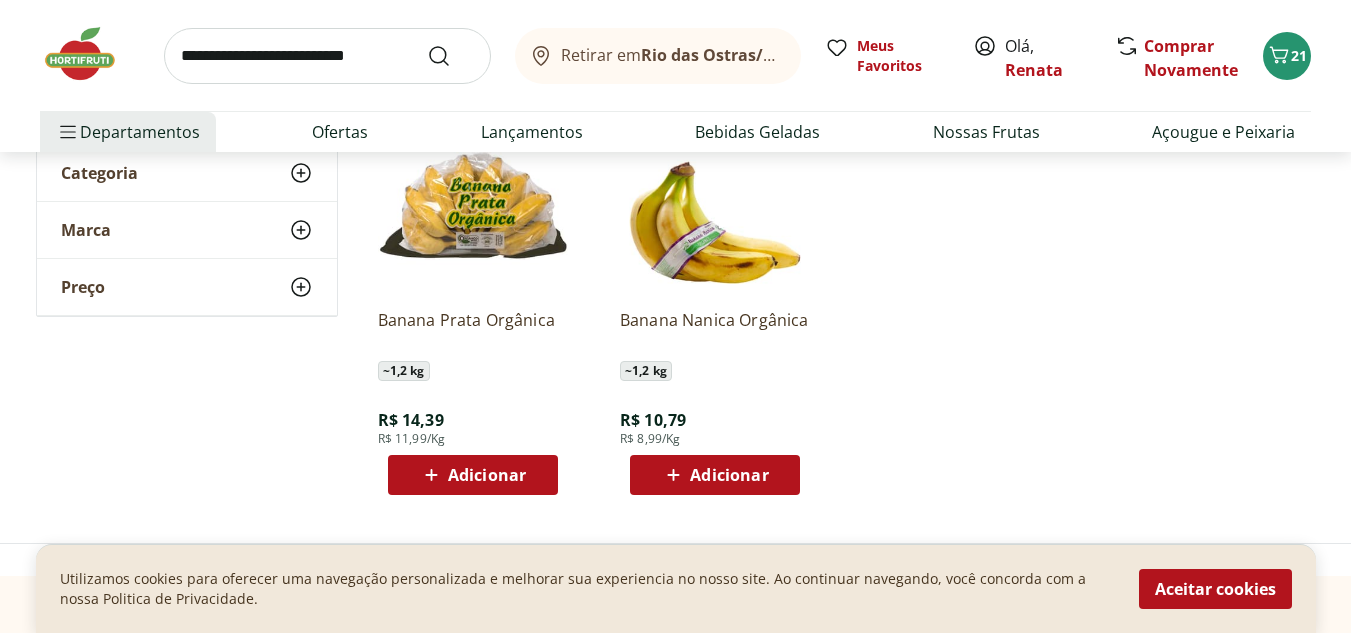 scroll, scrollTop: 329, scrollLeft: 0, axis: vertical 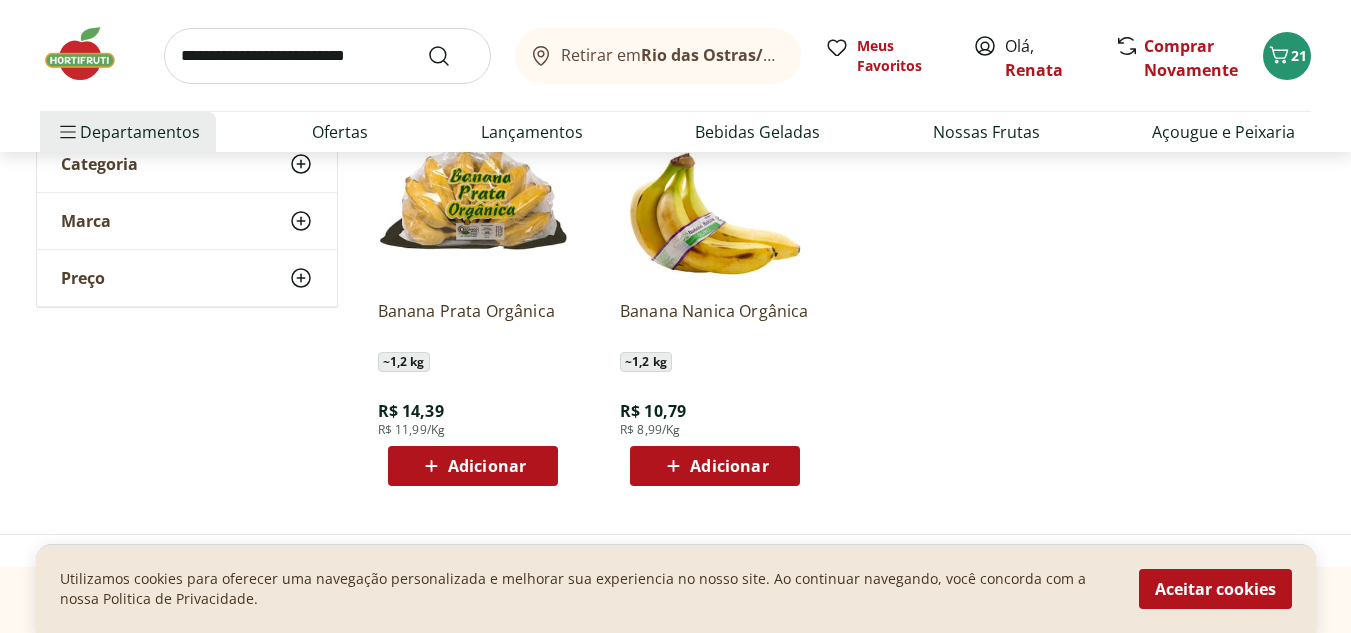 click on "Adicionar" at bounding box center [487, 466] 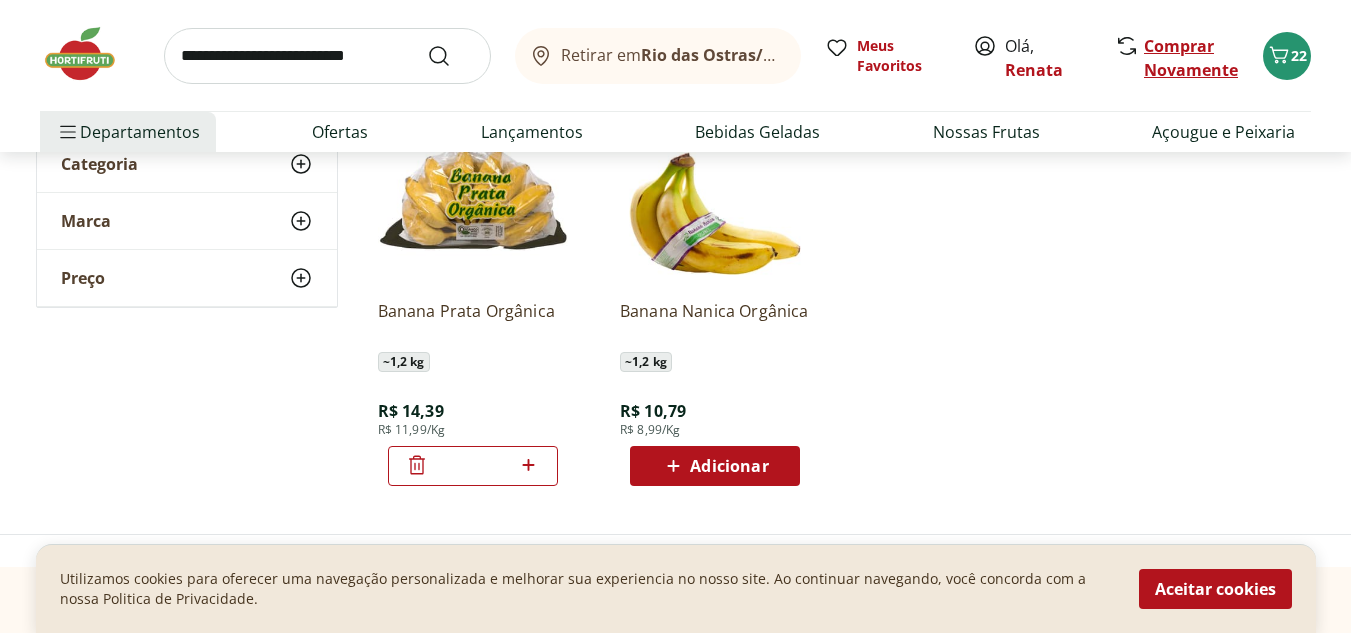 click on "Comprar Novamente" at bounding box center [1191, 58] 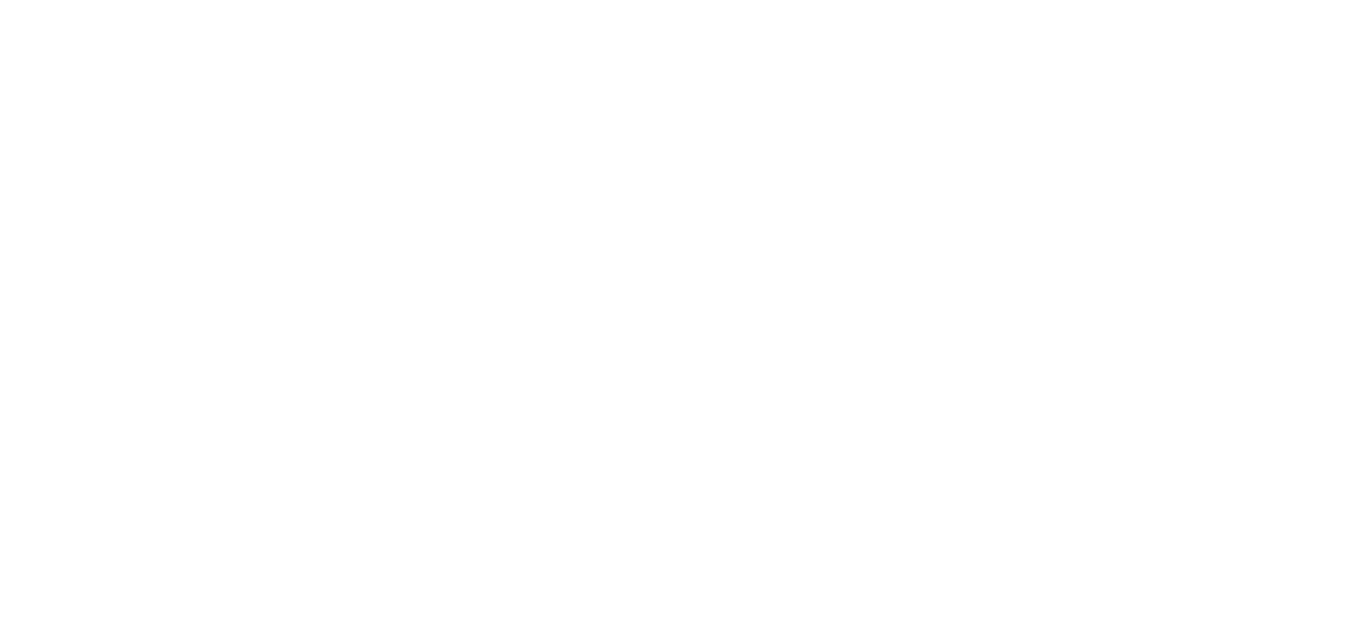 scroll, scrollTop: 0, scrollLeft: 0, axis: both 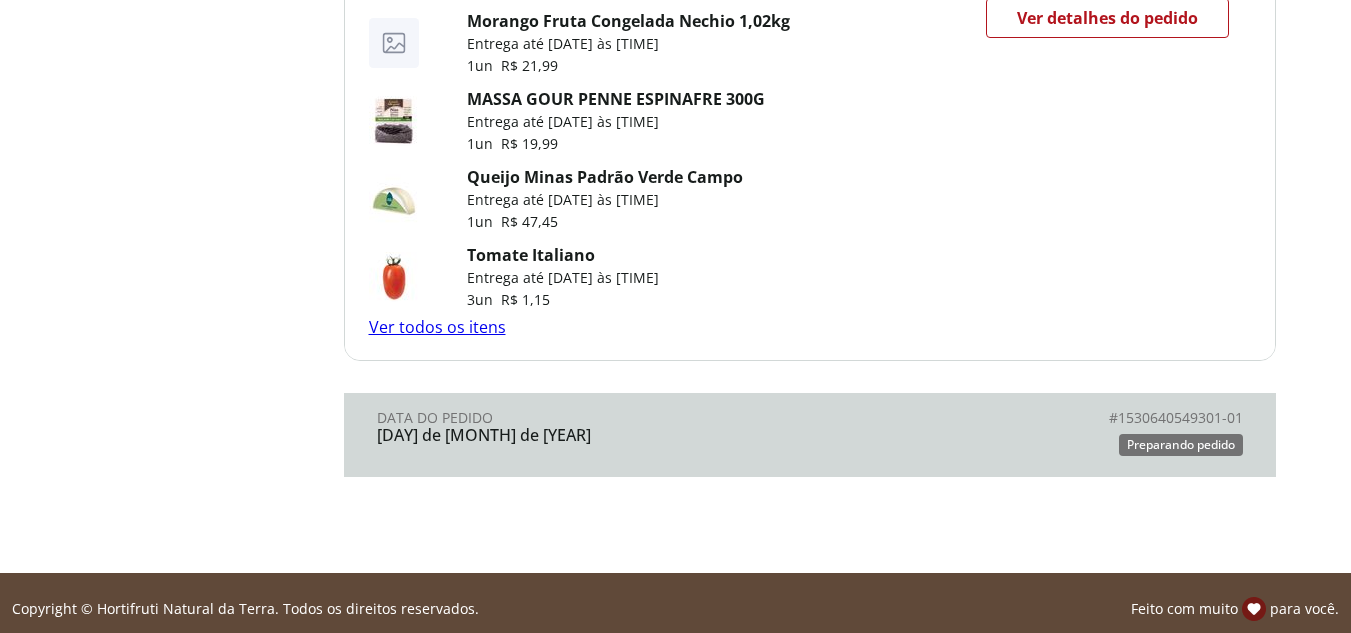 click on "Ver todos os itens" at bounding box center [437, 327] 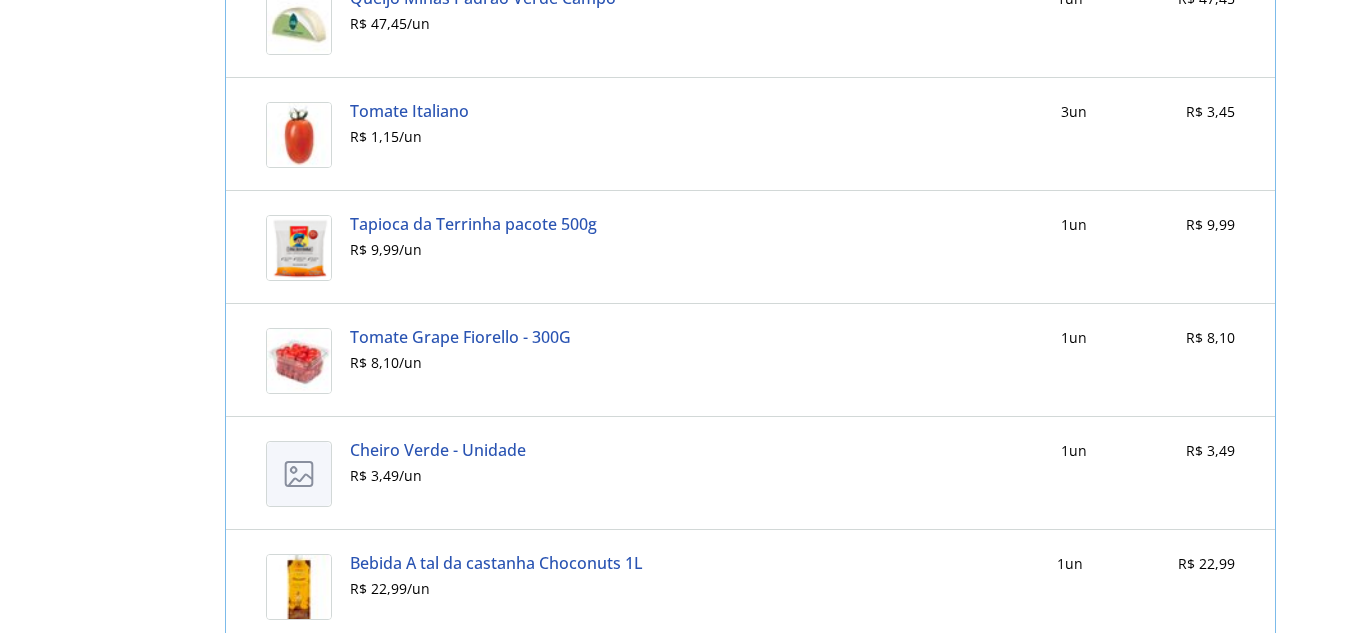 scroll, scrollTop: 1347, scrollLeft: 0, axis: vertical 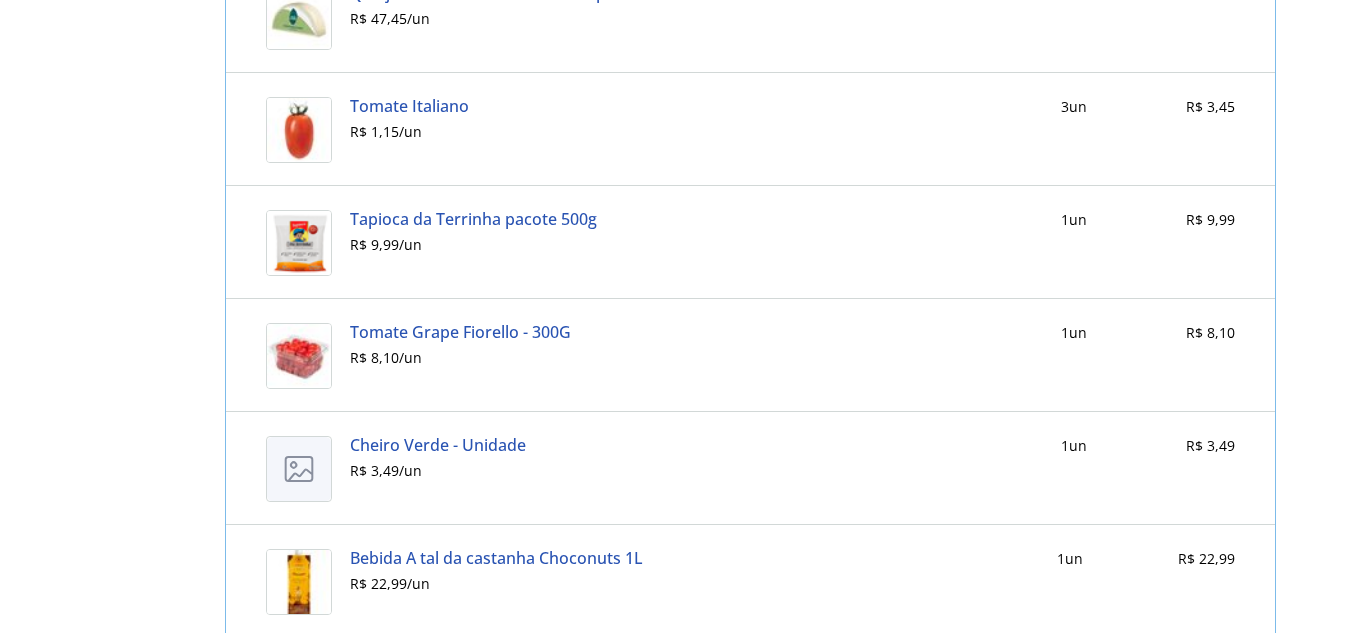 click on "Tapioca da Terrinha pacote 500g" at bounding box center [473, 219] 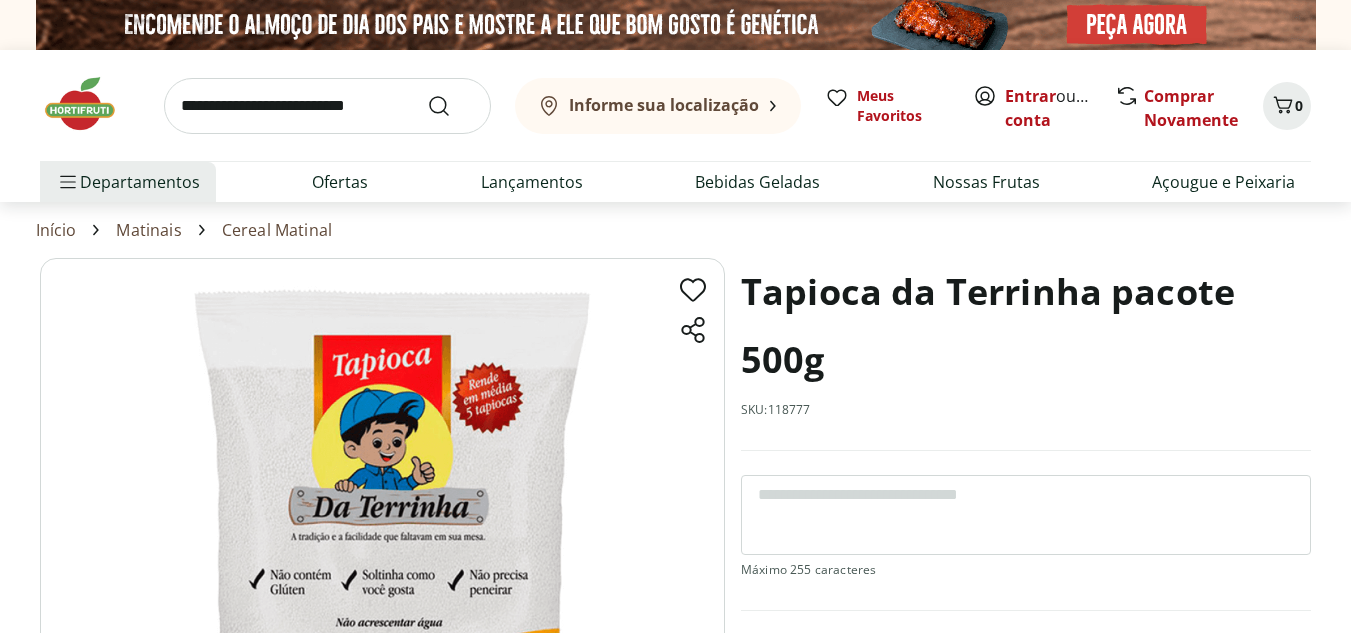 scroll, scrollTop: 0, scrollLeft: 0, axis: both 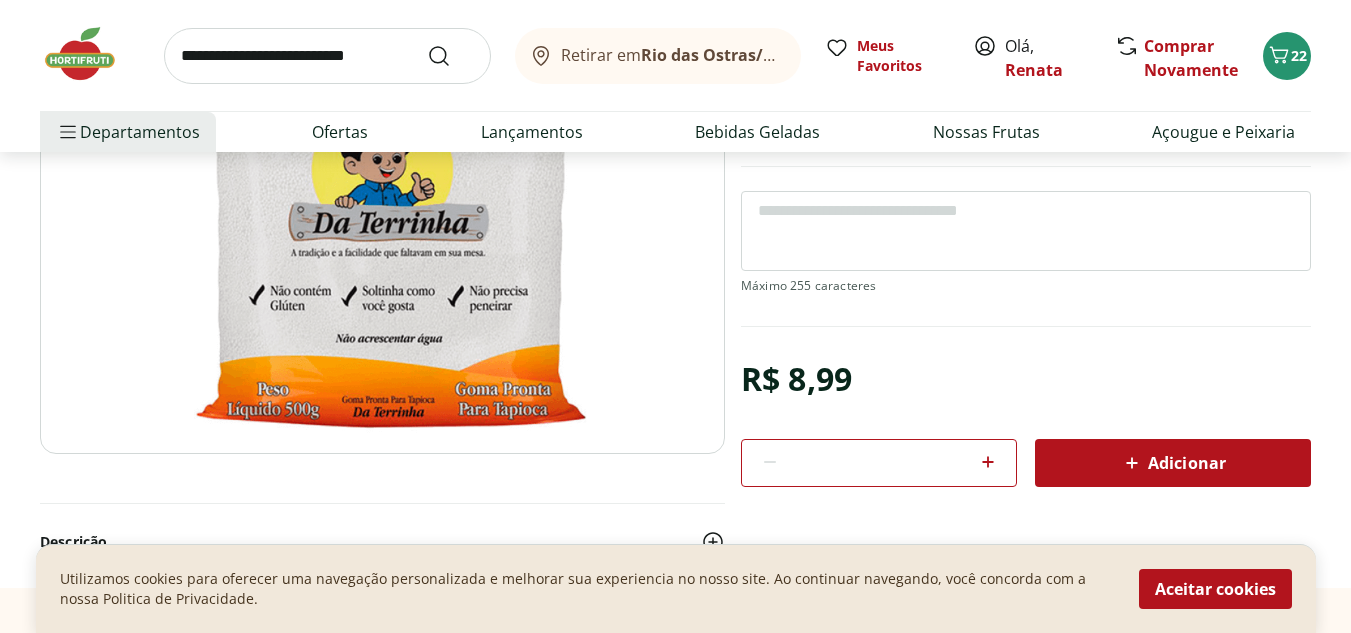 click on "Adicionar" at bounding box center [1173, 463] 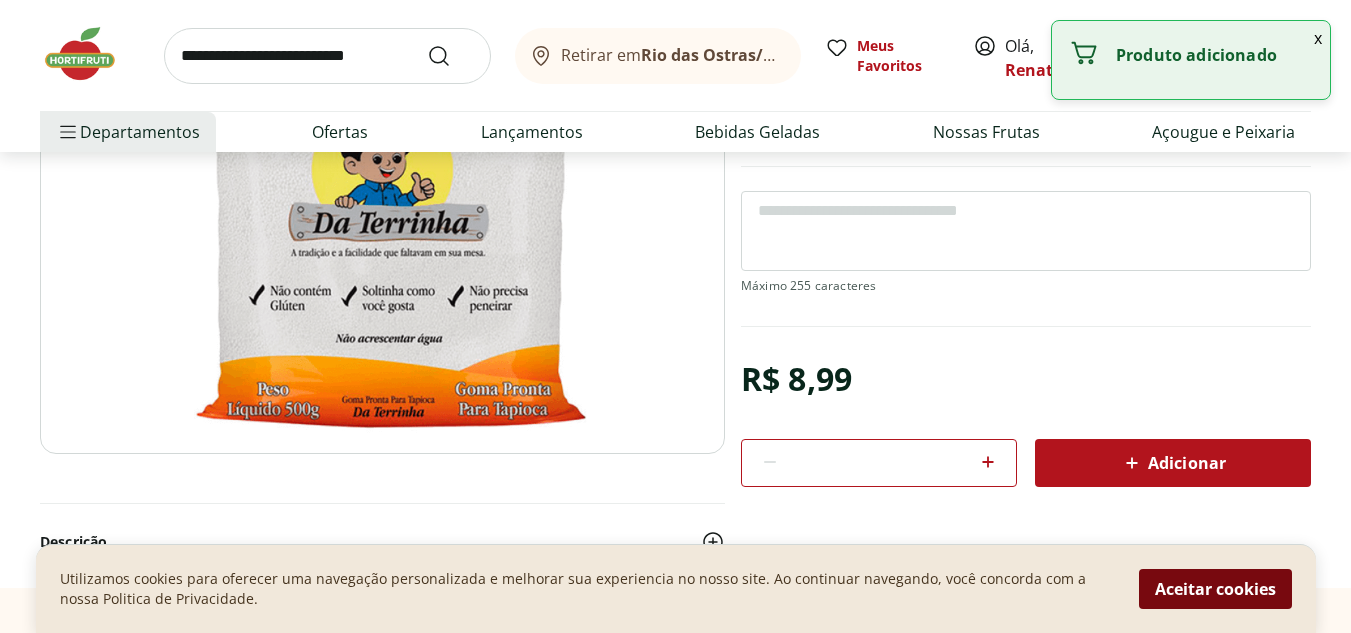 click on "Aceitar cookies" at bounding box center [1215, 589] 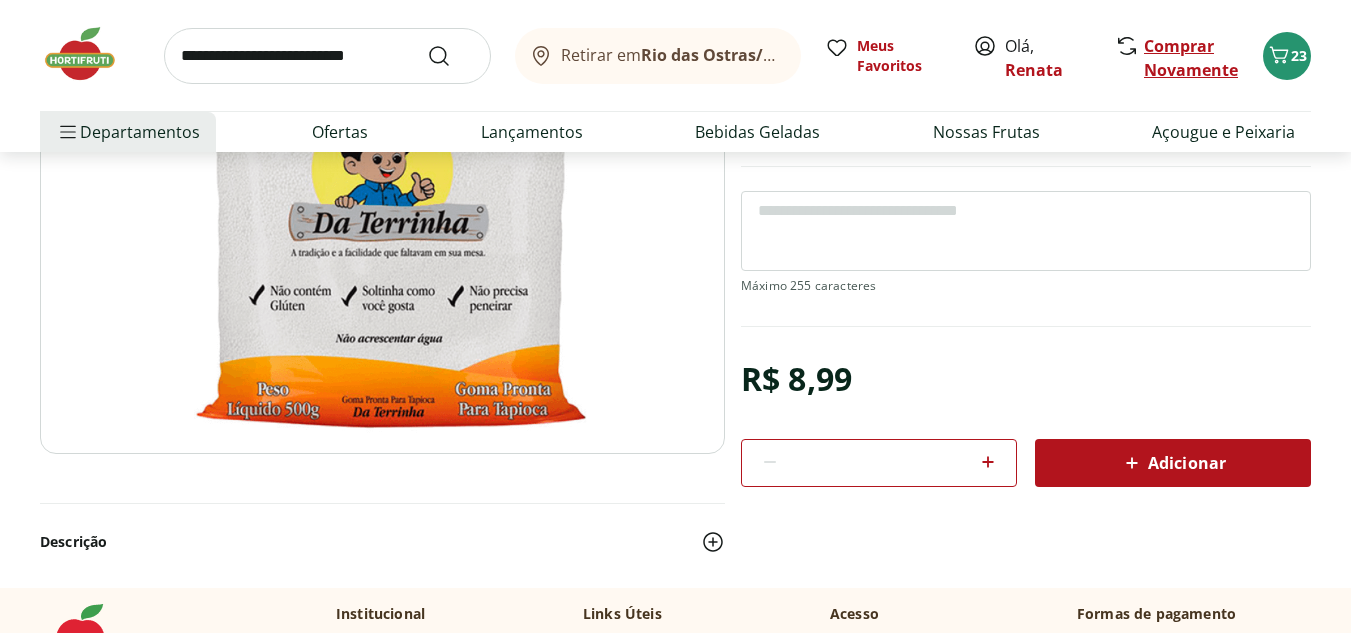 click on "Comprar Novamente" at bounding box center [1191, 58] 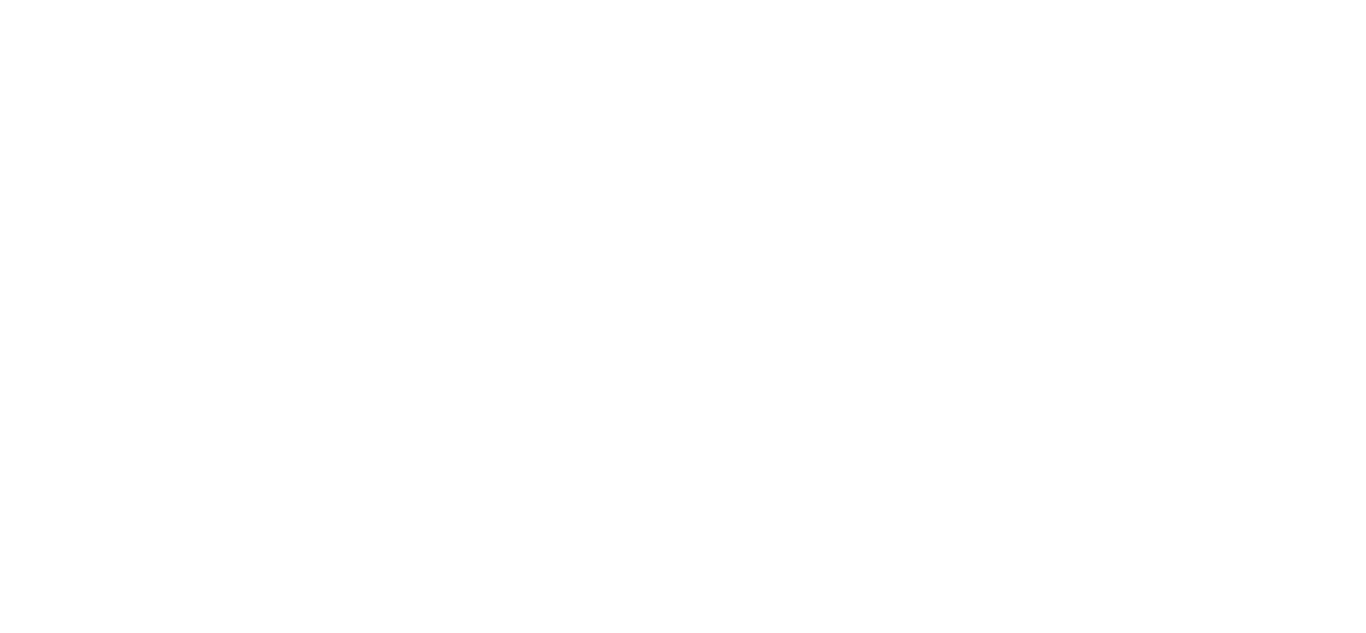 scroll, scrollTop: 0, scrollLeft: 0, axis: both 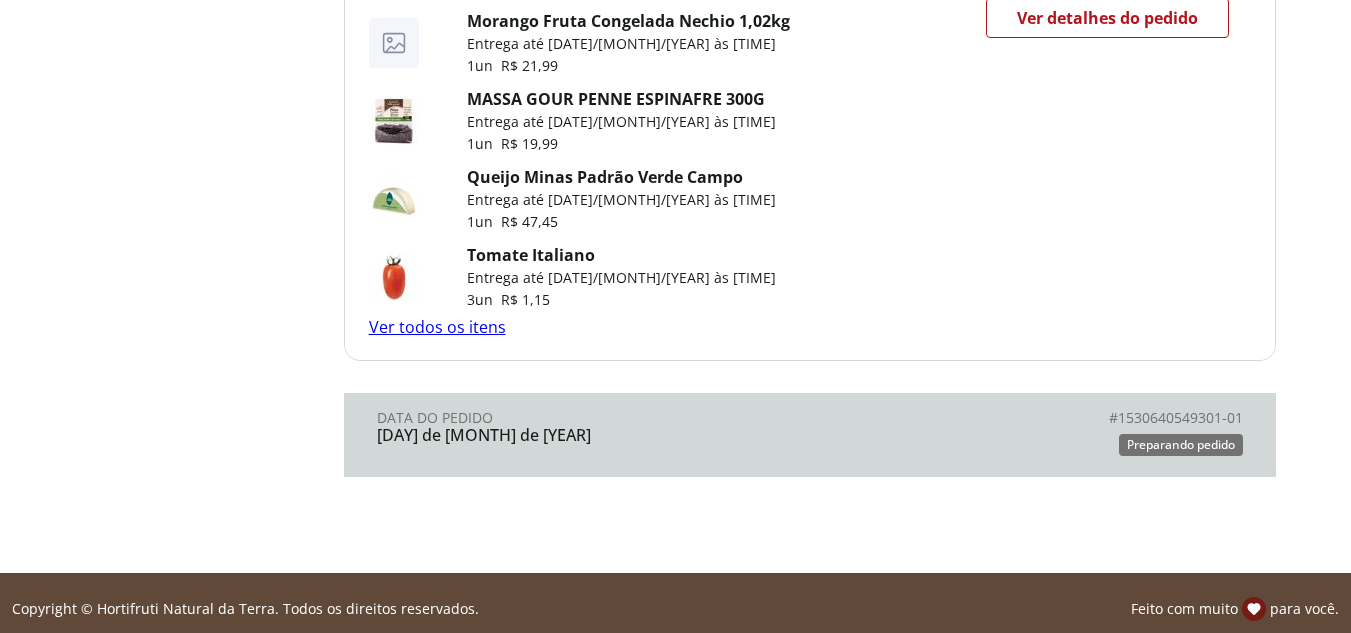 click on "Ver todos os itens" at bounding box center [437, 327] 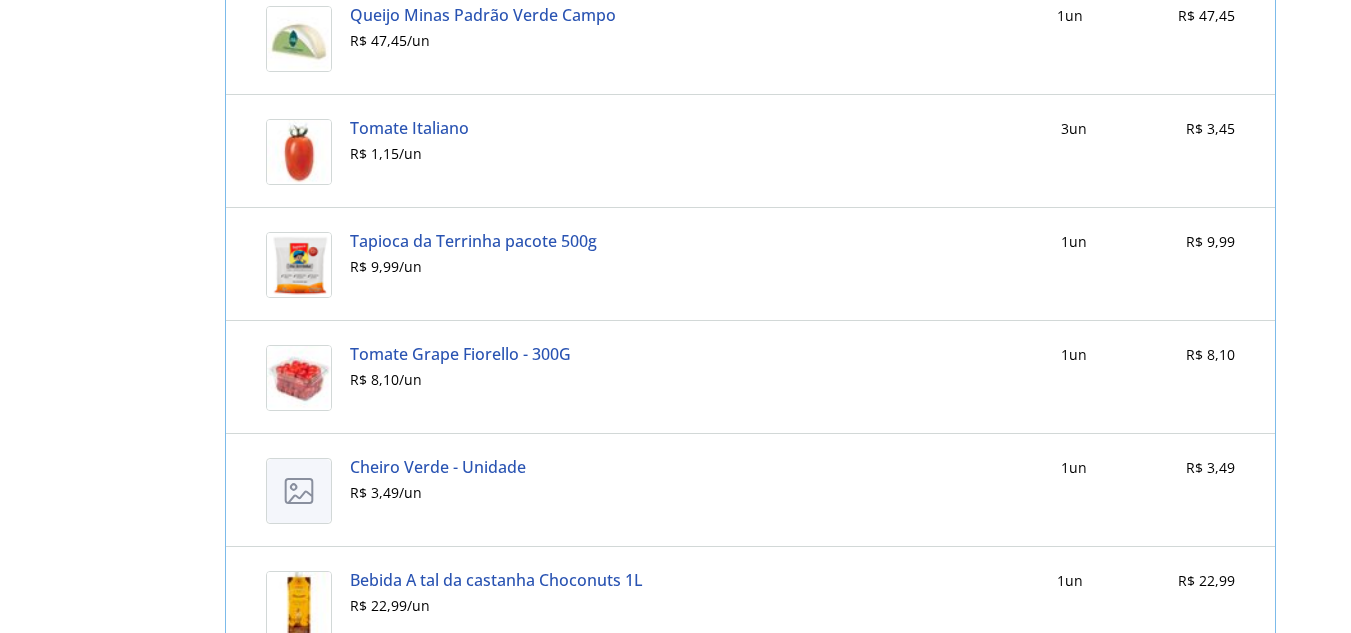 scroll, scrollTop: 1351, scrollLeft: 0, axis: vertical 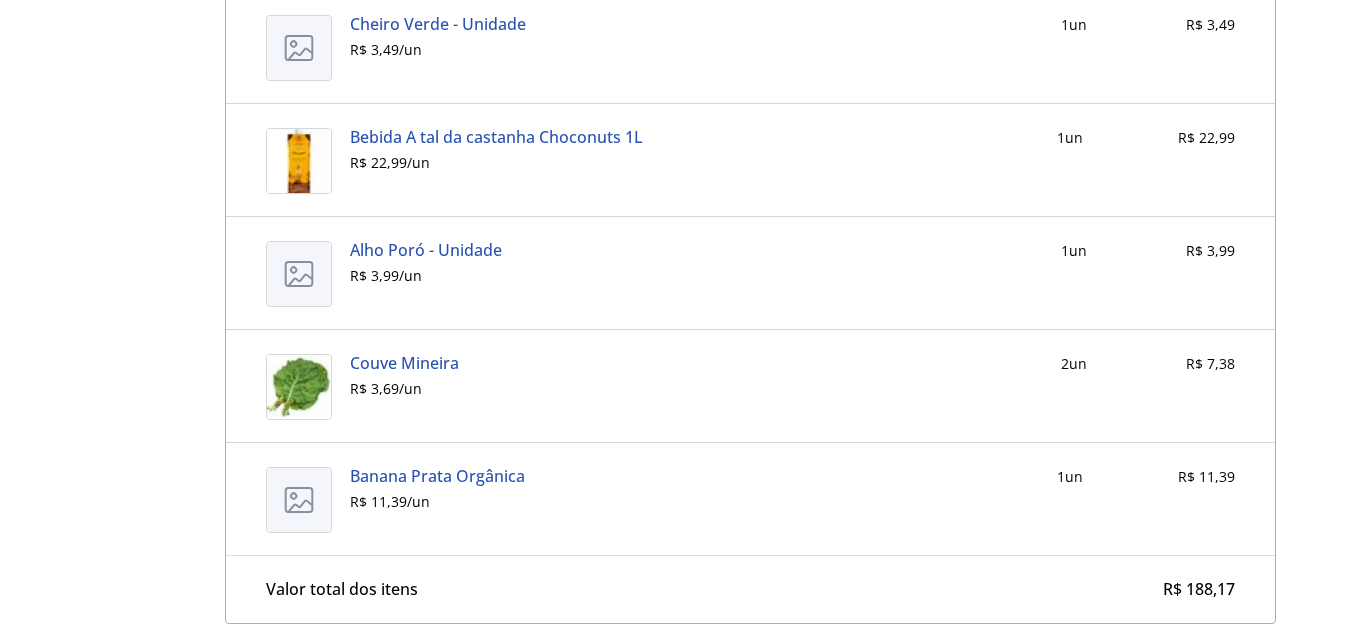 click on "Alho Poró - Unidade" at bounding box center (426, 250) 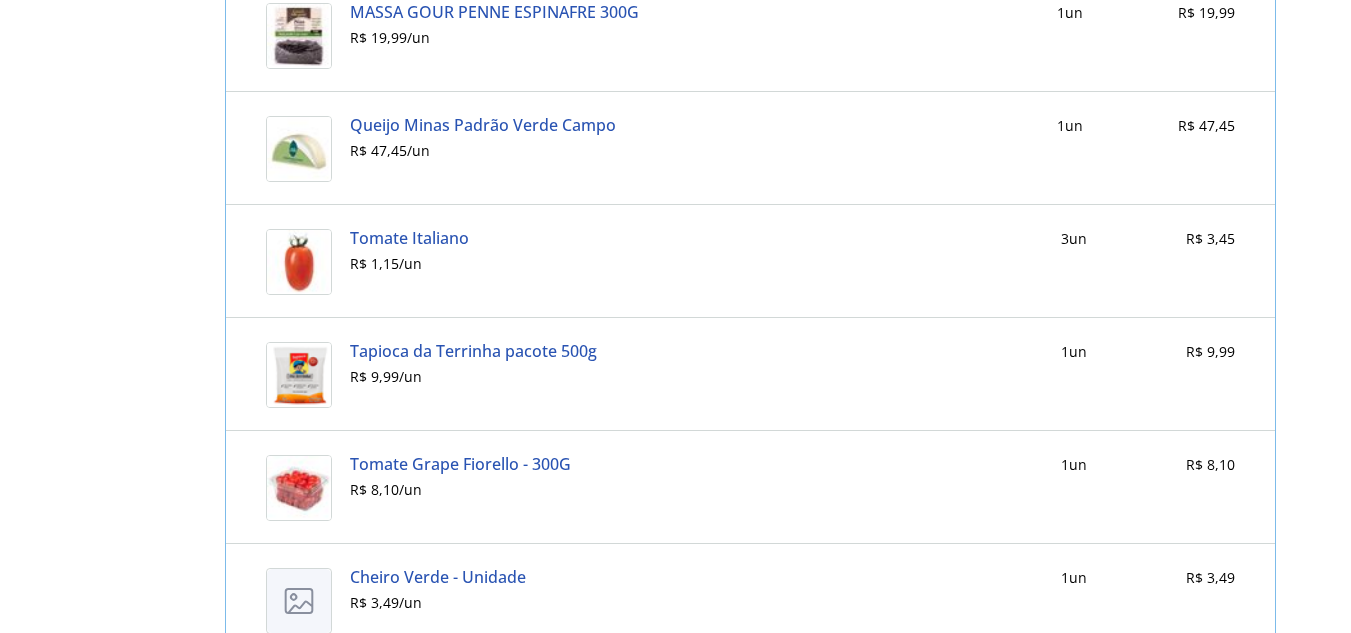 scroll, scrollTop: 662, scrollLeft: 0, axis: vertical 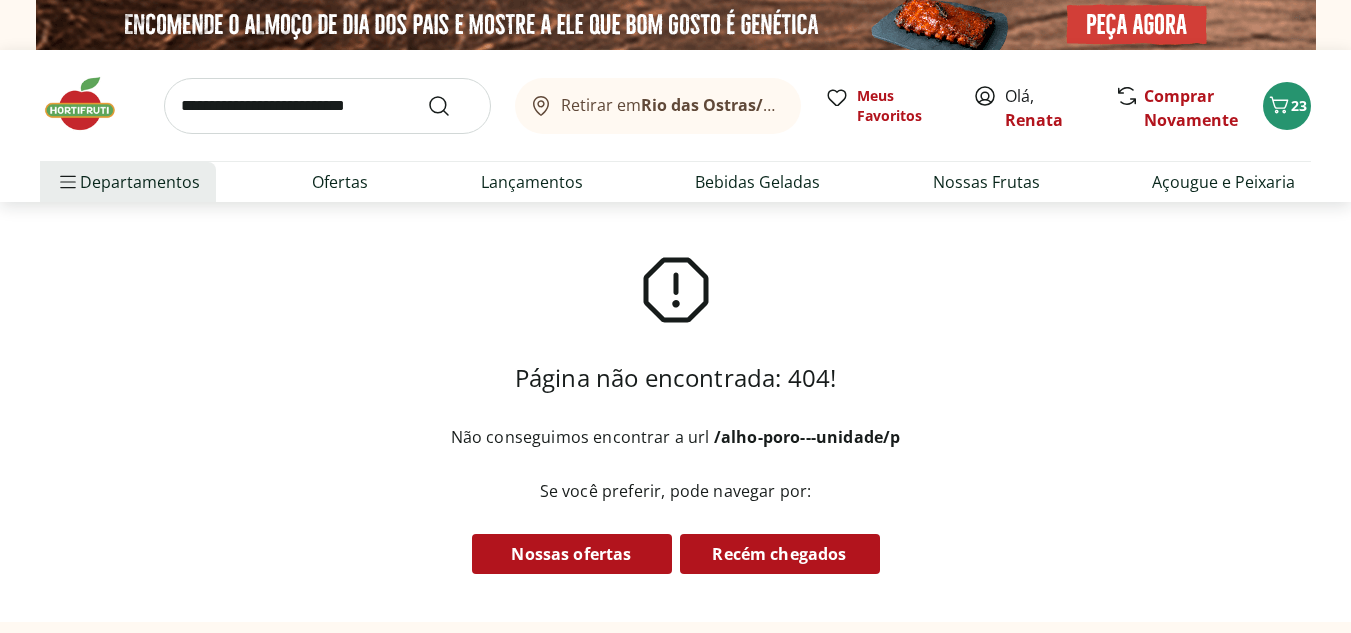 click at bounding box center (327, 106) 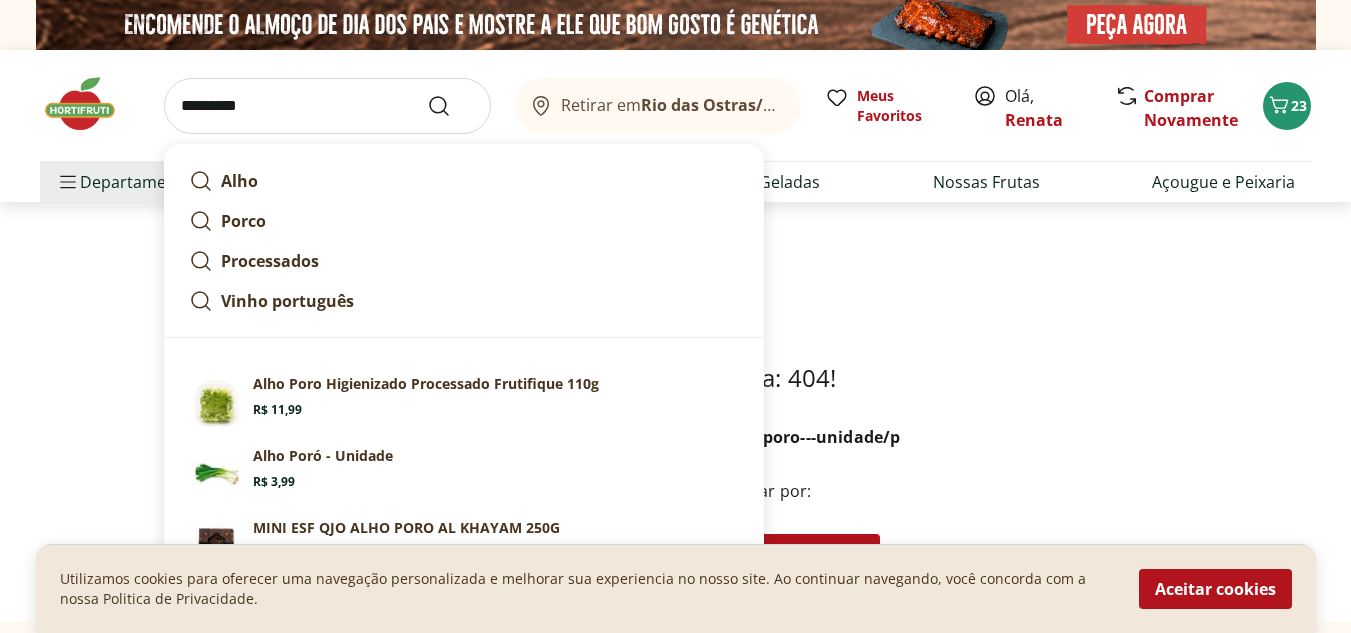type on "*********" 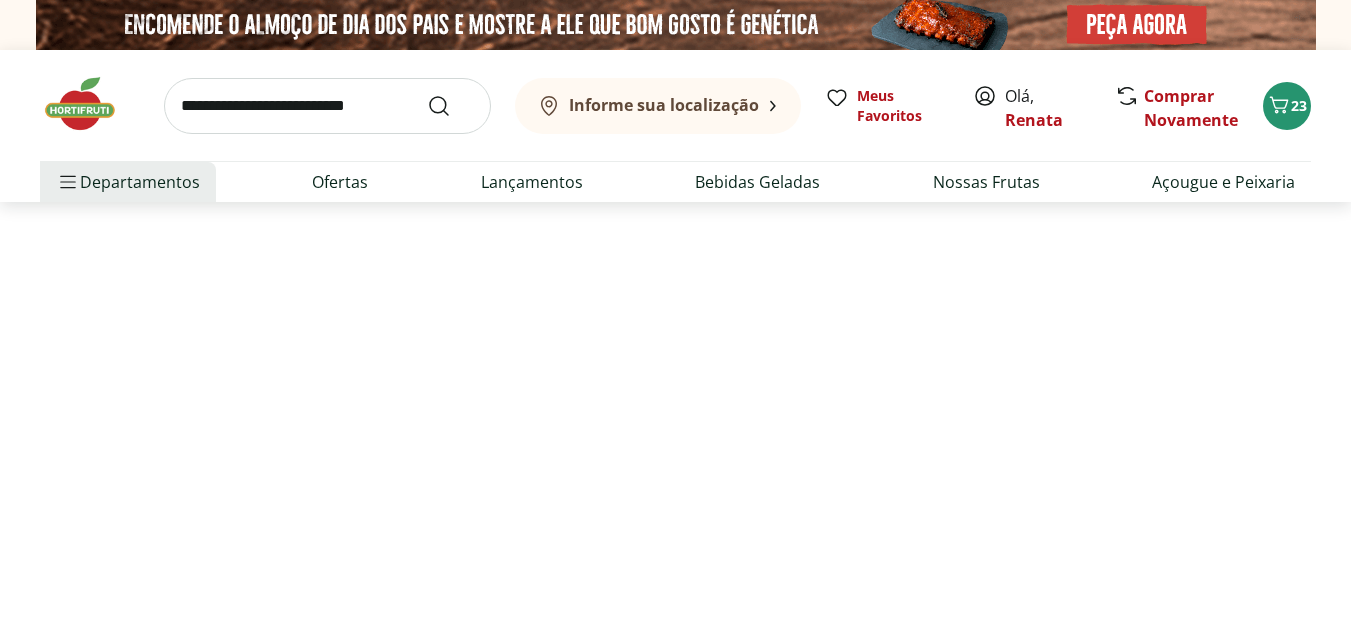 select on "**********" 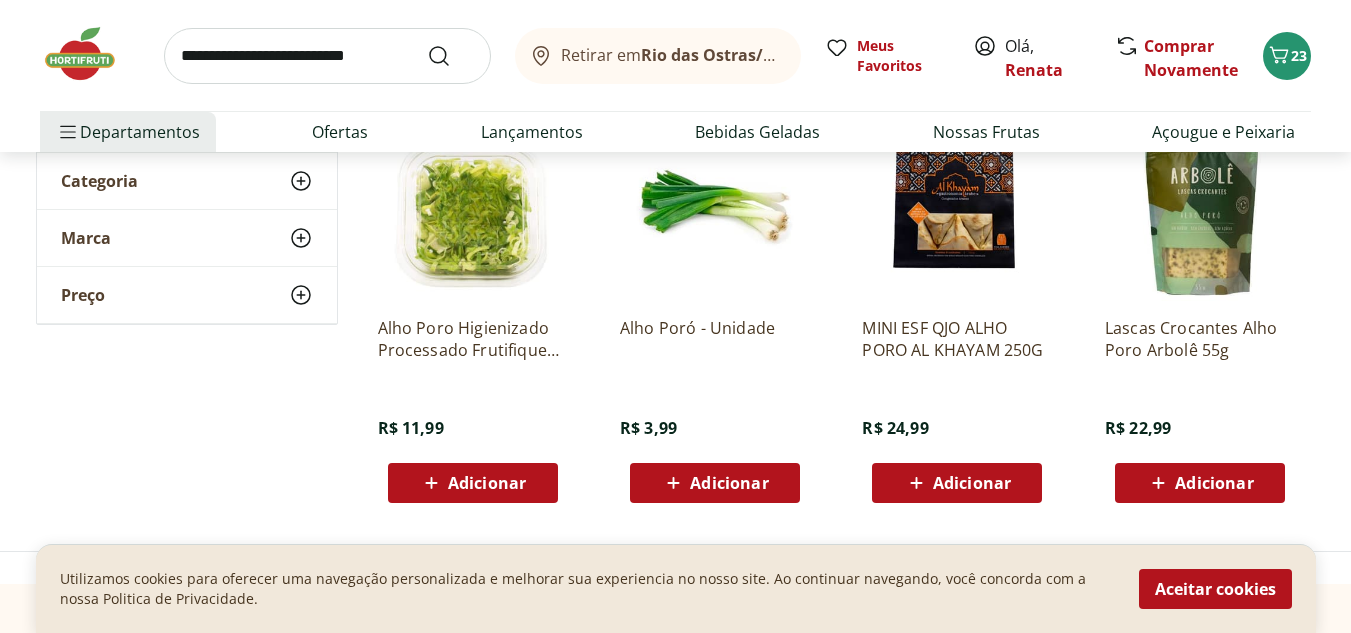 scroll, scrollTop: 320, scrollLeft: 0, axis: vertical 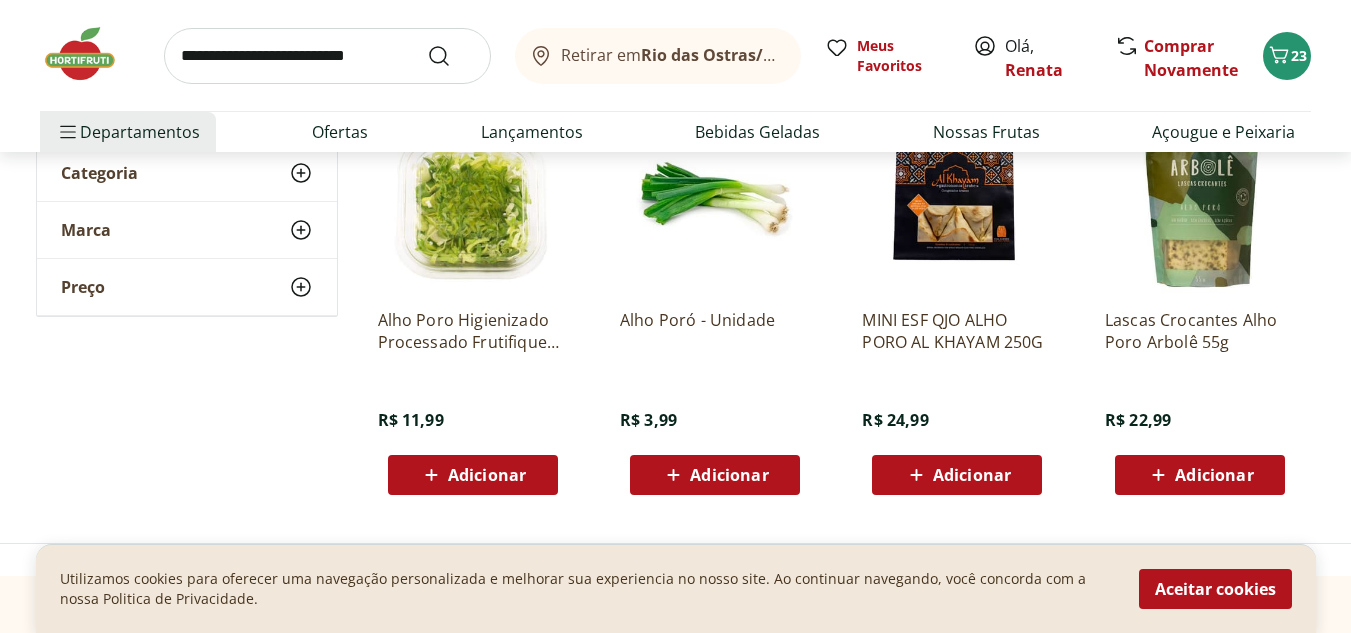 click on "Adicionar" at bounding box center (729, 475) 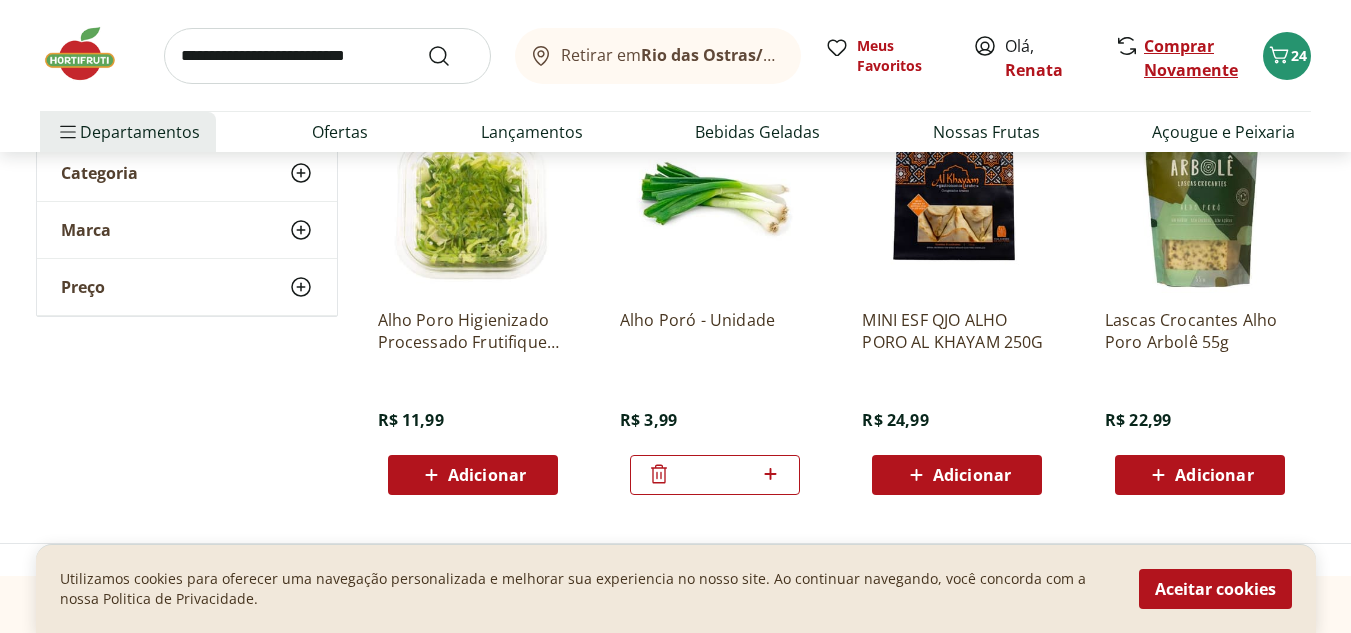 click on "Comprar Novamente" at bounding box center (1191, 58) 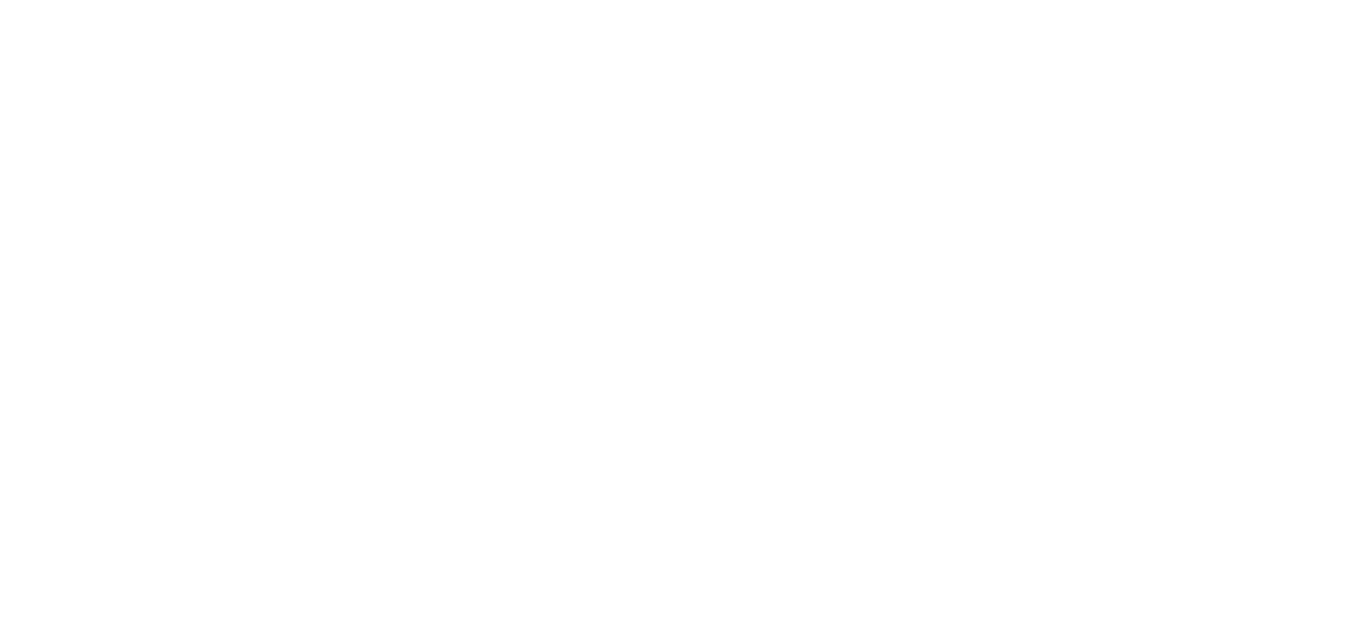 scroll, scrollTop: 0, scrollLeft: 0, axis: both 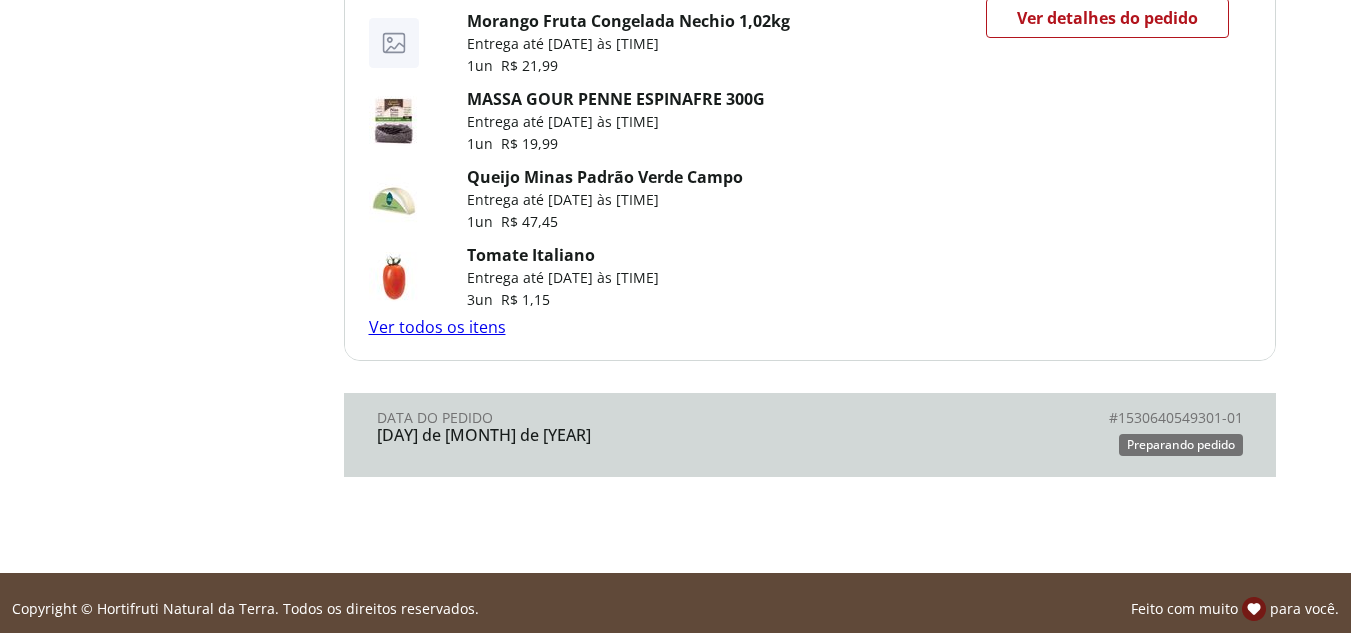 click on "Ver todos os itens" at bounding box center [437, 327] 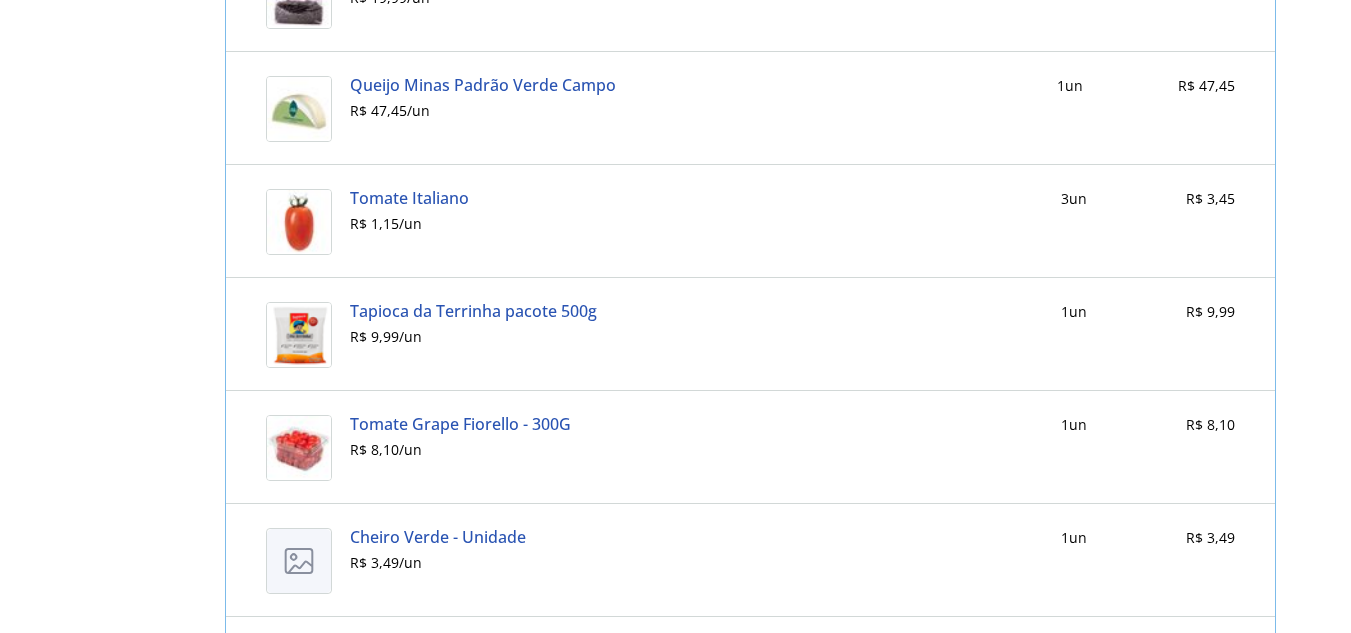 scroll, scrollTop: 1281, scrollLeft: 0, axis: vertical 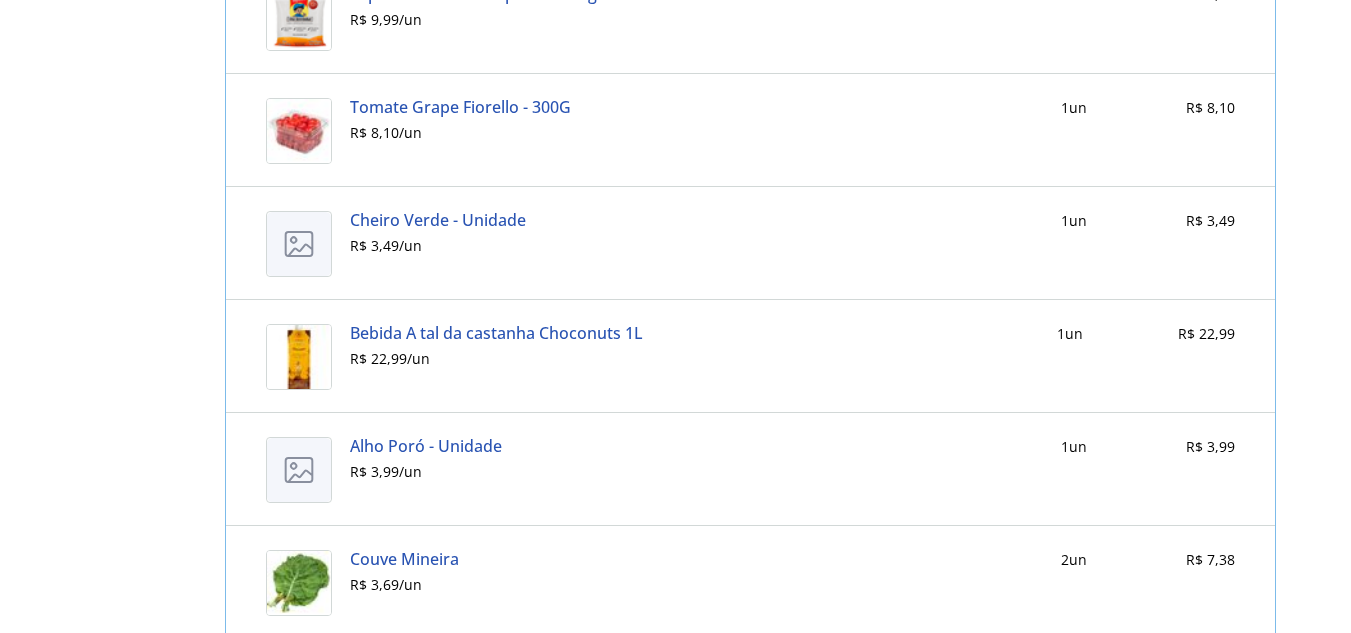 click on "Cheiro Verde - Unidade" at bounding box center (438, 220) 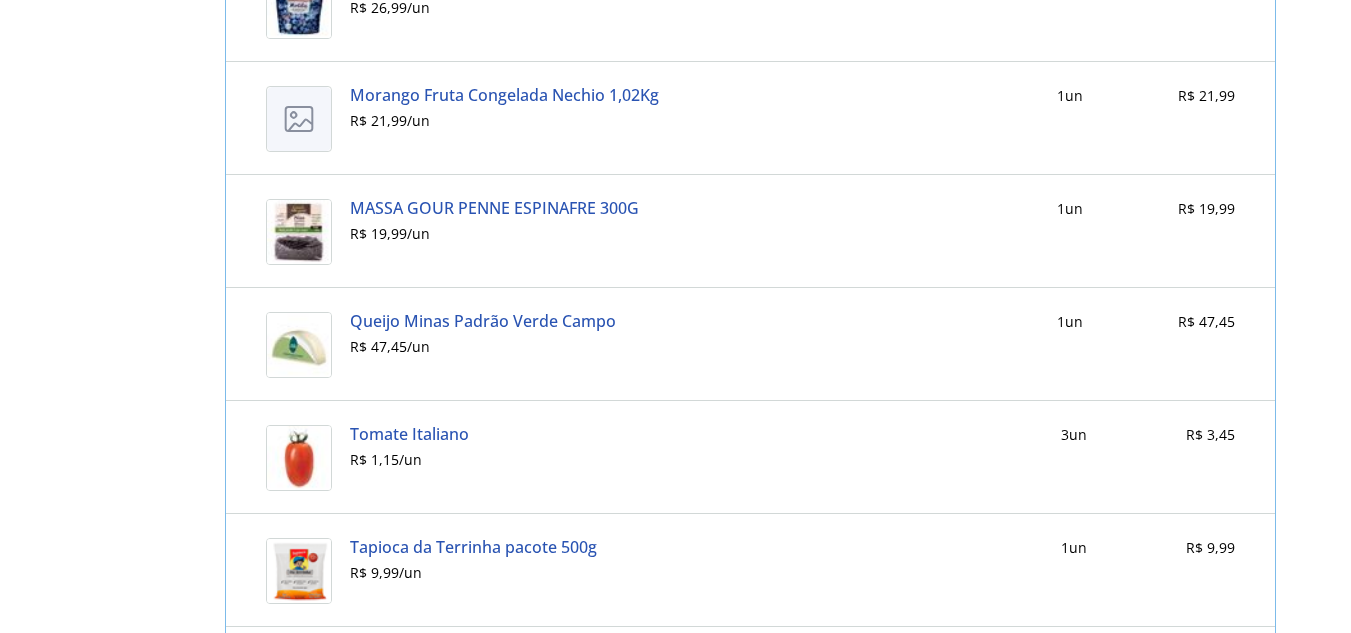 scroll, scrollTop: 466, scrollLeft: 0, axis: vertical 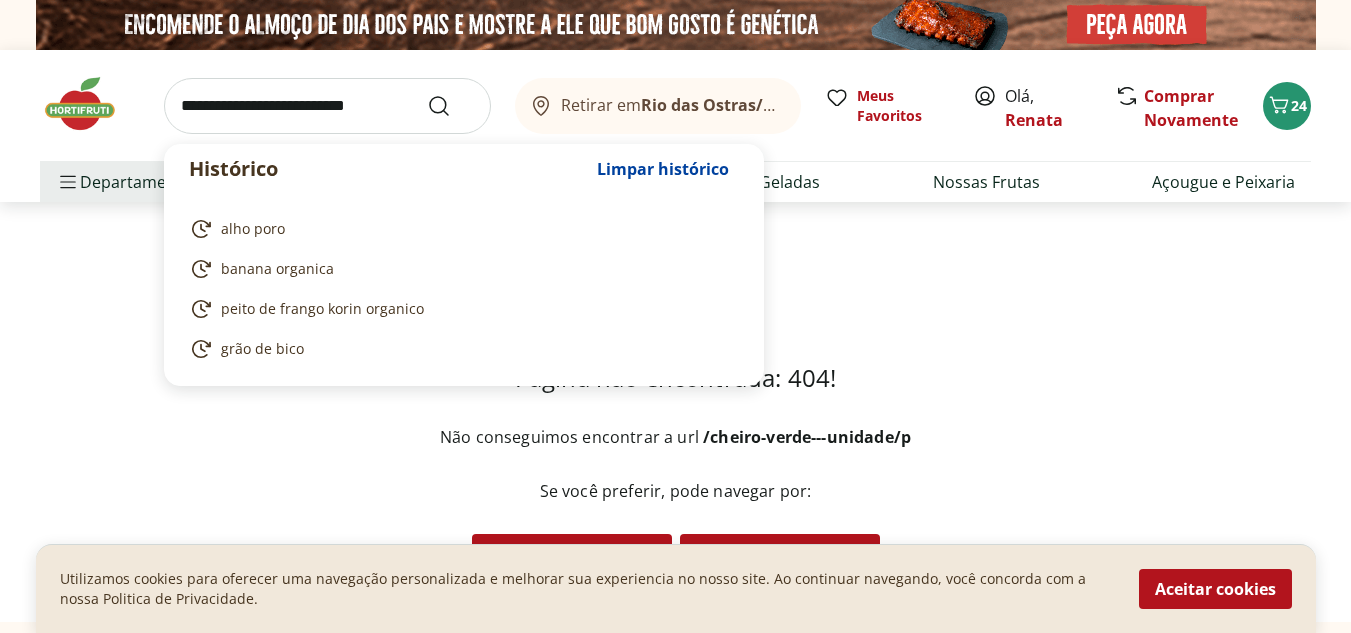 click at bounding box center [327, 106] 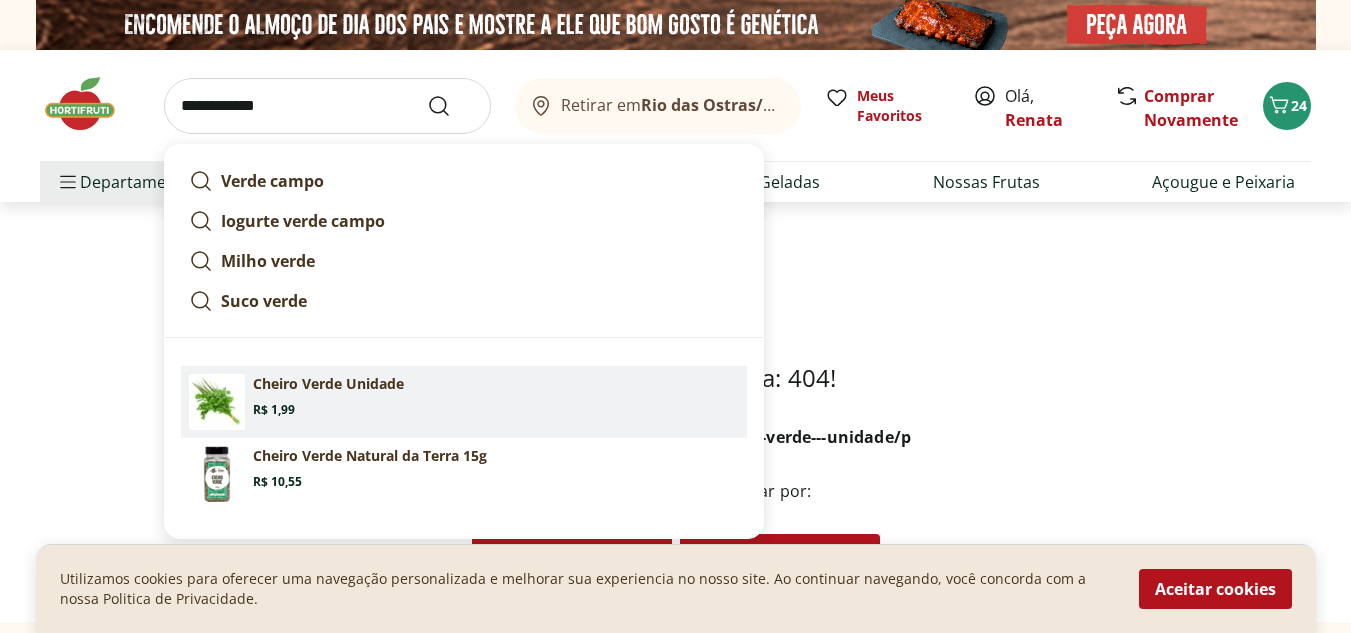 click on "Cheiro Verde Unidade Price: R$ 1,99" at bounding box center [496, 396] 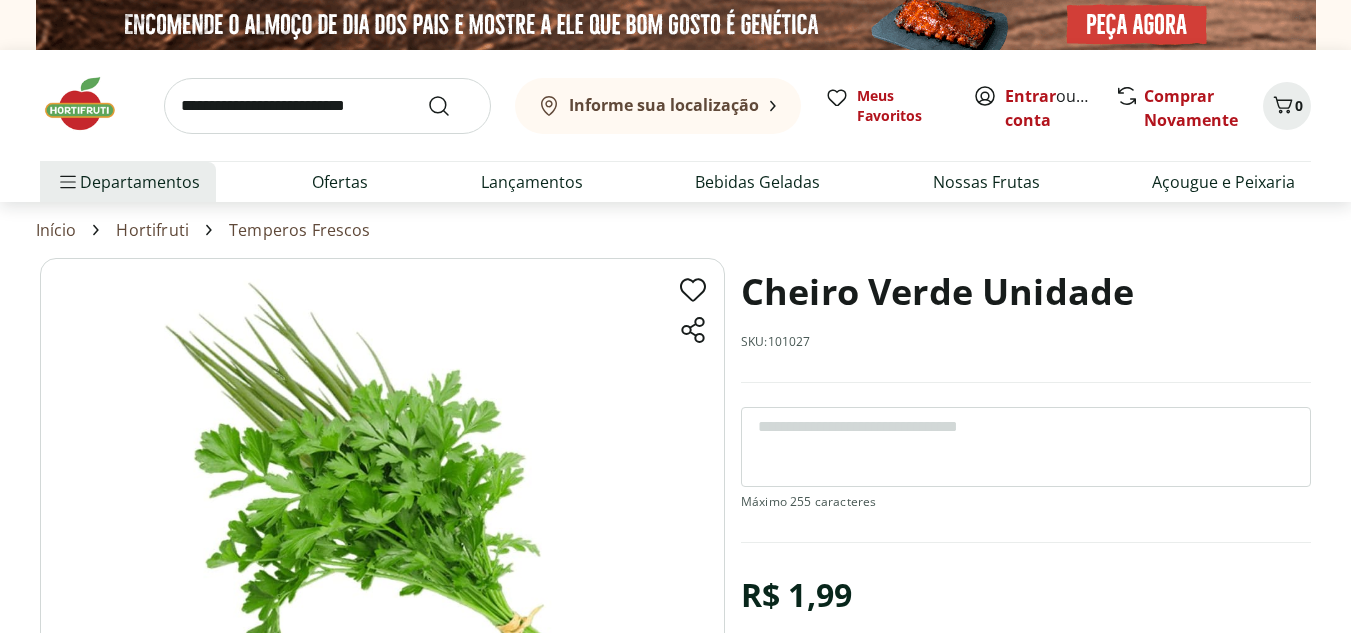 scroll, scrollTop: 0, scrollLeft: 0, axis: both 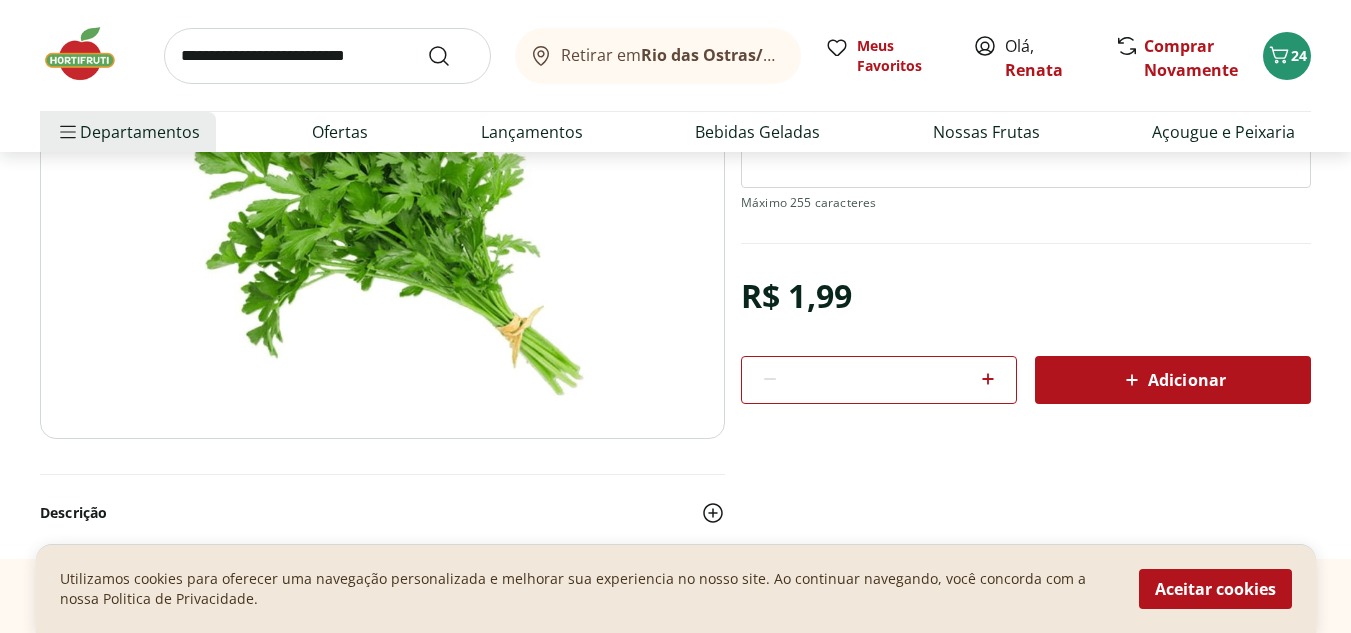 click on "Adicionar" at bounding box center (1173, 380) 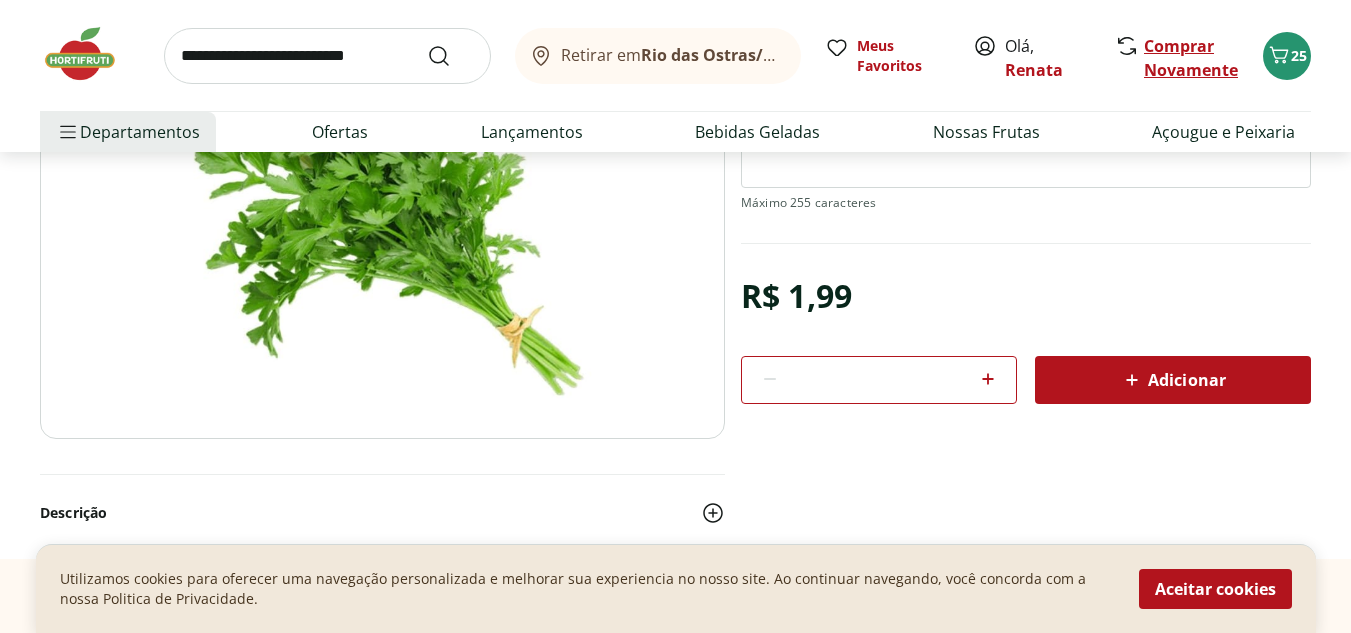 click on "Comprar Novamente" at bounding box center [1191, 58] 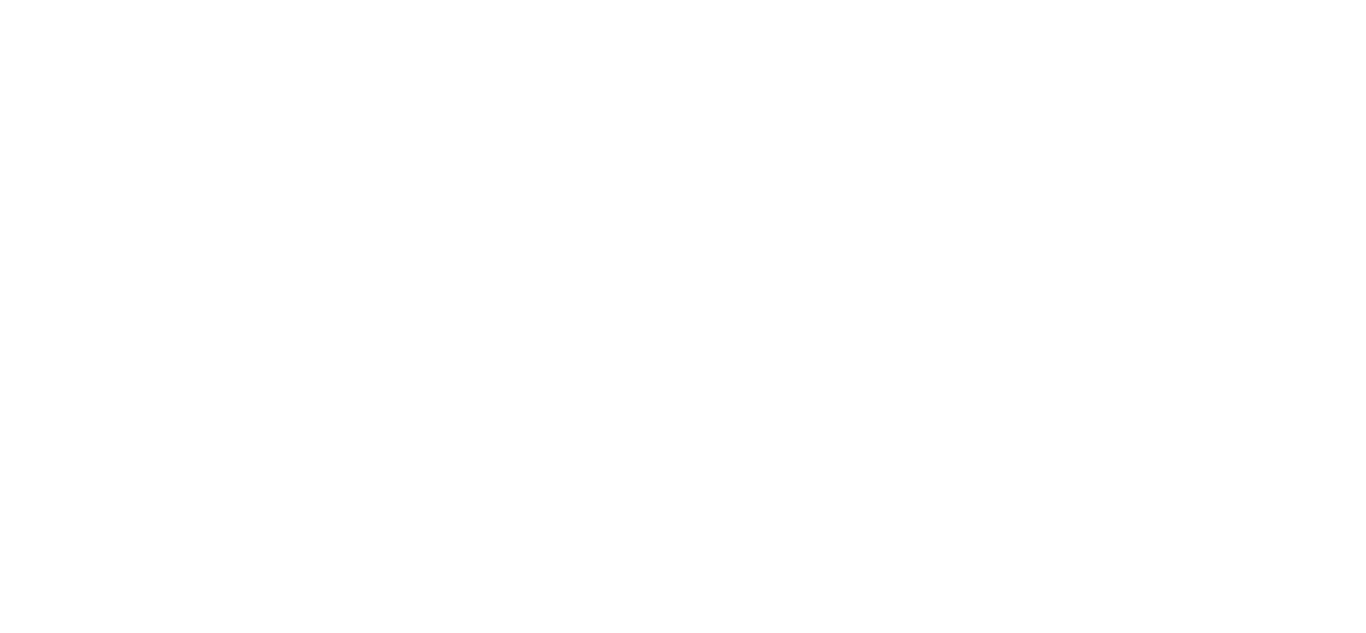 scroll, scrollTop: 0, scrollLeft: 0, axis: both 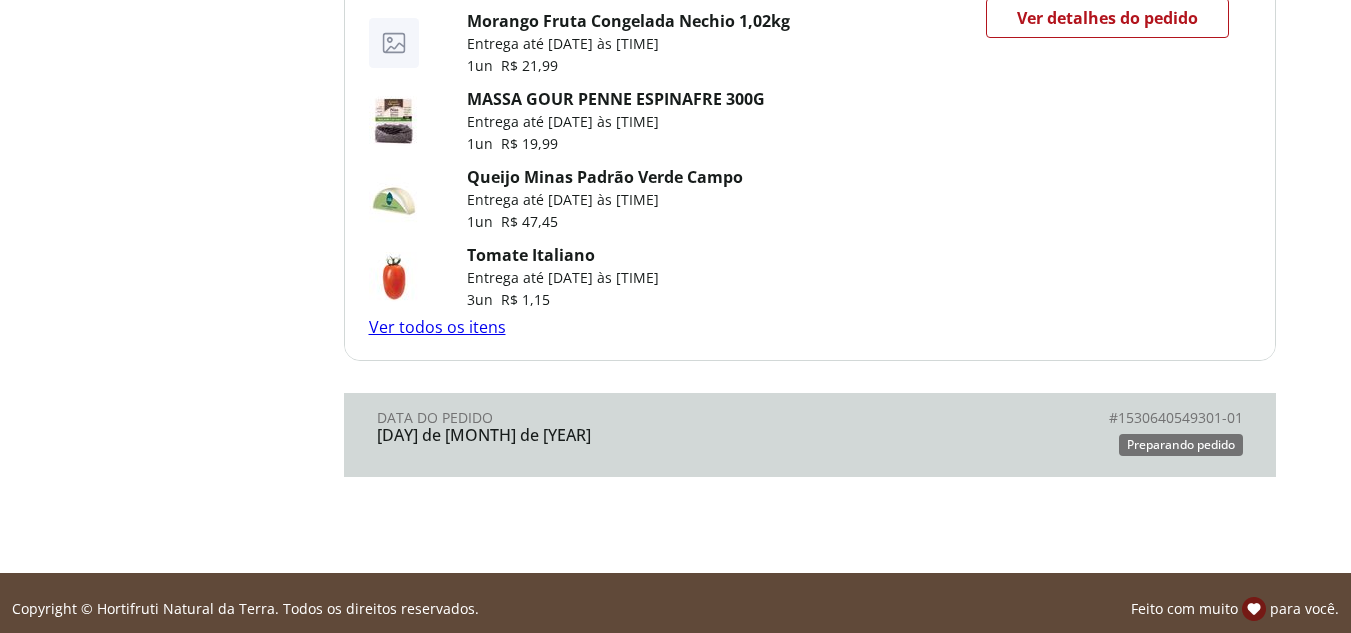 click on "Ver todos os itens" at bounding box center (437, 327) 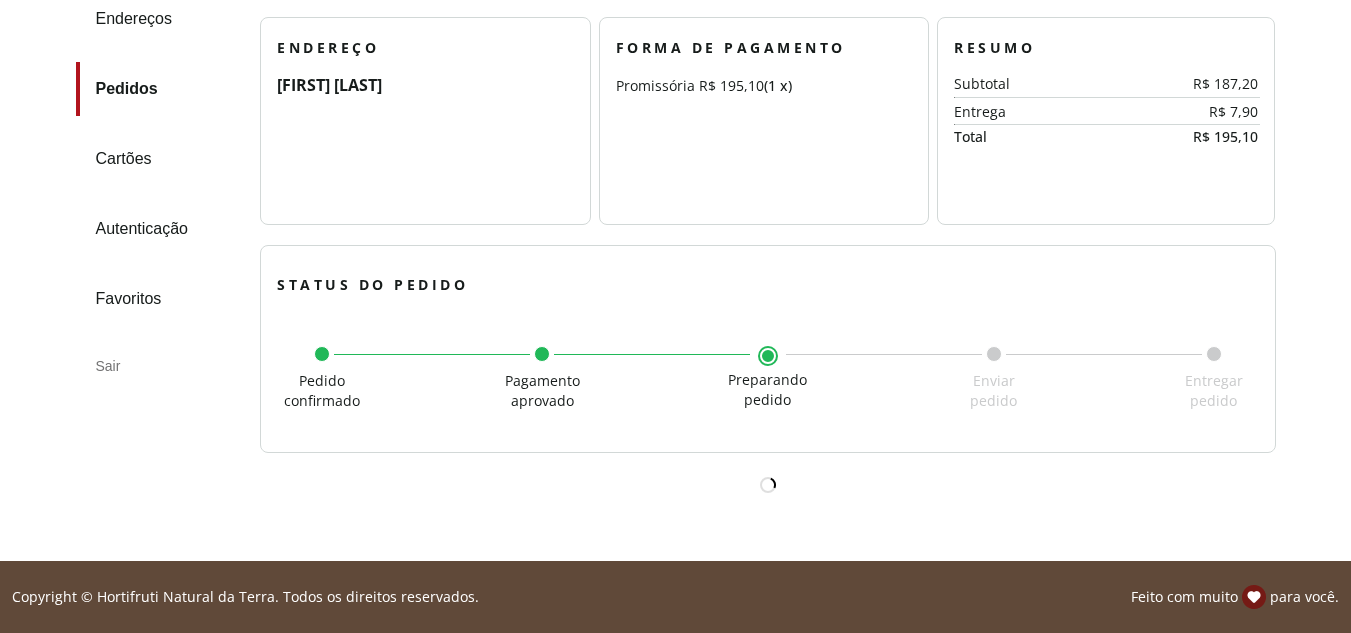 scroll, scrollTop: 0, scrollLeft: 0, axis: both 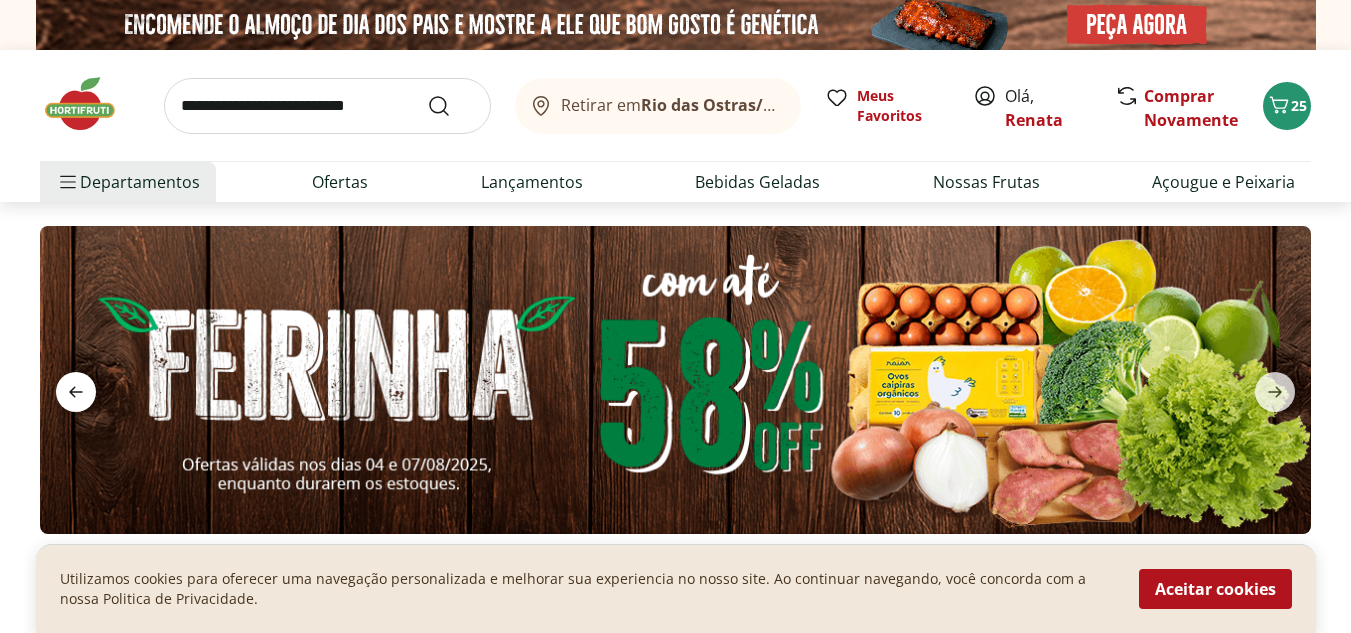 click at bounding box center (76, 392) 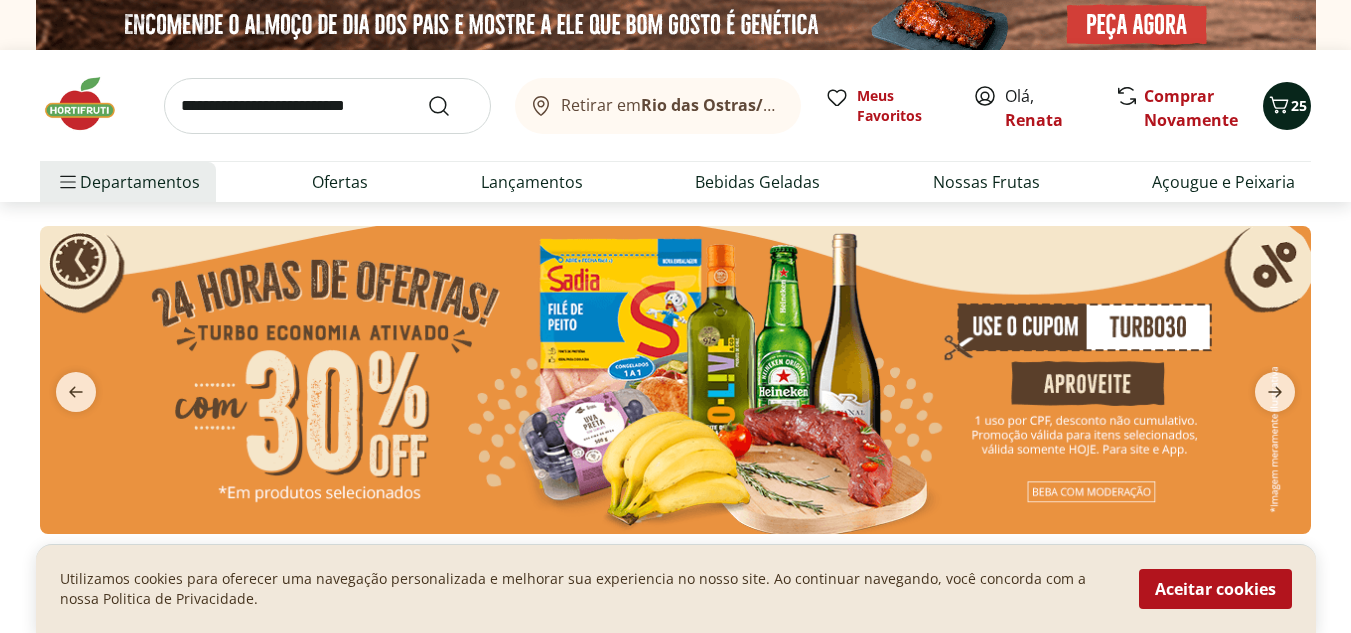 click 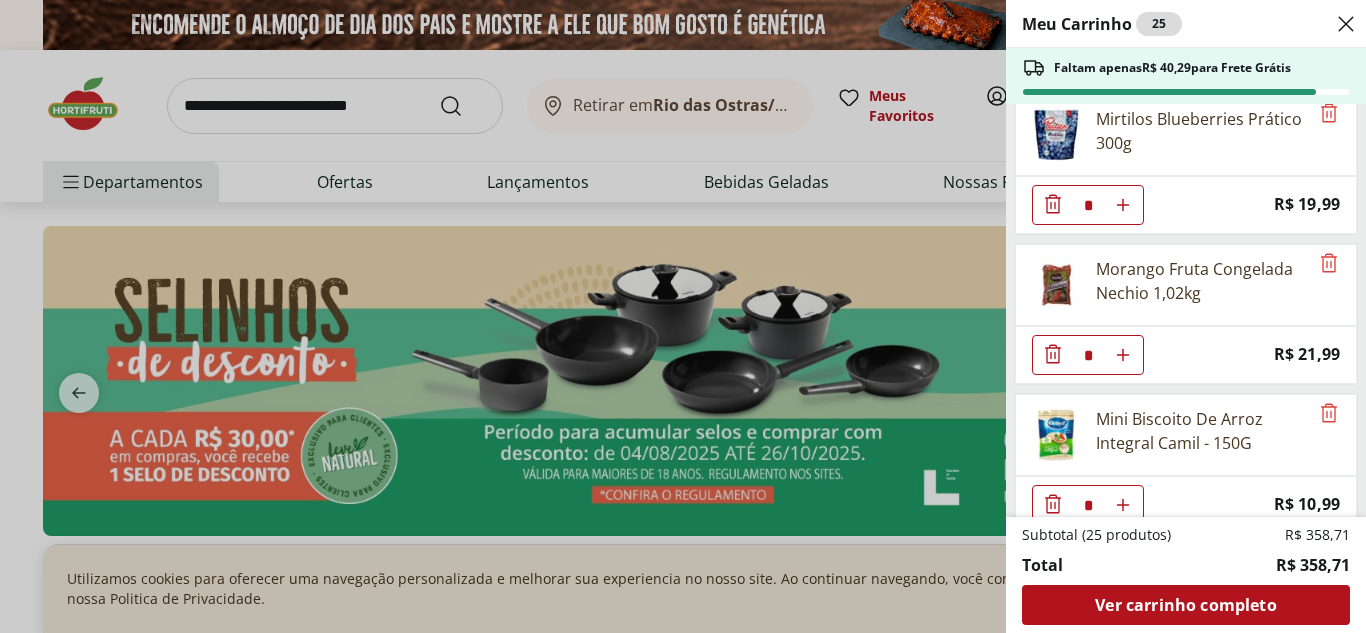 scroll, scrollTop: 170, scrollLeft: 0, axis: vertical 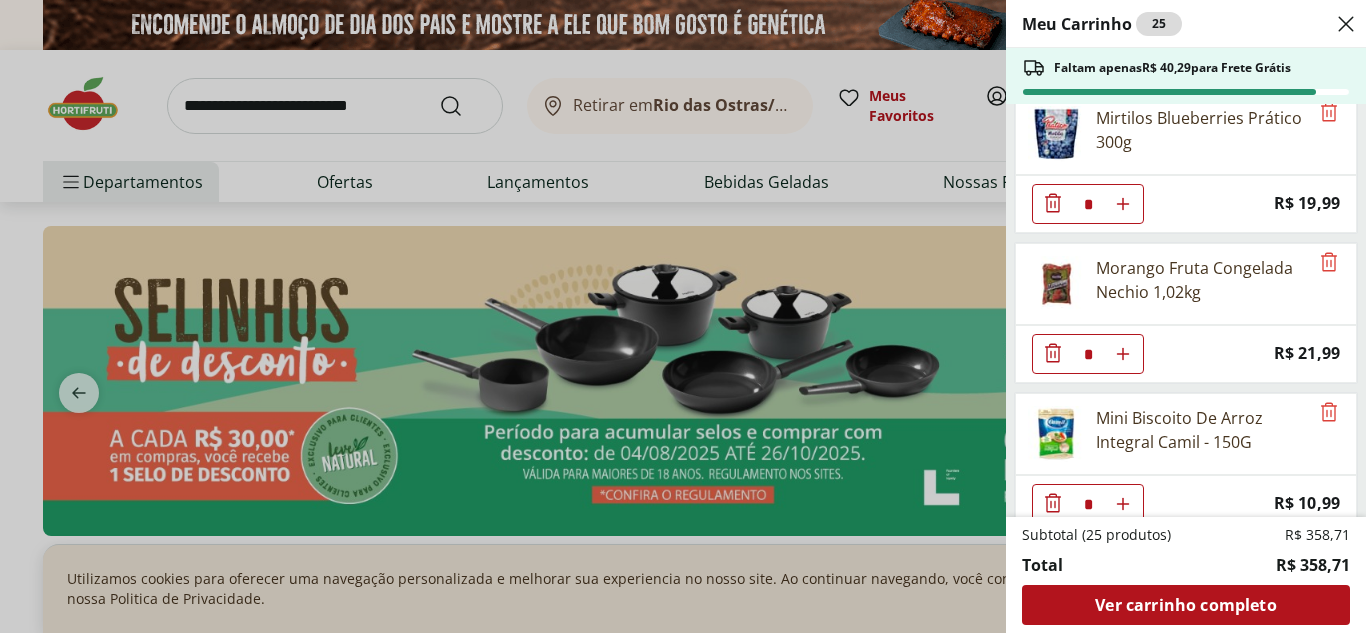 click 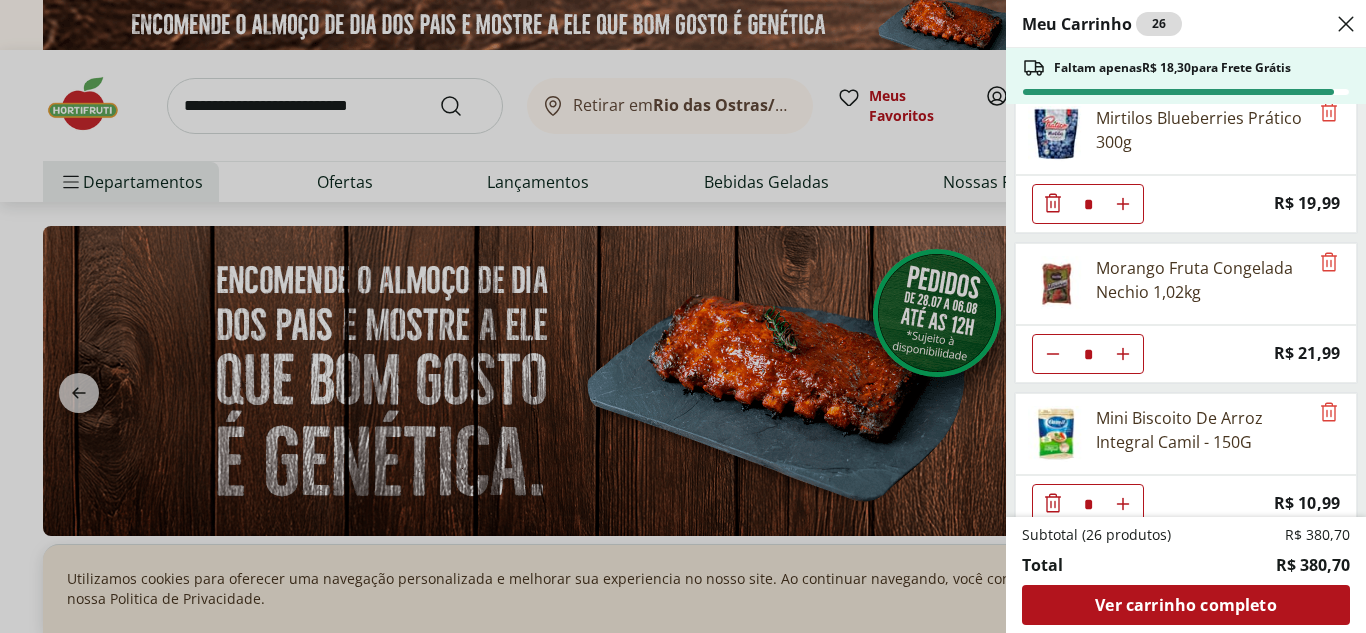 click 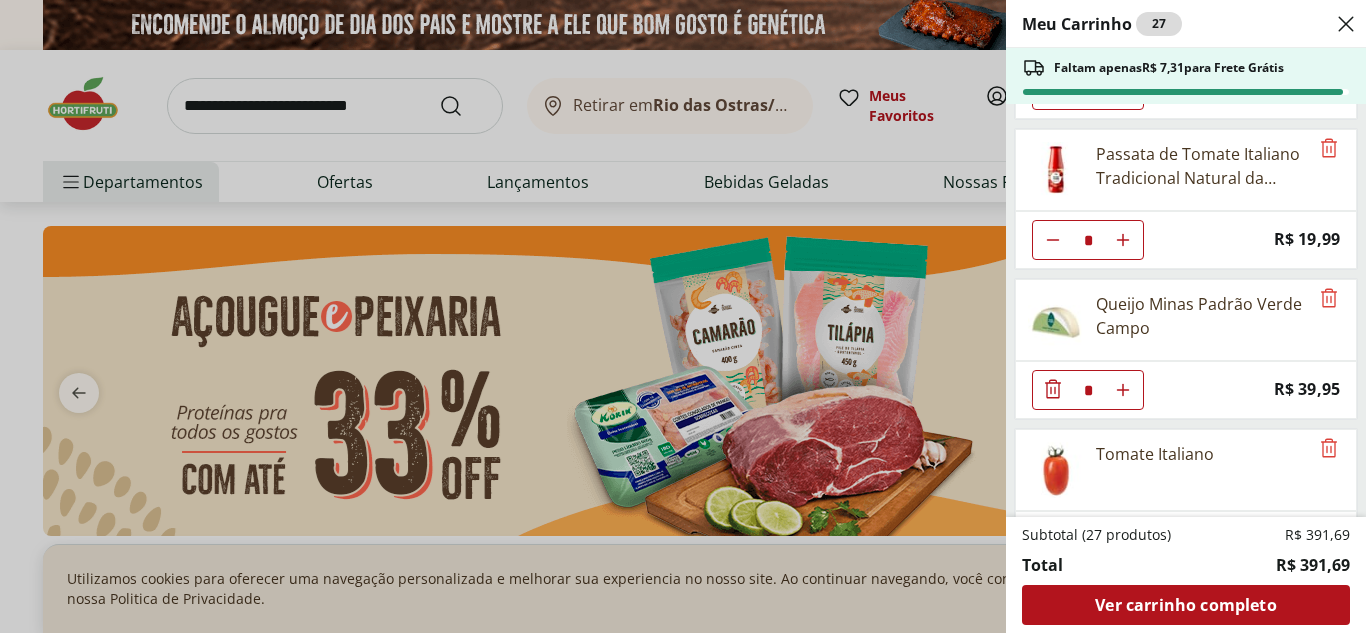 scroll, scrollTop: 1352, scrollLeft: 0, axis: vertical 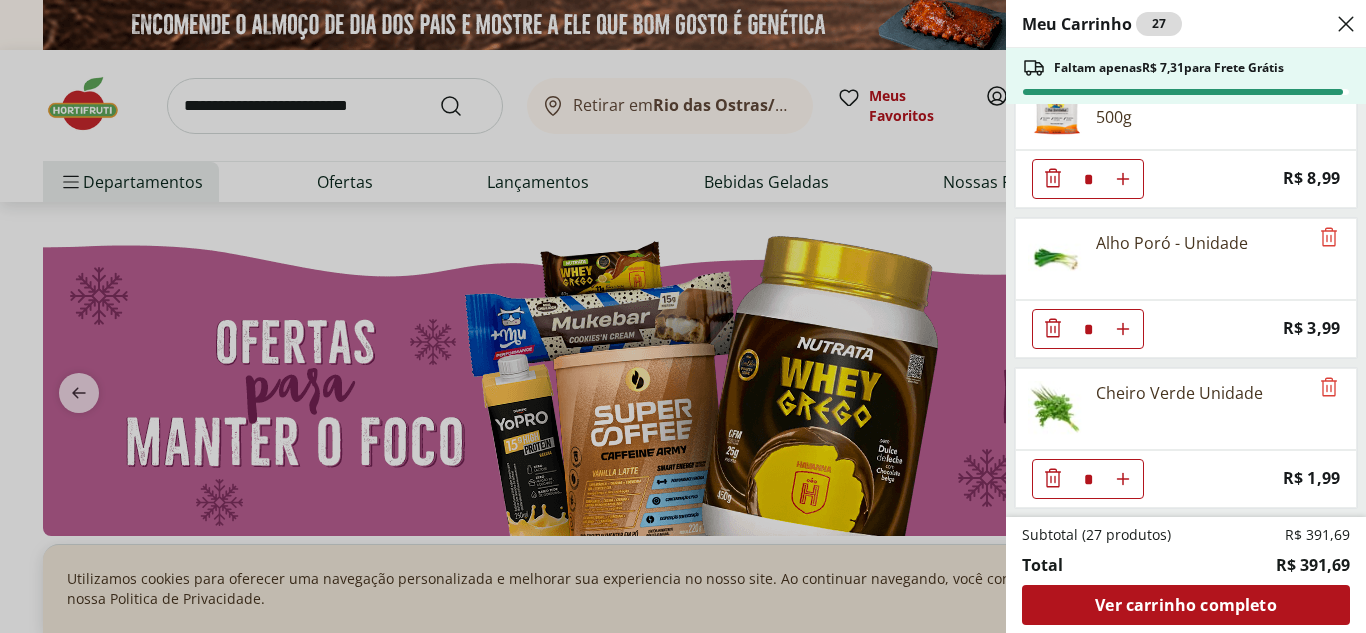 click on "Meu Carrinho 27 Faltam apenas  R$ 7,31  para Frete Grátis Bebida A tal da castanha Choconuts 1L * Price: R$ 22,99 Mirtilos Blueberries Prático 300g * Price: R$ 19,99 Morango Fruta Congelada Nechio 1,02kg * Price: R$ 21,99 Mini Biscoito De Arroz Integral Camil - 150G * Price: R$ 10,99 Feijão Vermelho Catado Alemão 1Kg * Price: R$ 19,99 Arroz Parboilizado Integral Tio João 1Kg * Price: R$ 10,99 Arroz Parboilizado Tio João 1Kg * Price: R$ 8,19 MASSA GOUR PENNE ESPINAFRE 300G * Price: R$ 20,99 Grão de Bico Tipo 1 Yoki 400g * Price: R$ 18,59 Passata de Tomate Italiano Tradicional Natural da Terra 680g * Price: R$ 19,99 Queijo Minas Padrão Verde Campo * Price: R$ 39,95 Tomate Italiano * Price: R$ 1,15 Banana Prata Orgânica * Price: R$ 14,39 Tapioca da Terrinha pacote 500g * Price: R$ 8,99 Alho Poró - Unidade * Price: R$ 3,99 Cheiro Verde Unidade * Price: R$ 1,99 Subtotal (27 produtos) R$ 391,69 Total R$ 391,69 Ver carrinho completo" at bounding box center [683, 316] 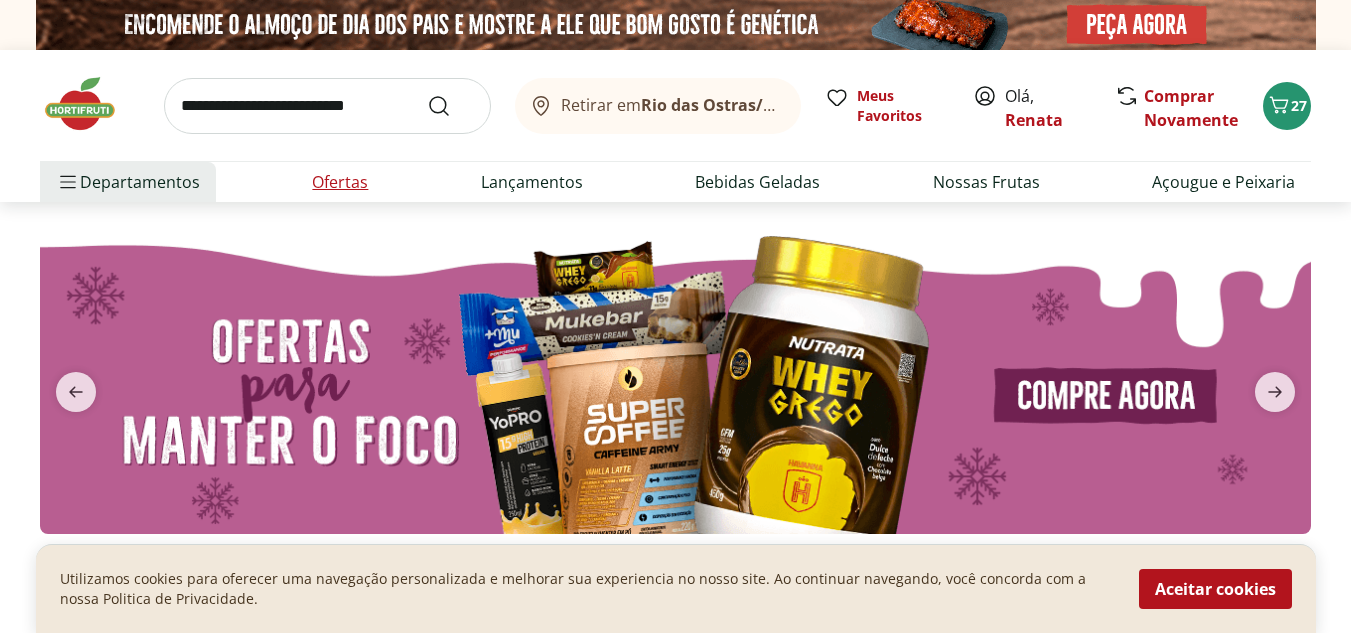 click on "Ofertas" at bounding box center (340, 182) 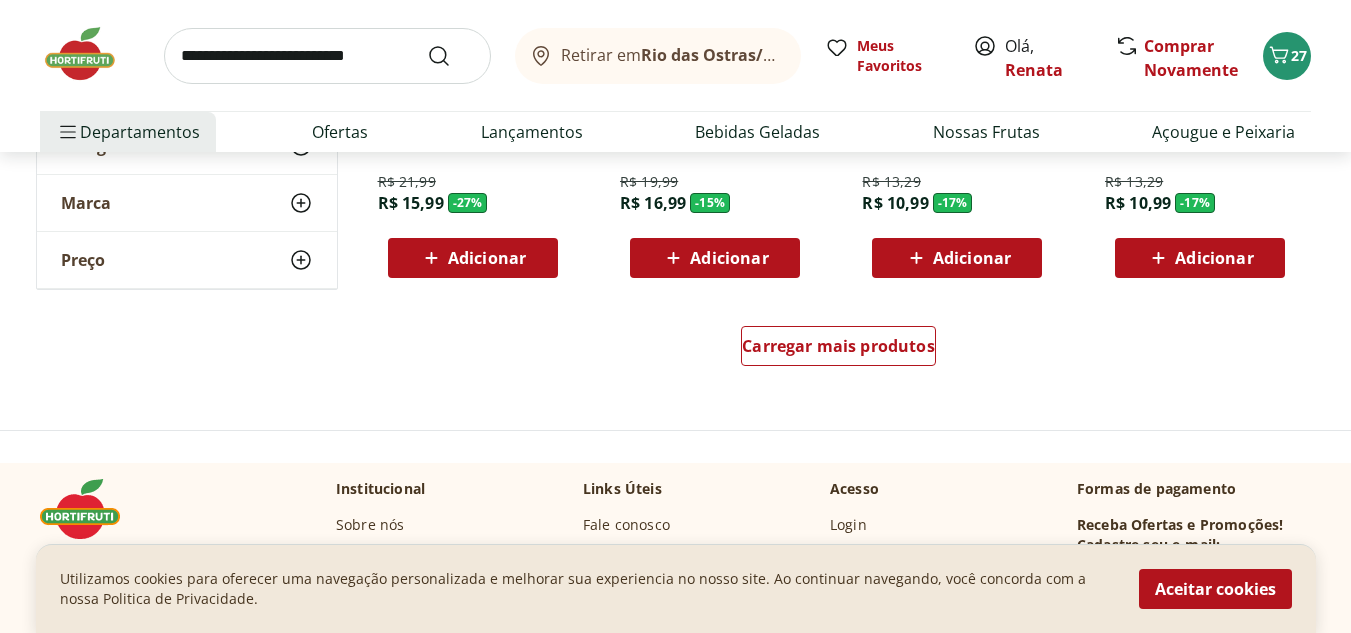 scroll, scrollTop: 1356, scrollLeft: 0, axis: vertical 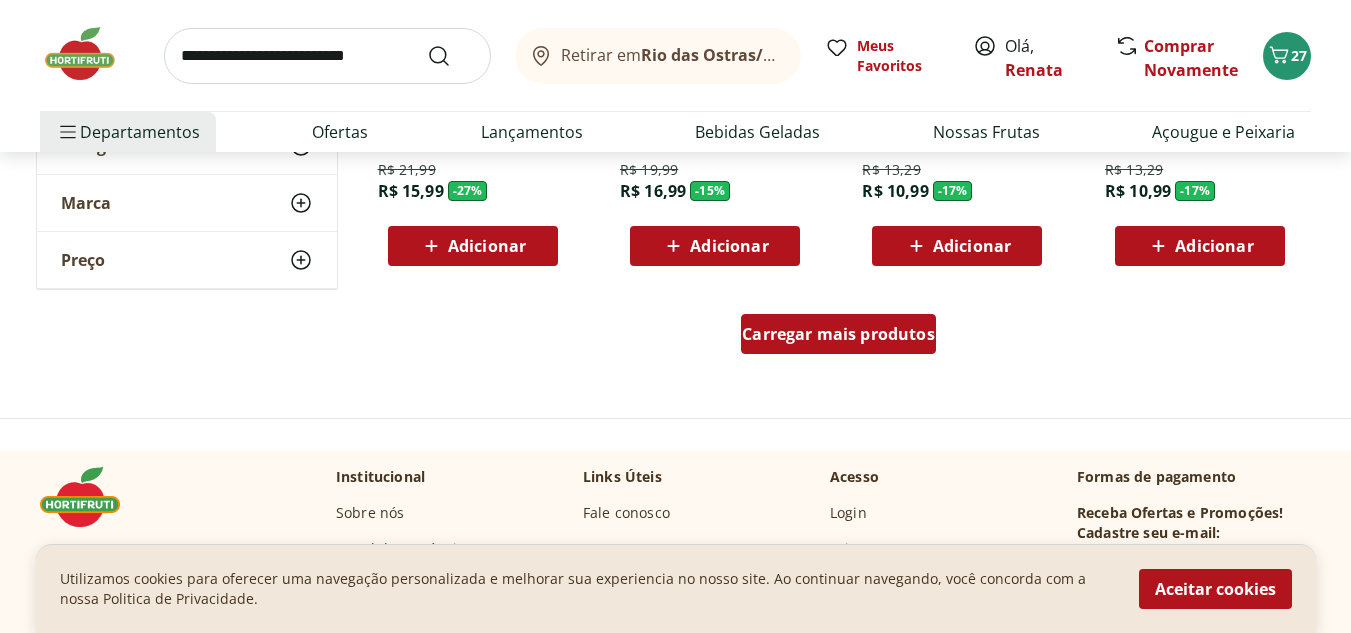 click on "Carregar mais produtos" at bounding box center (838, 334) 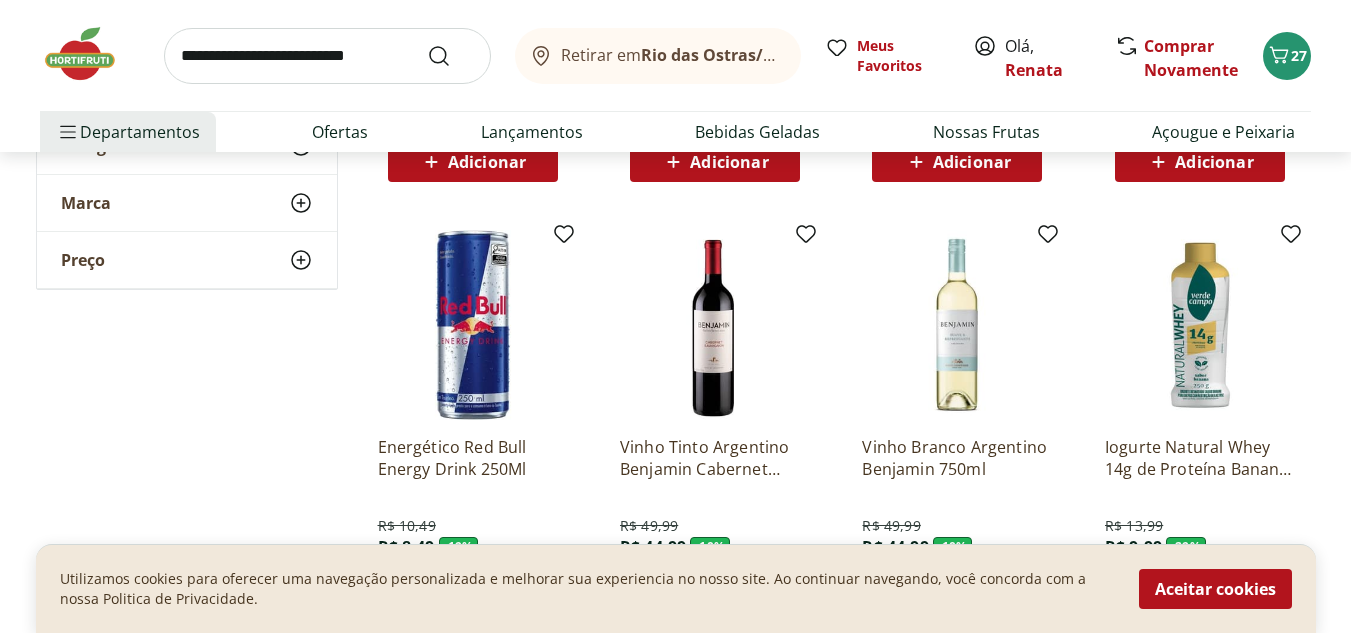 scroll, scrollTop: 0, scrollLeft: 0, axis: both 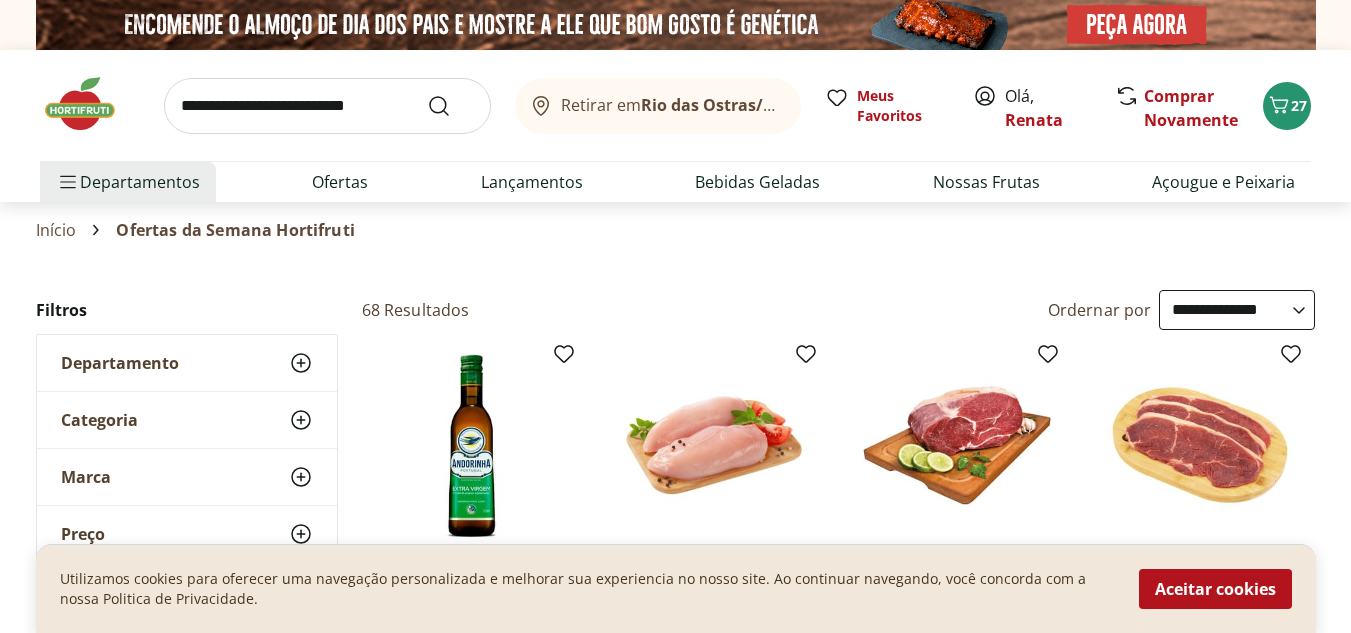 click at bounding box center (327, 106) 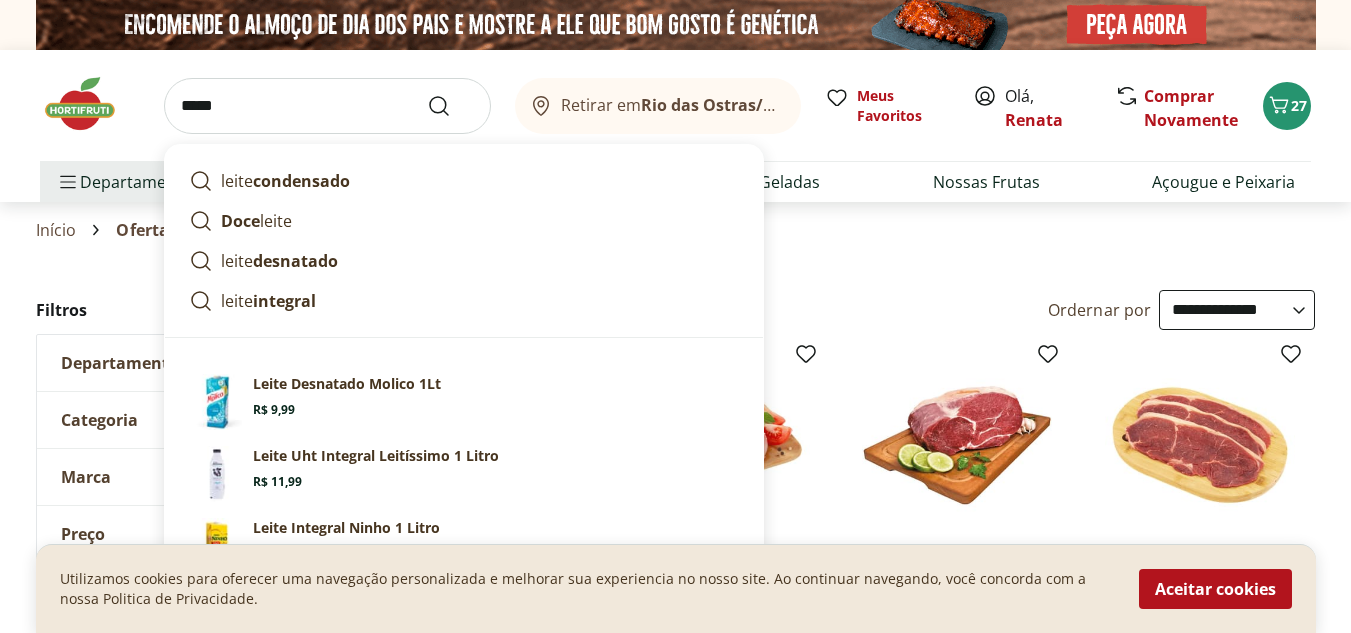 type on "*****" 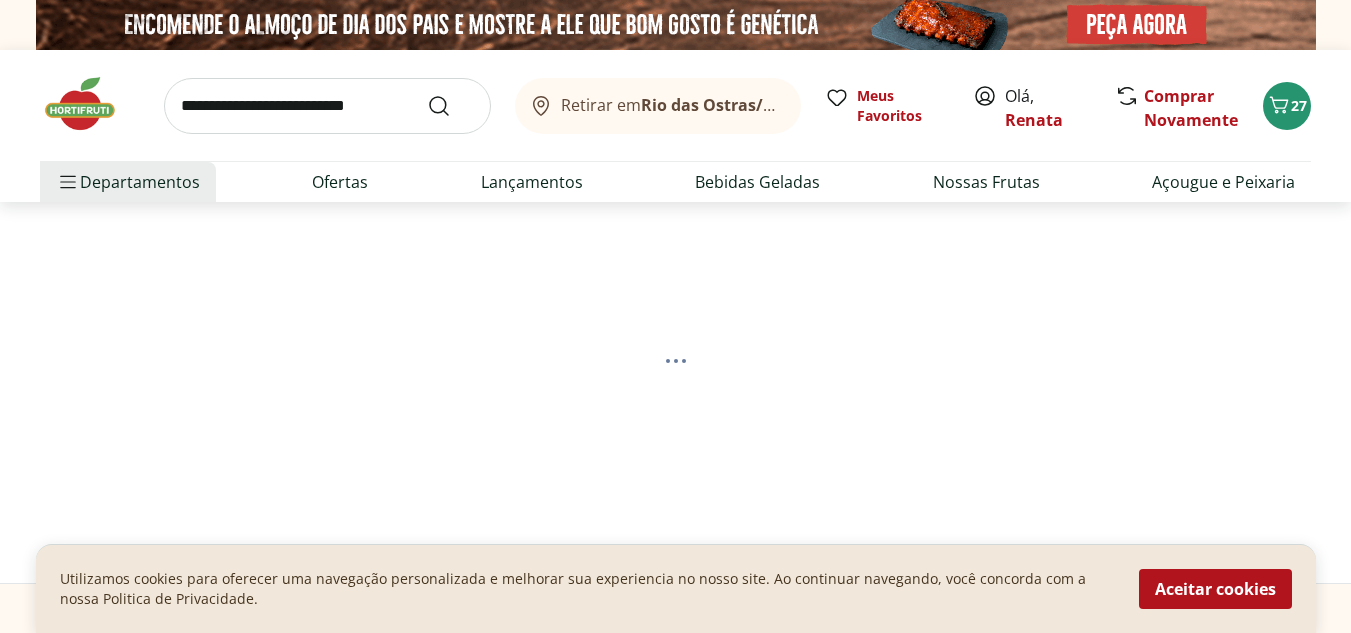 select on "**********" 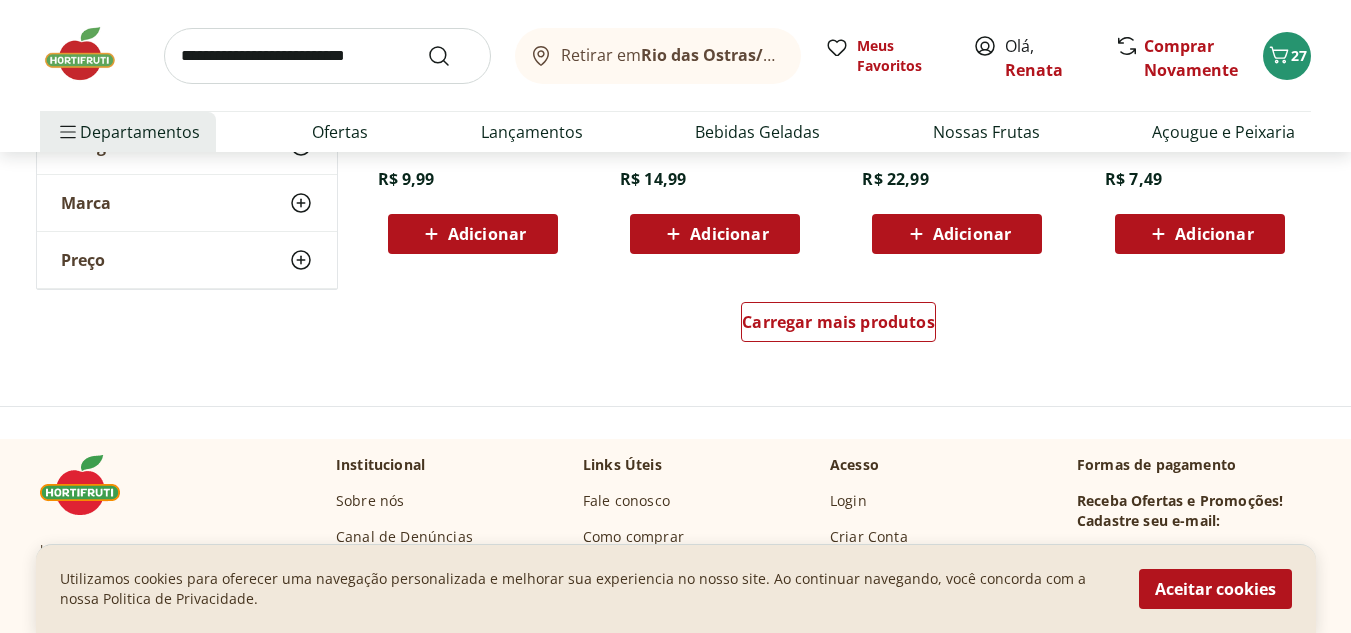 scroll, scrollTop: 1447, scrollLeft: 0, axis: vertical 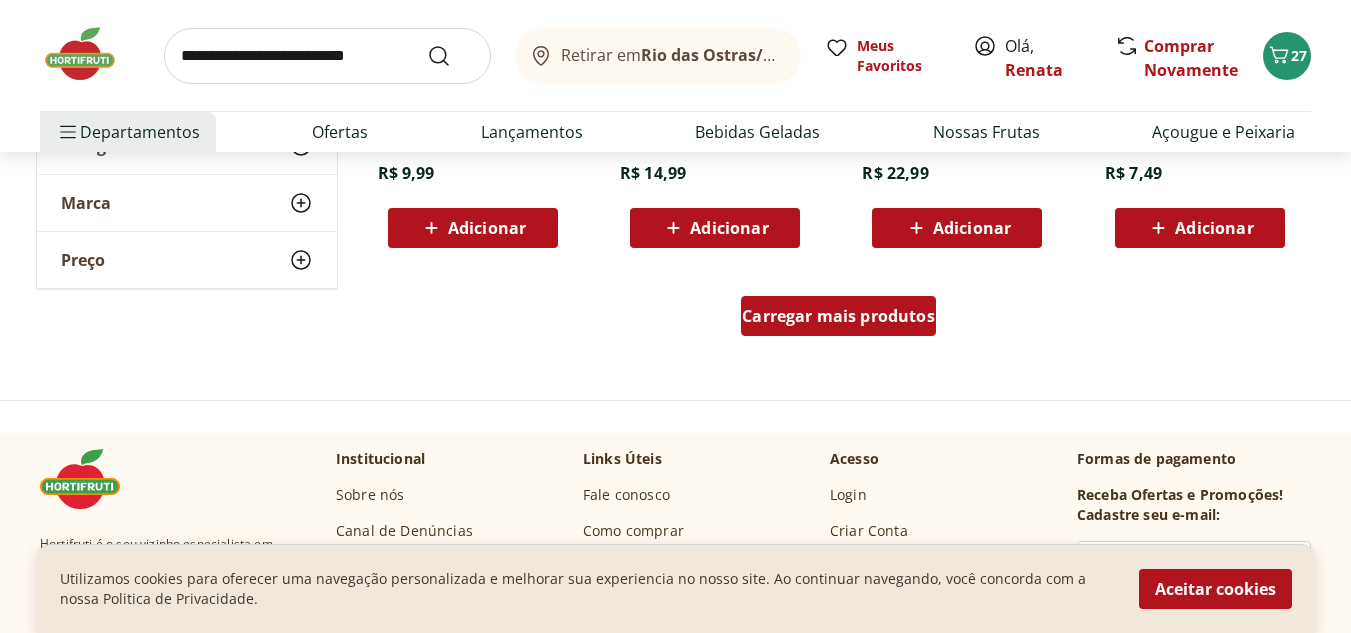 click on "Carregar mais produtos" at bounding box center (838, 316) 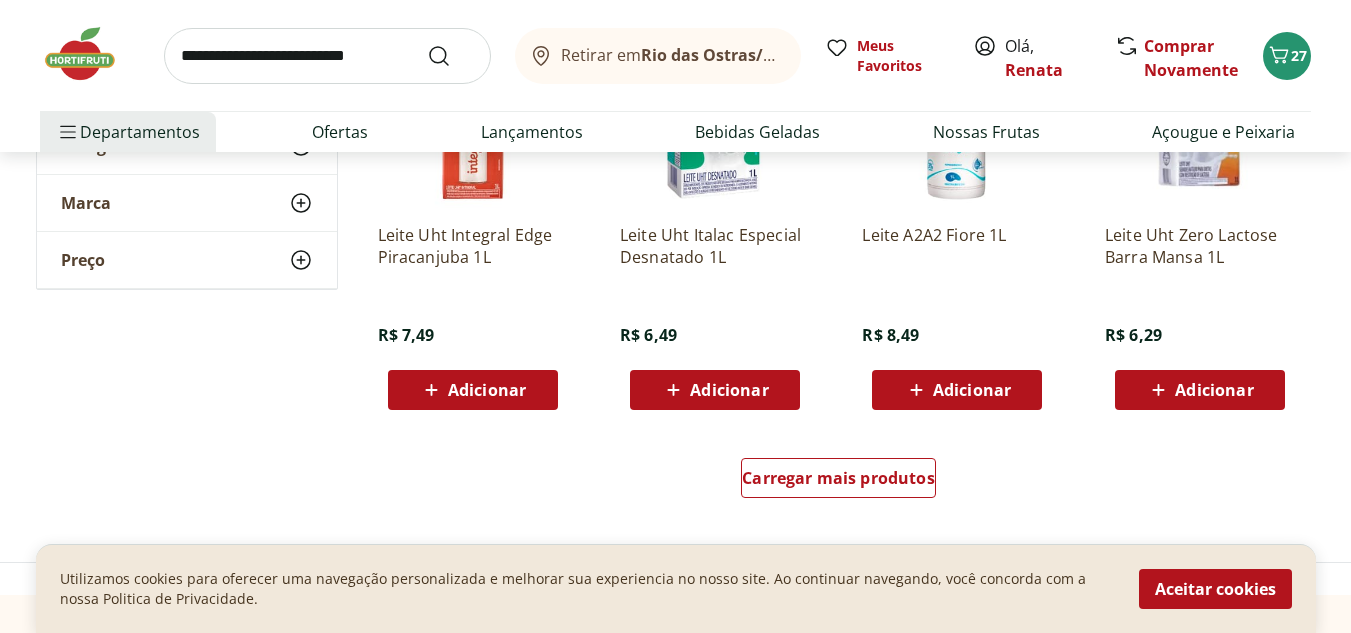 scroll, scrollTop: 2548, scrollLeft: 0, axis: vertical 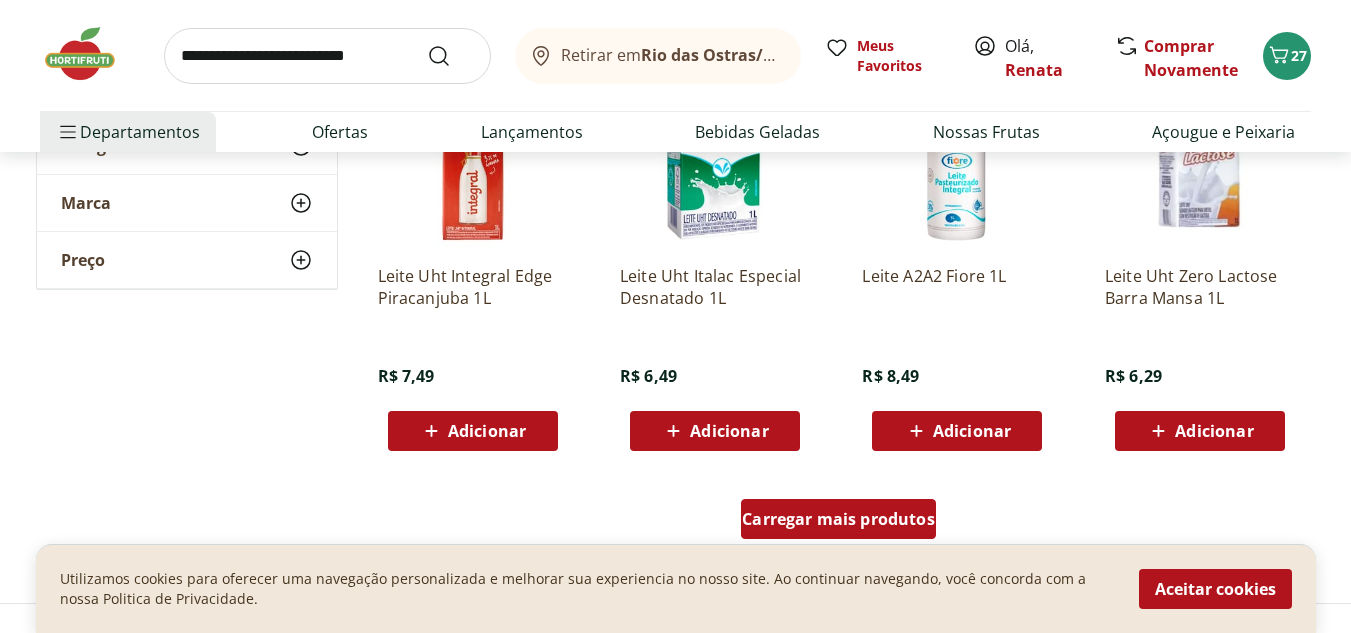 click on "Carregar mais produtos" at bounding box center [838, 519] 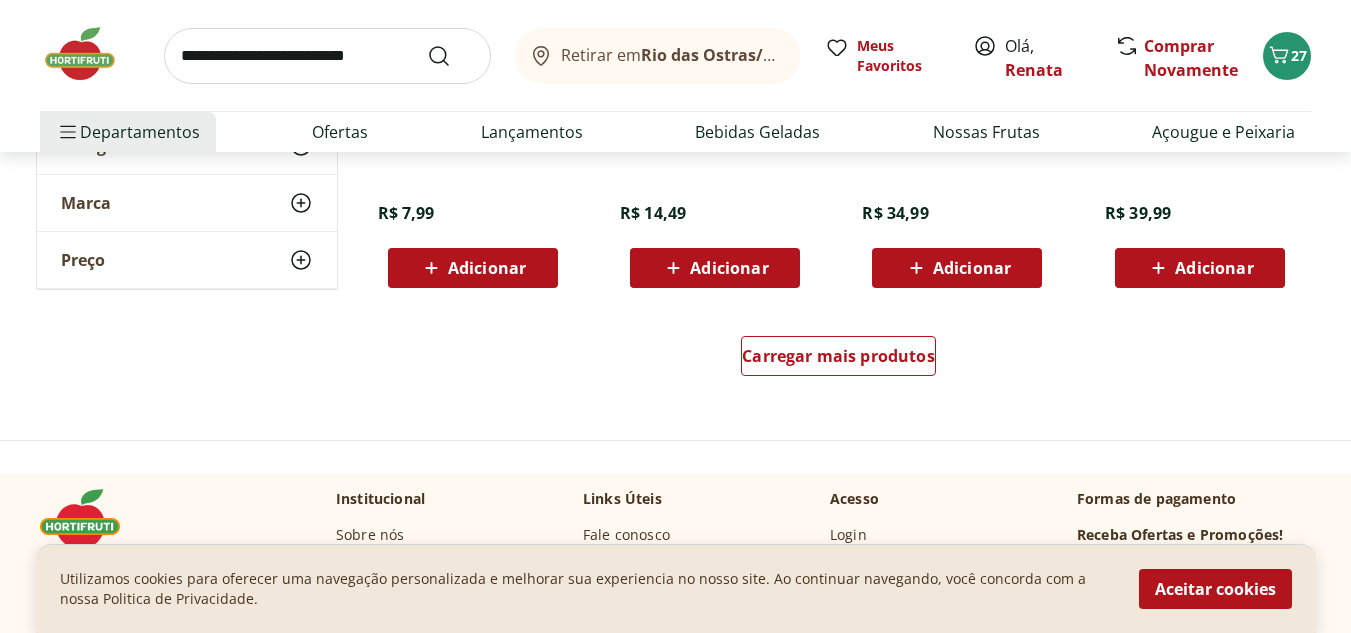 scroll, scrollTop: 3994, scrollLeft: 0, axis: vertical 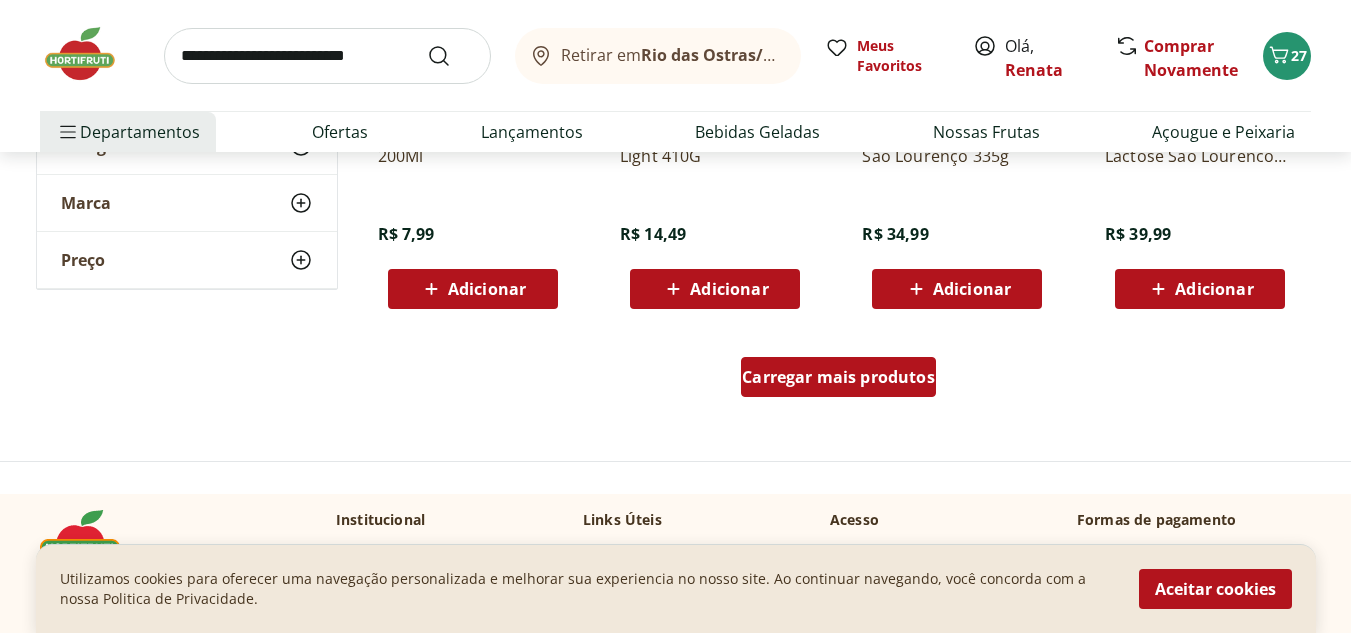 click on "Carregar mais produtos" at bounding box center (838, 377) 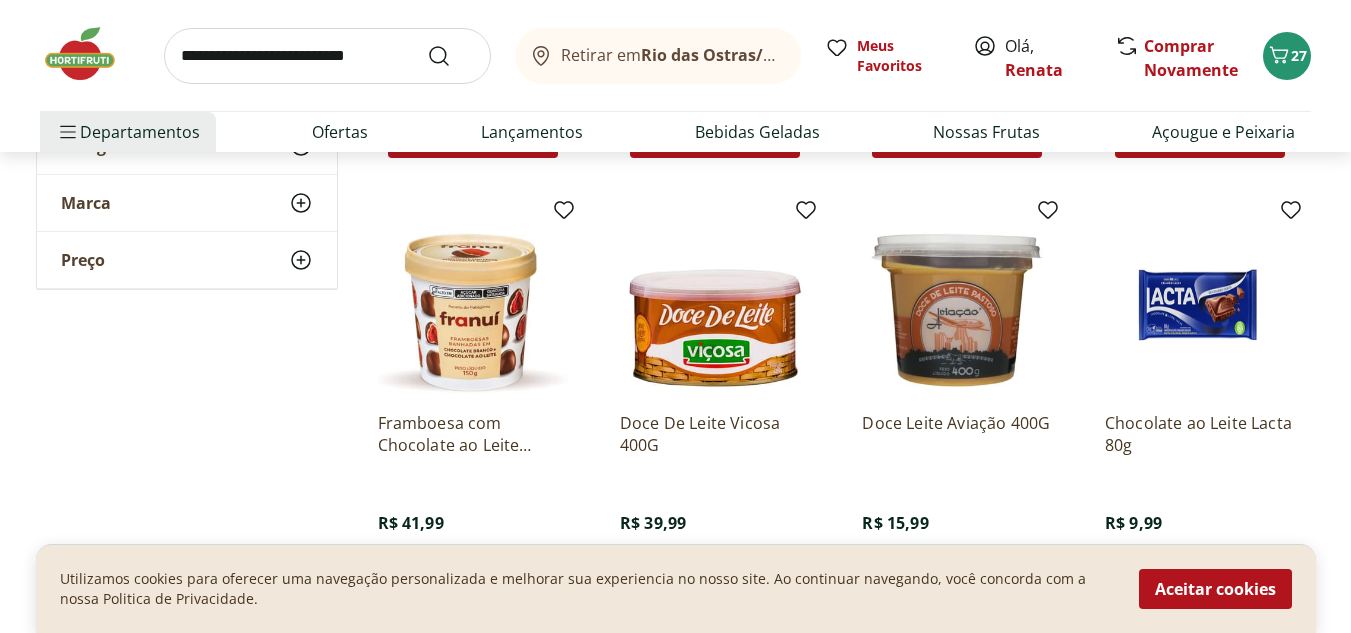 scroll, scrollTop: 4971, scrollLeft: 0, axis: vertical 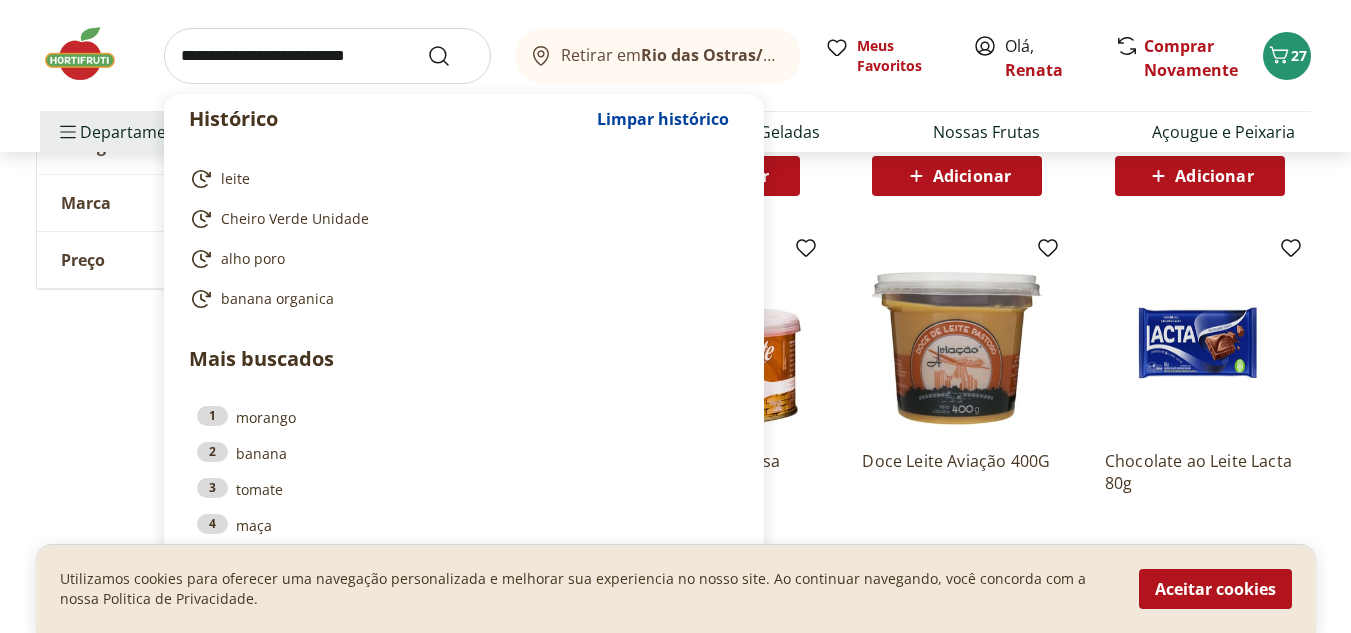 click at bounding box center [327, 56] 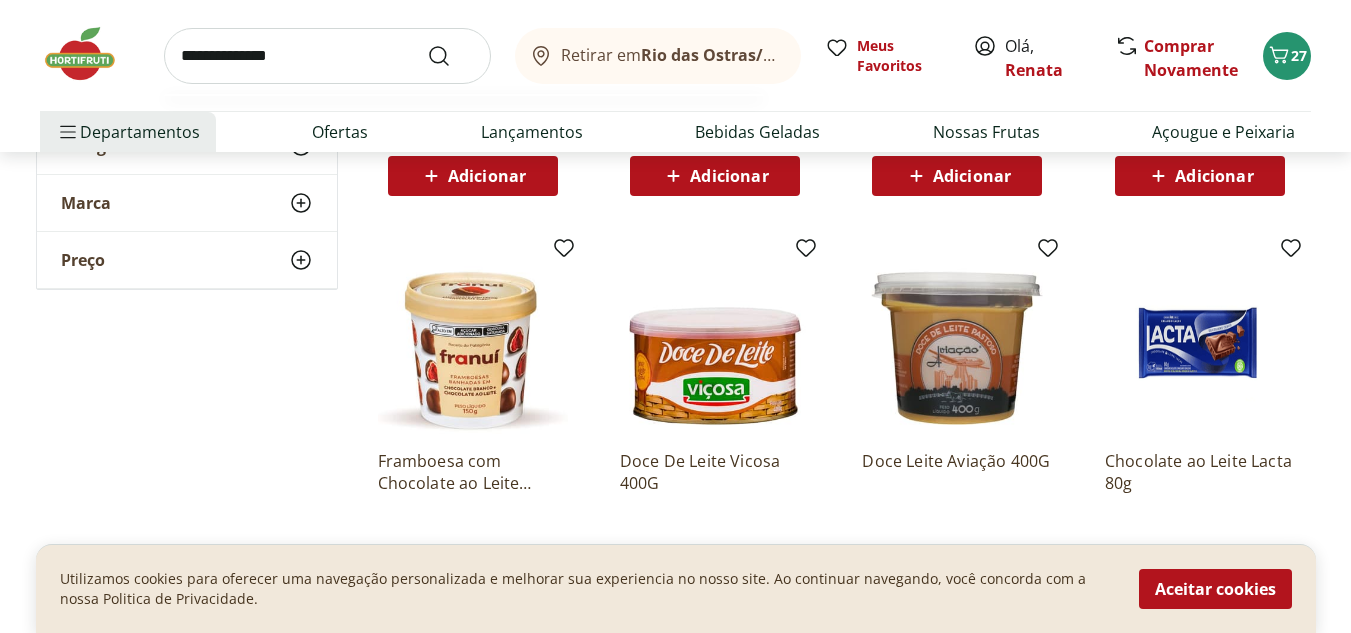 type on "**********" 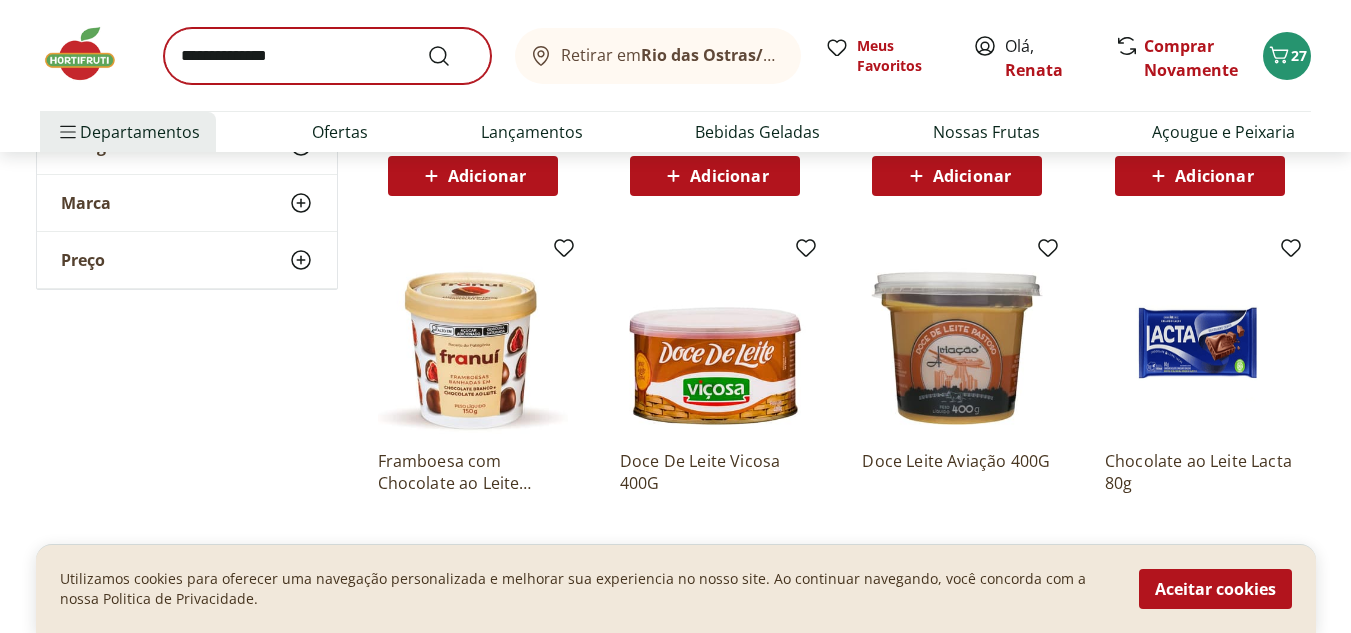 scroll, scrollTop: 0, scrollLeft: 0, axis: both 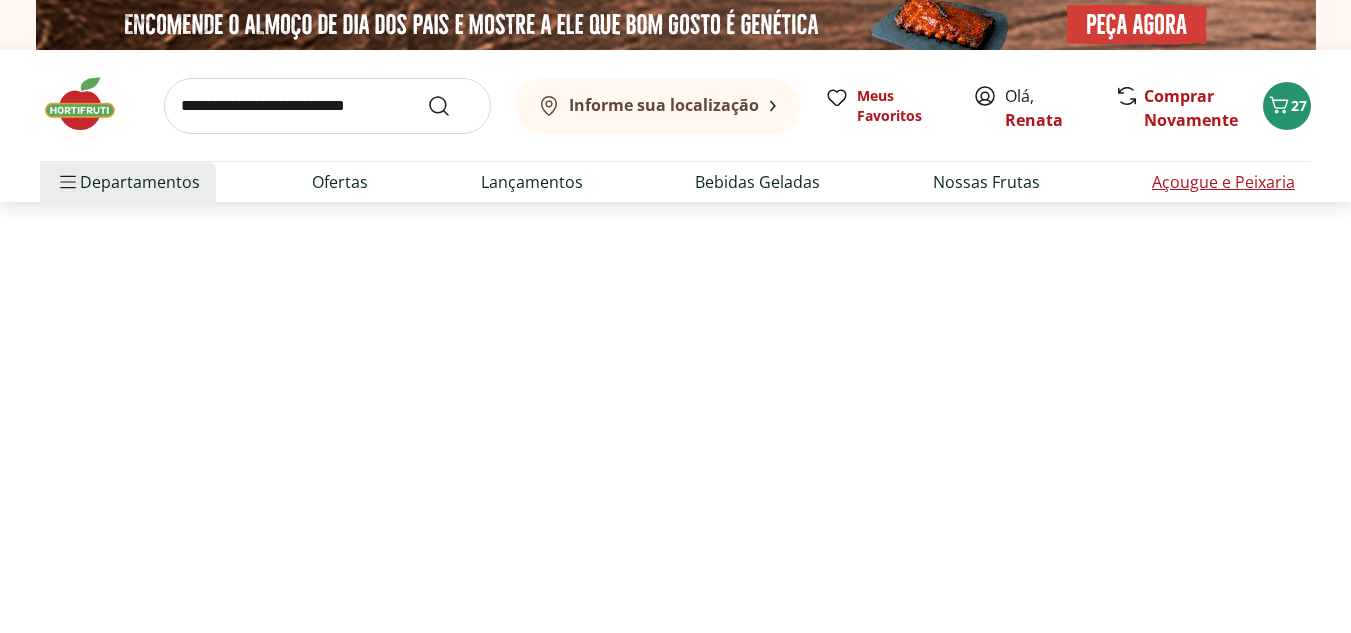 select on "**********" 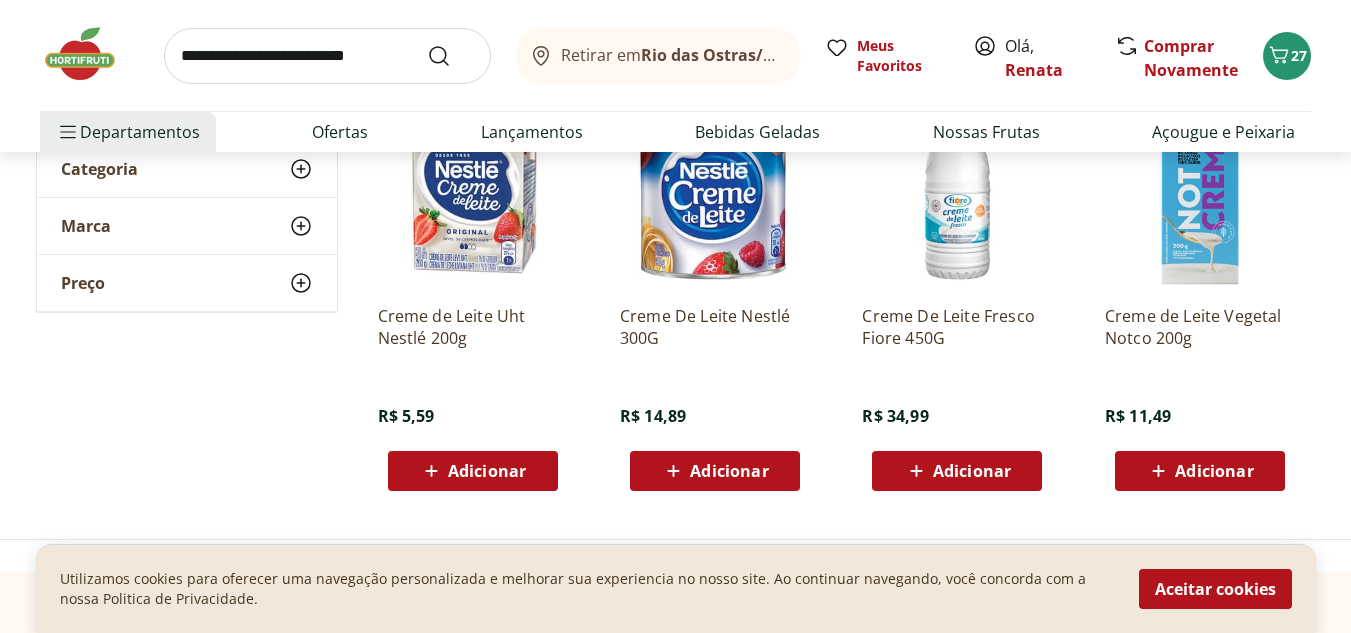 scroll, scrollTop: 367, scrollLeft: 0, axis: vertical 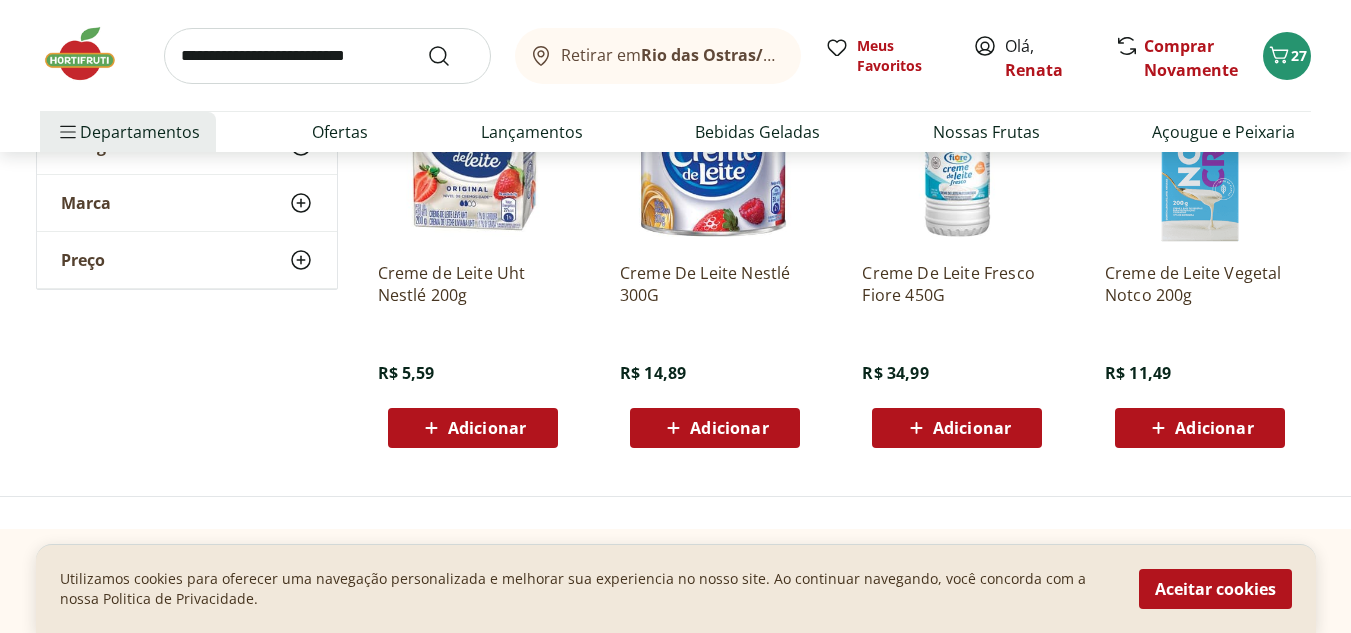 click on "Adicionar" at bounding box center (972, 428) 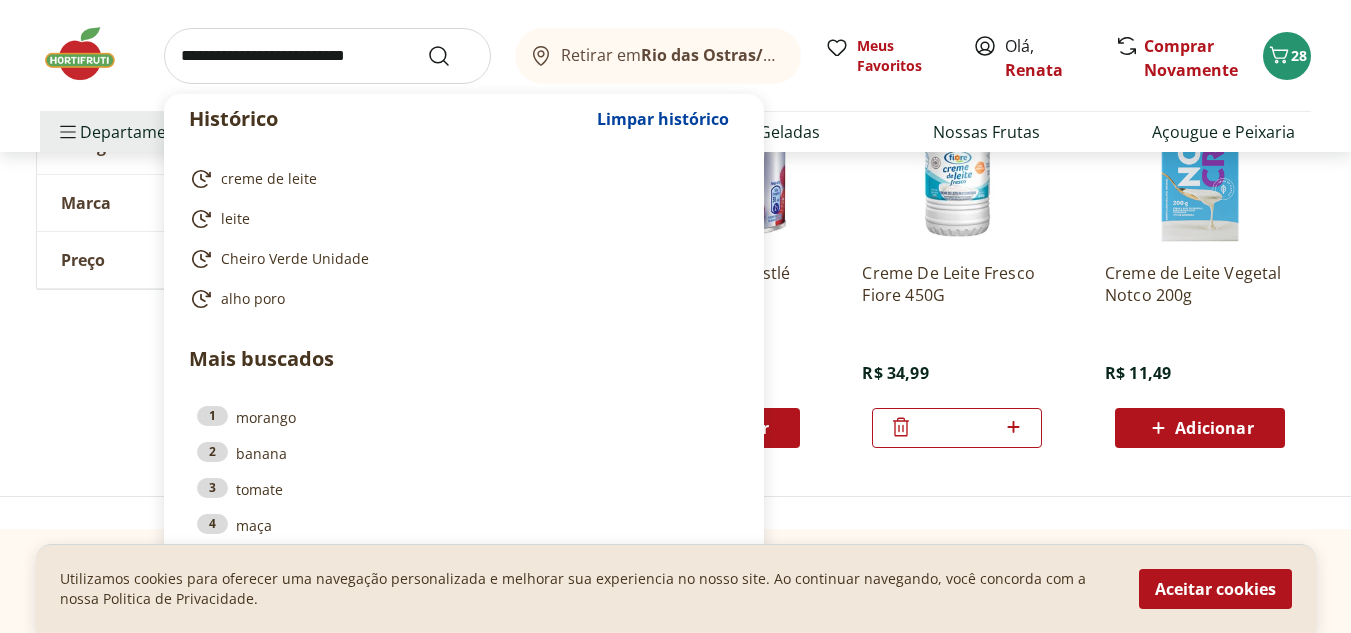 click at bounding box center (327, 56) 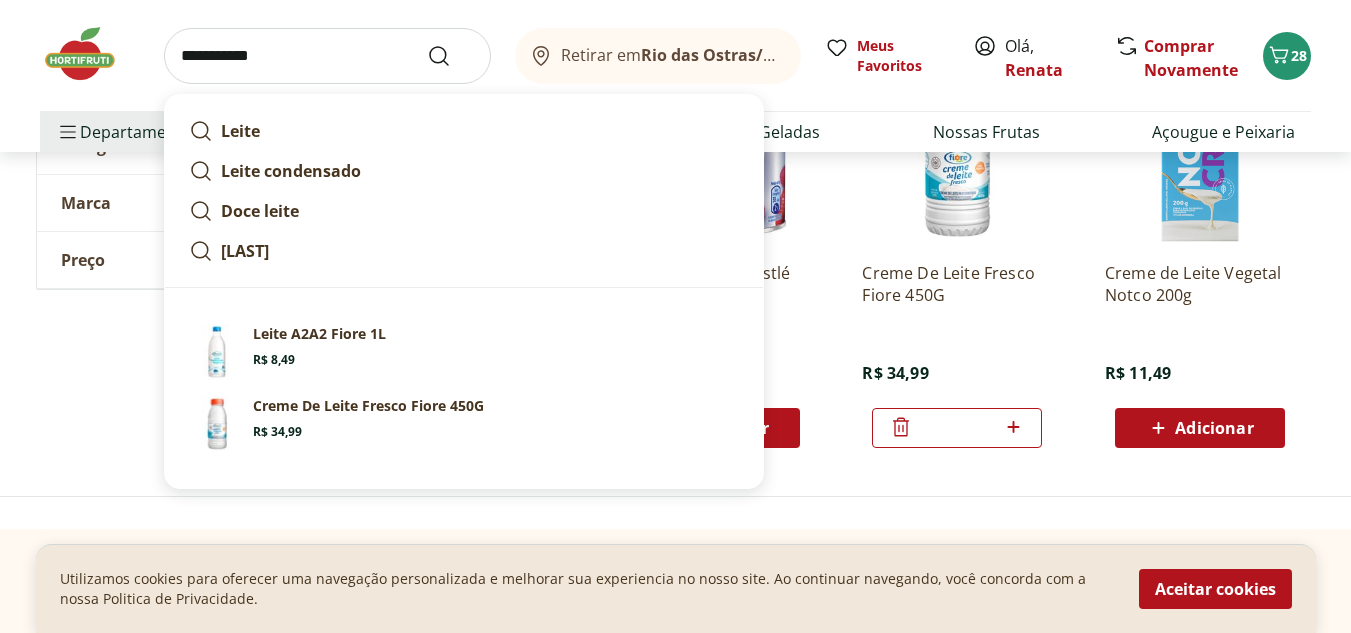 type on "**********" 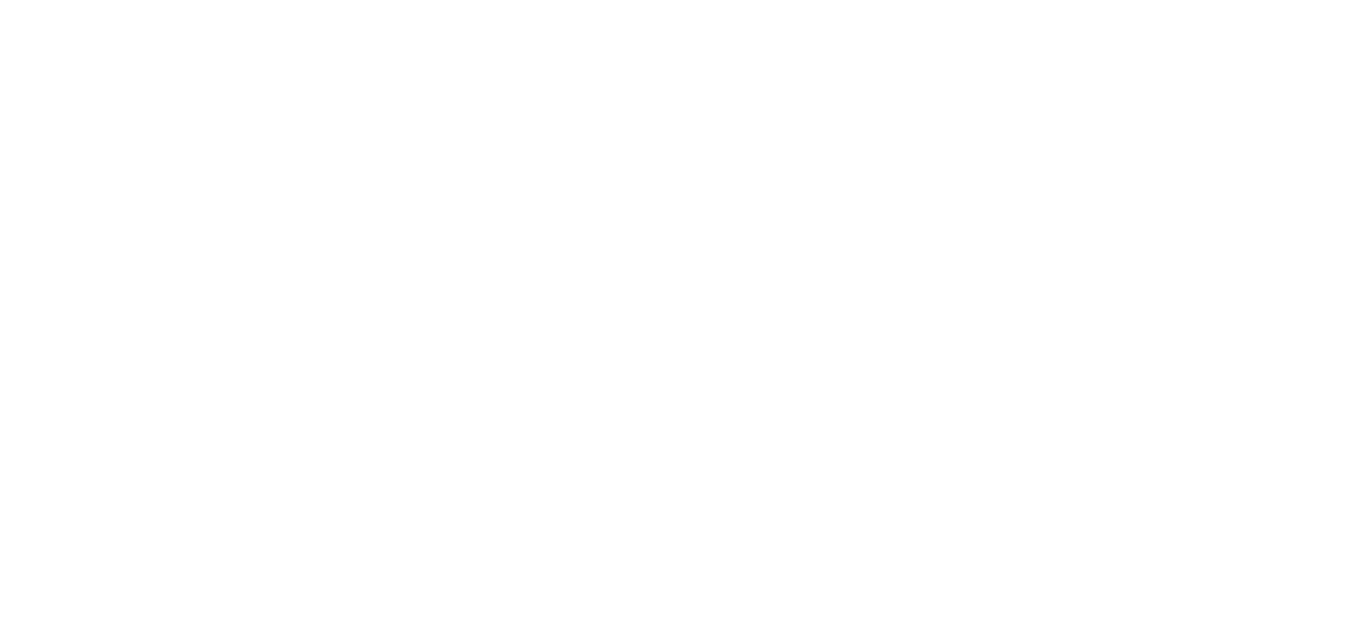 scroll, scrollTop: 0, scrollLeft: 0, axis: both 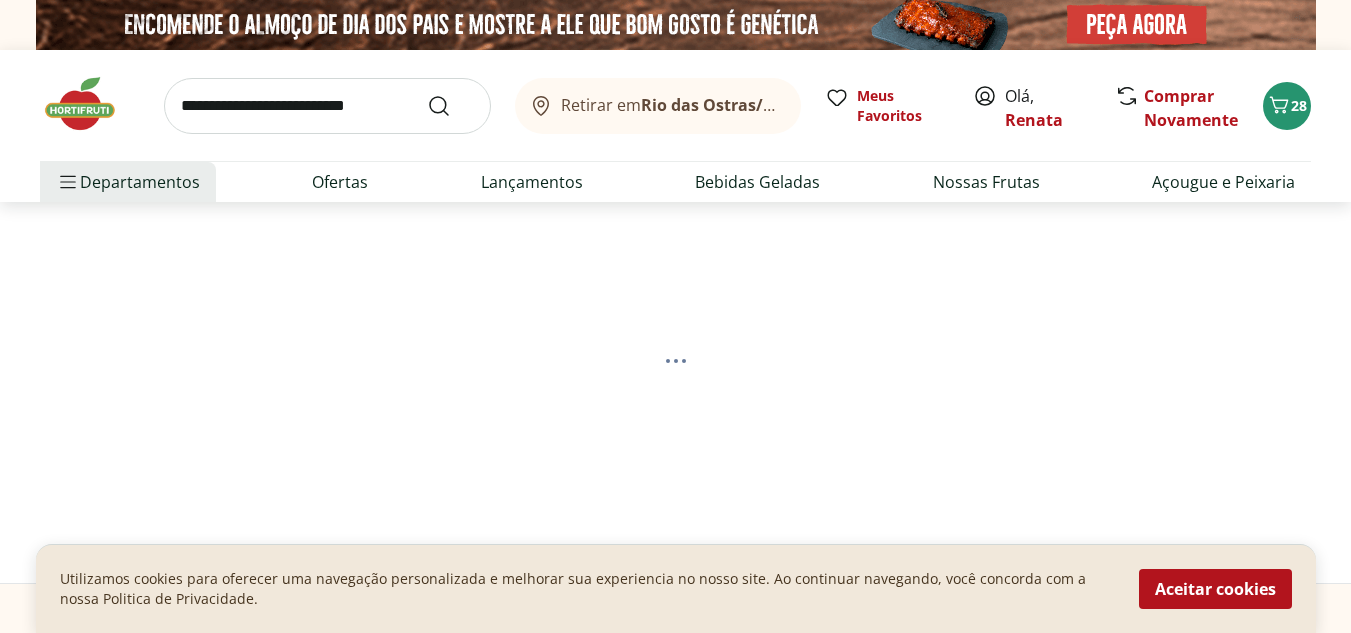 select on "**********" 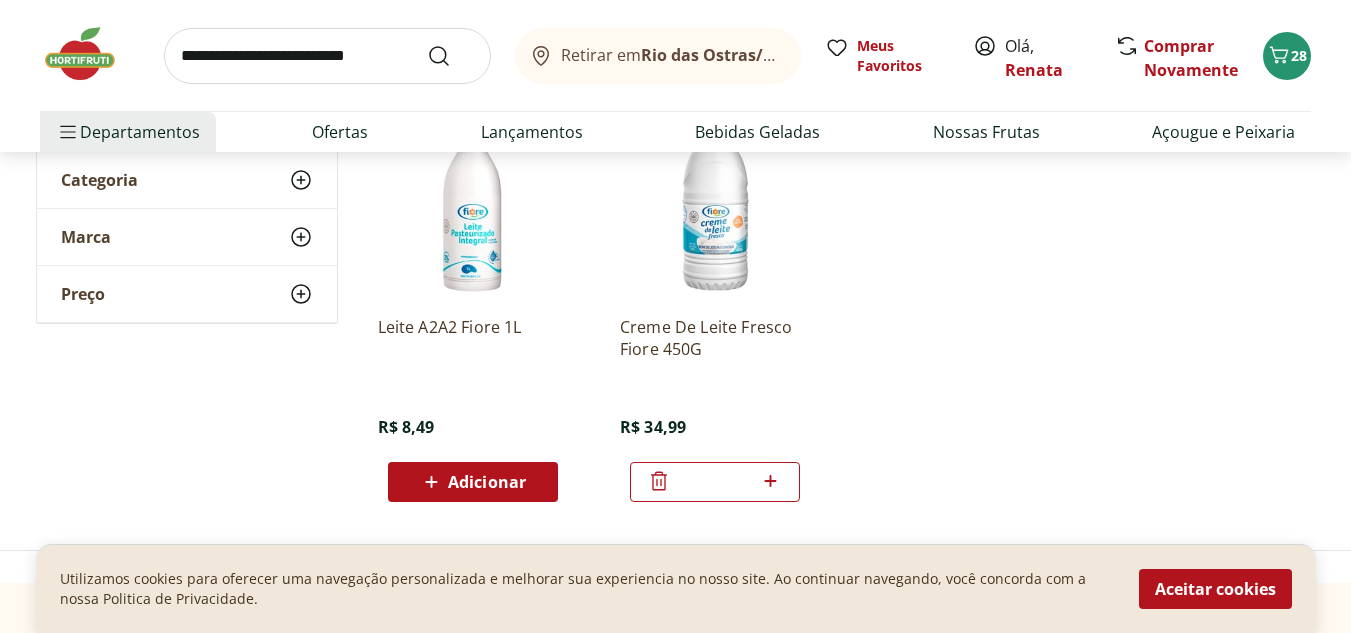 scroll, scrollTop: 321, scrollLeft: 0, axis: vertical 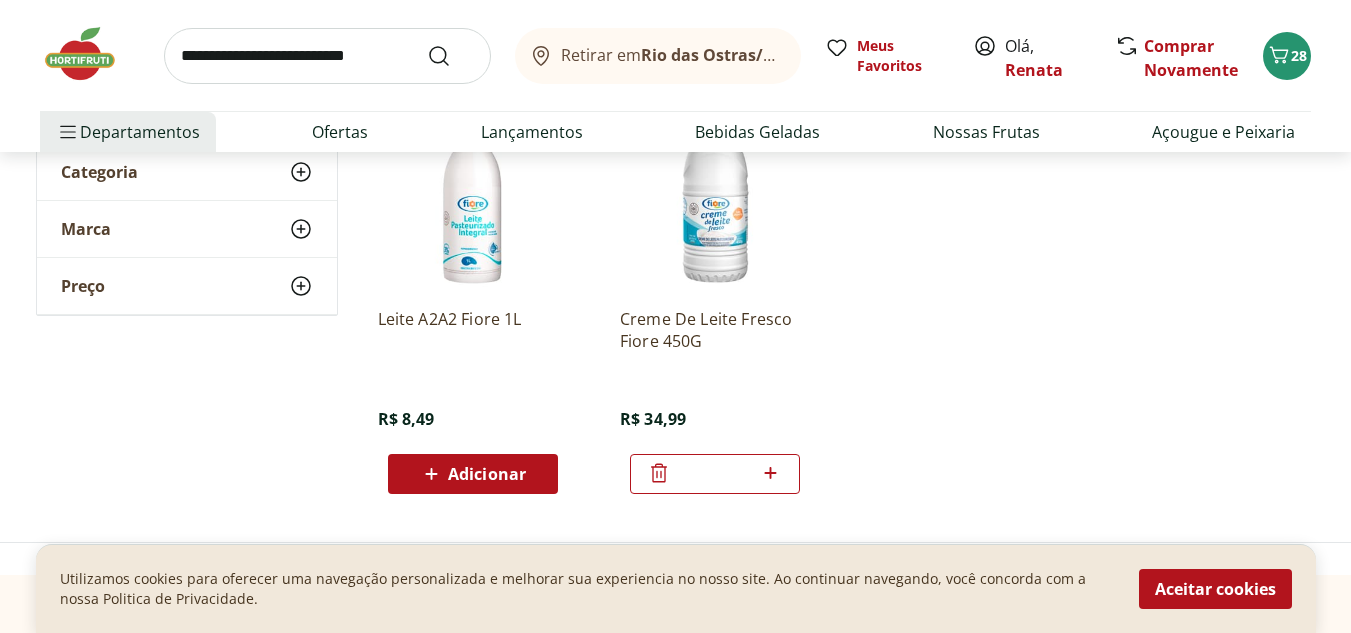 click at bounding box center (473, 197) 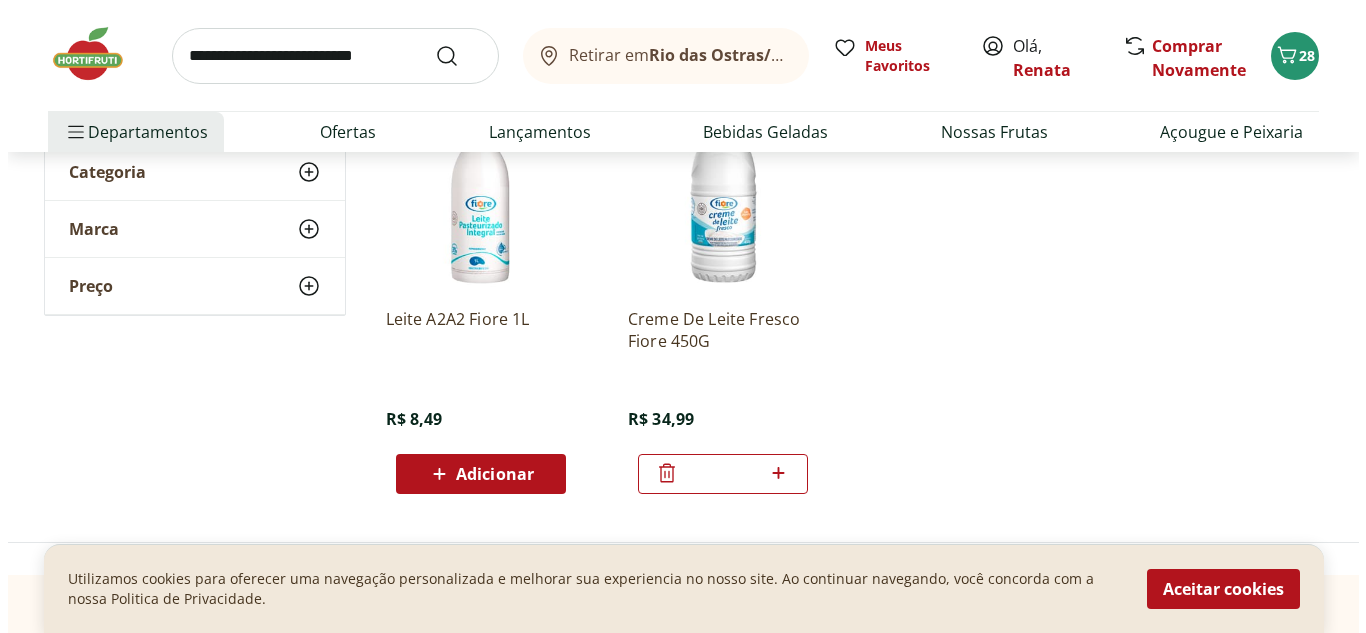 scroll, scrollTop: 0, scrollLeft: 0, axis: both 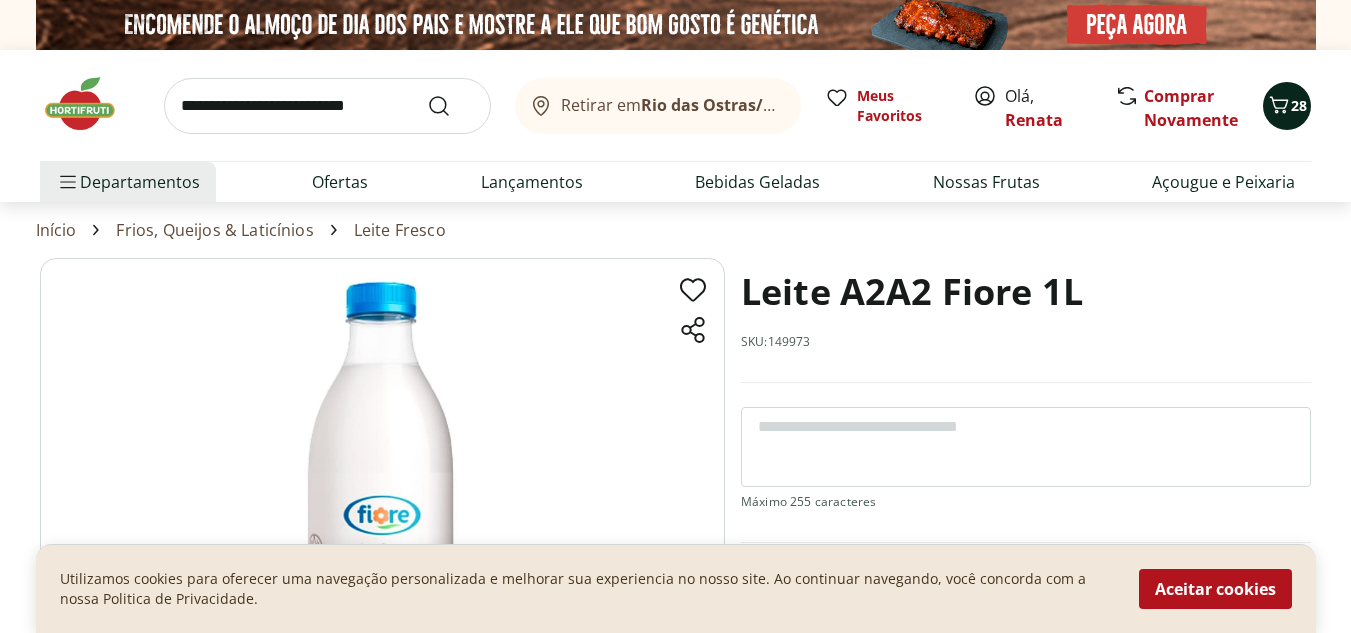 click 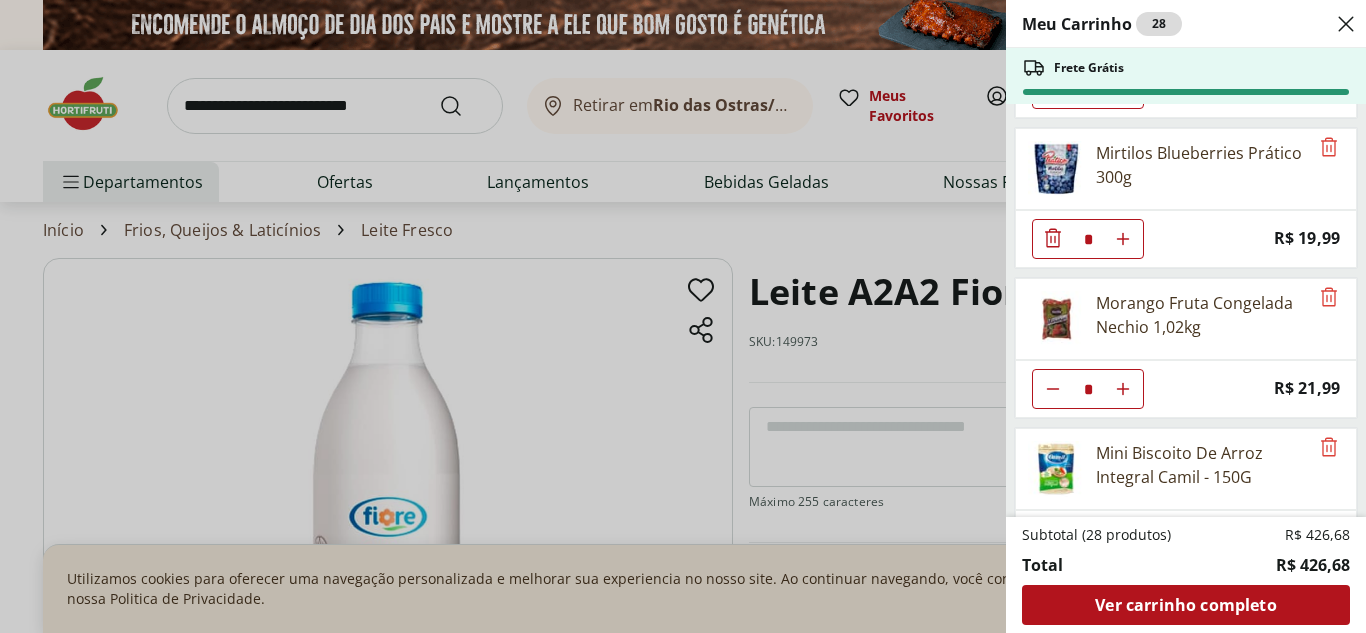 scroll, scrollTop: 174, scrollLeft: 0, axis: vertical 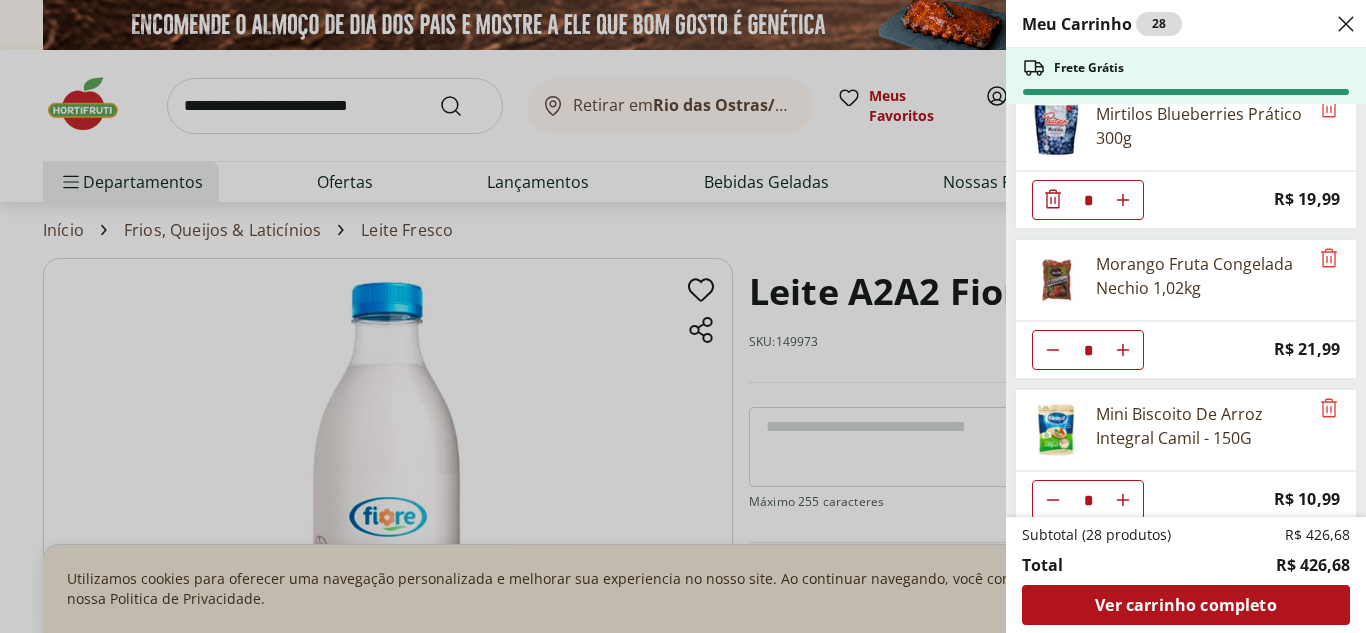 click 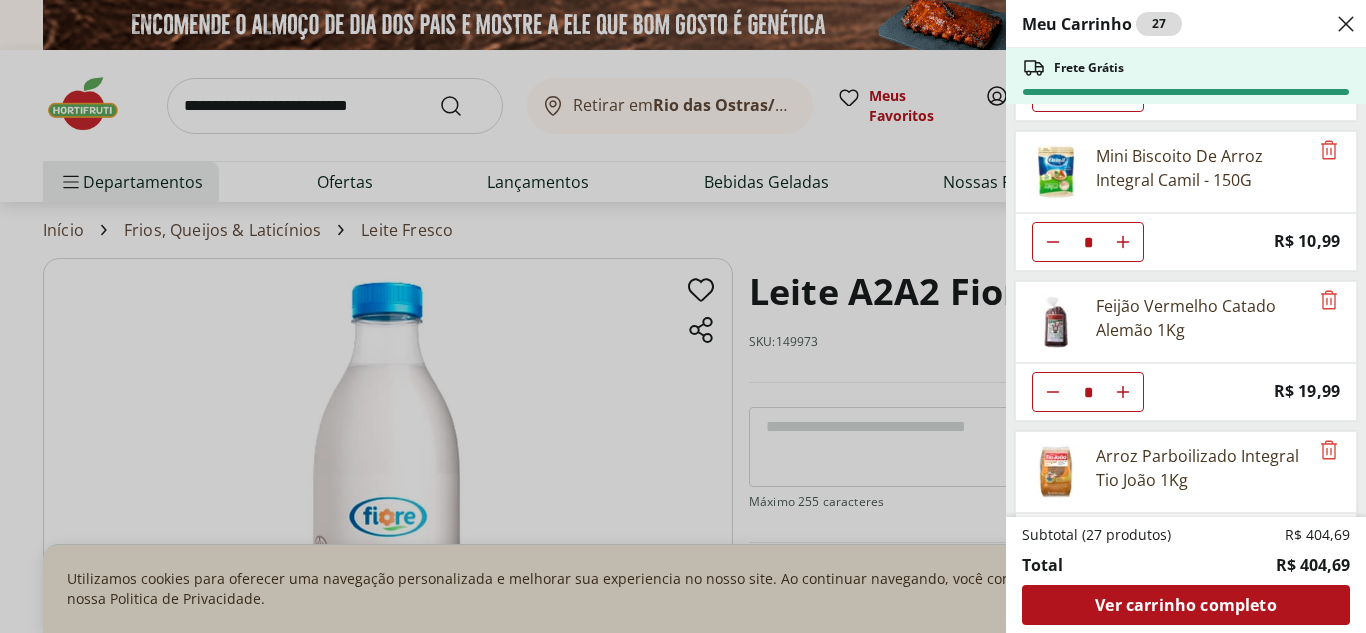 scroll, scrollTop: 438, scrollLeft: 0, axis: vertical 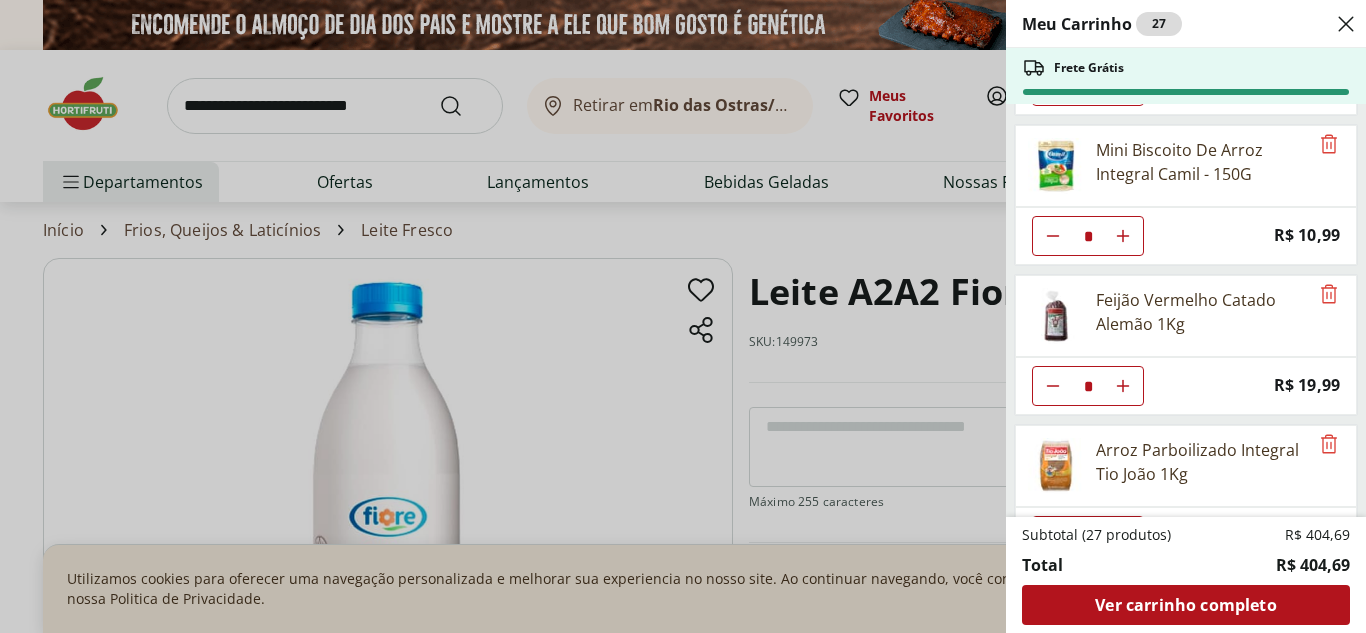 click 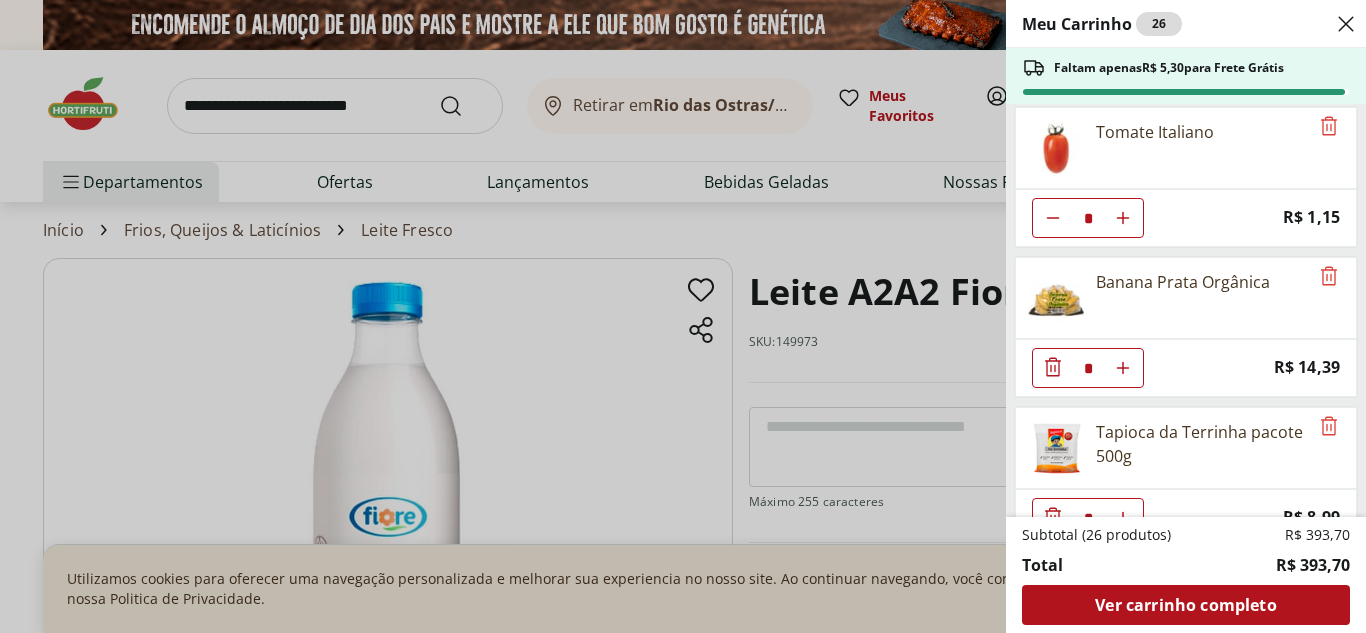 scroll, scrollTop: 1701, scrollLeft: 0, axis: vertical 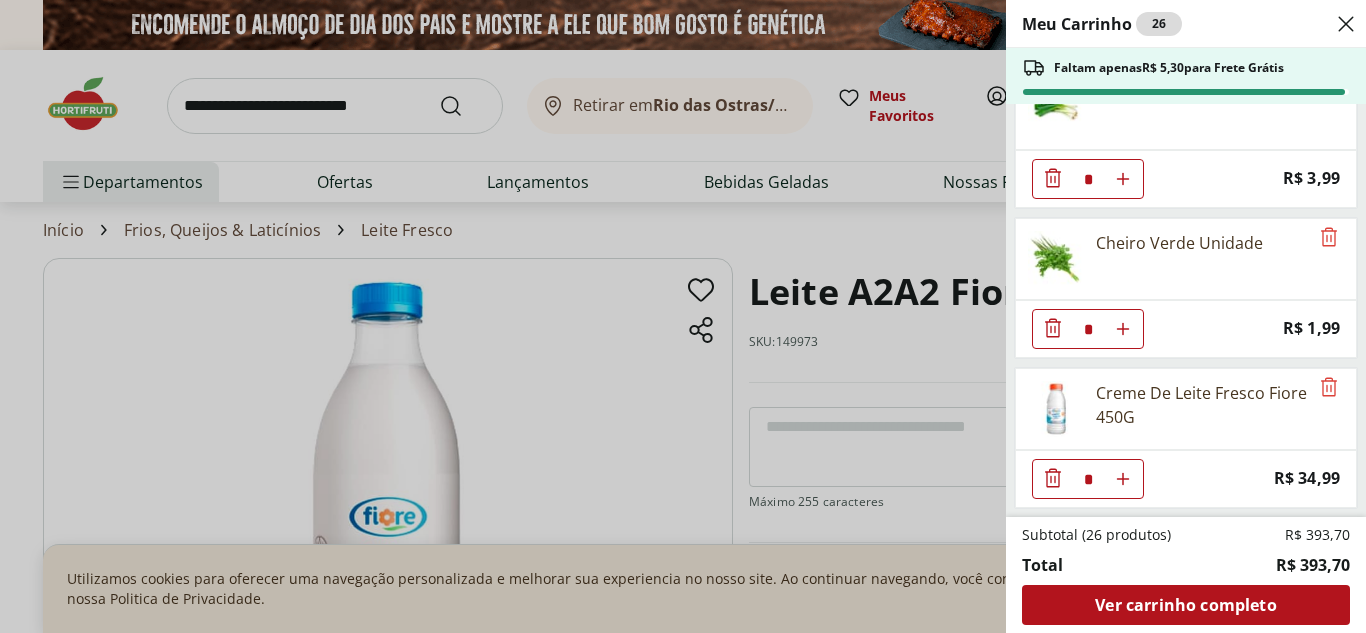 click on "Meu Carrinho 26 Faltam apenas  R$ 5,30  para Frete Grátis Bebida A tal da castanha Choconuts 1L * Price: R$ 22,99 Mirtilos Blueberries Prático 300g * Price: R$ 19,99 Morango Fruta Congelada Nechio 1,02kg * Price: R$ 21,99 Mini Biscoito De Arroz Integral Camil - 150G * Price: R$ 10,99 Feijão Vermelho Catado Alemão 1Kg * Price: R$ 19,99 Arroz Parboilizado Integral Tio João 1Kg * Price: R$ 10,99 Arroz Parboilizado Tio João 1Kg * Price: R$ 8,19 MASSA GOUR PENNE ESPINAFRE 300G * Price: R$ 20,99 Grão de Bico Tipo 1 Yoki 400g * Price: R$ 18,59 Passata de Tomate Italiano Tradicional Natural da Terra 680g * Price: R$ 19,99 Queijo Minas Padrão Verde Campo * Price: R$ 39,95 Tomate Italiano * Price: R$ 1,15 Banana Prata Orgânica * Price: R$ 14,39 Tapioca da Terrinha pacote 500g * Price: R$ 8,99 Alho Poró - Unidade * Price: R$ 3,99 Cheiro Verde Unidade * Price: R$ 1,99 Creme De Leite Fresco Fiore 450G * Price: R$ 34,99 Subtotal (26 produtos) R$ 393,70 Total R$ 393,70 Ver carrinho completo" at bounding box center [683, 316] 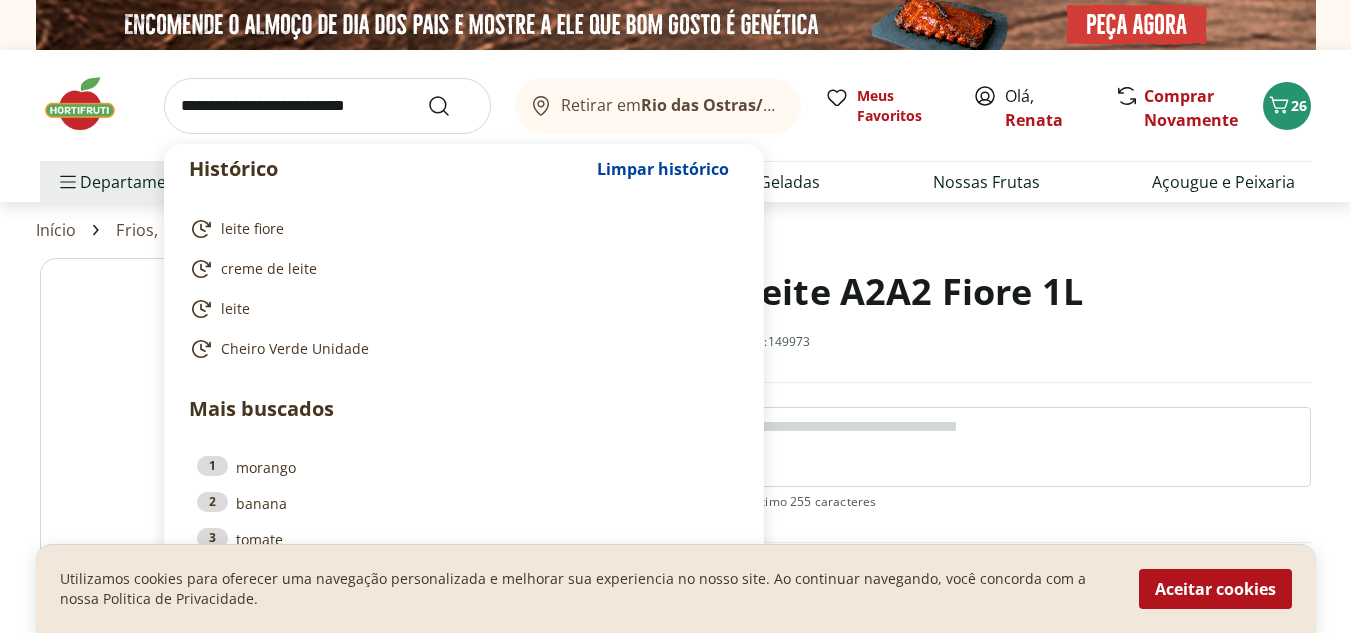 click at bounding box center [327, 106] 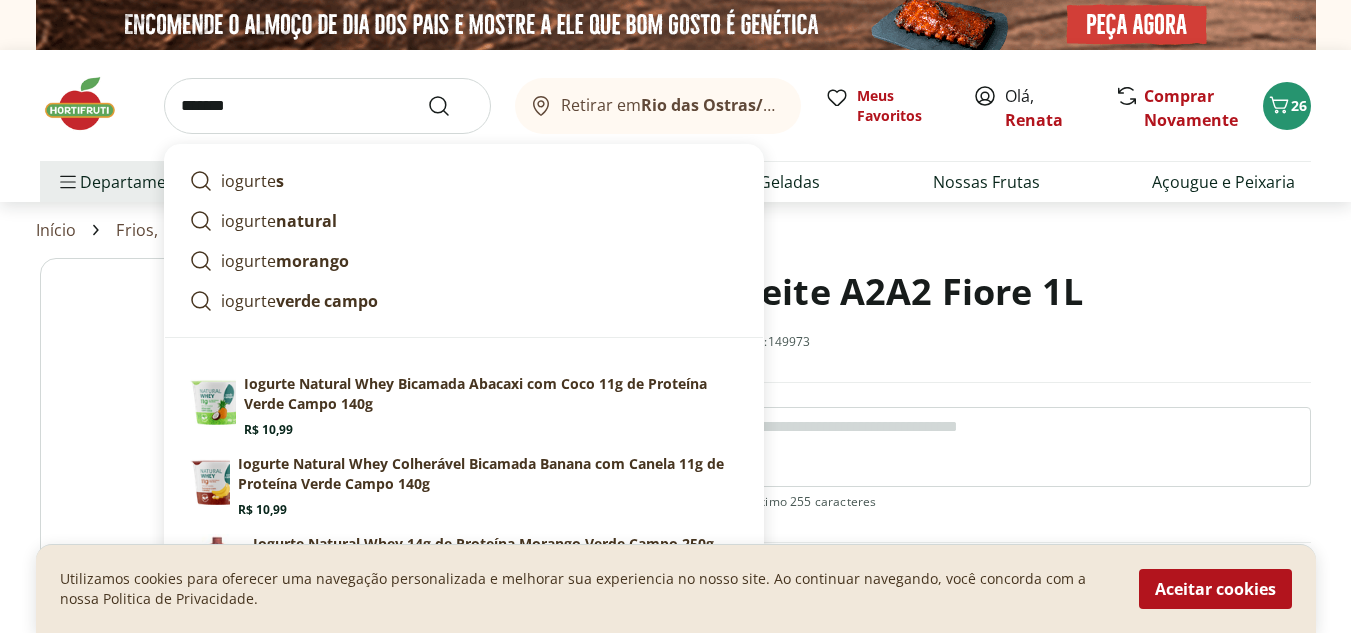 type on "*******" 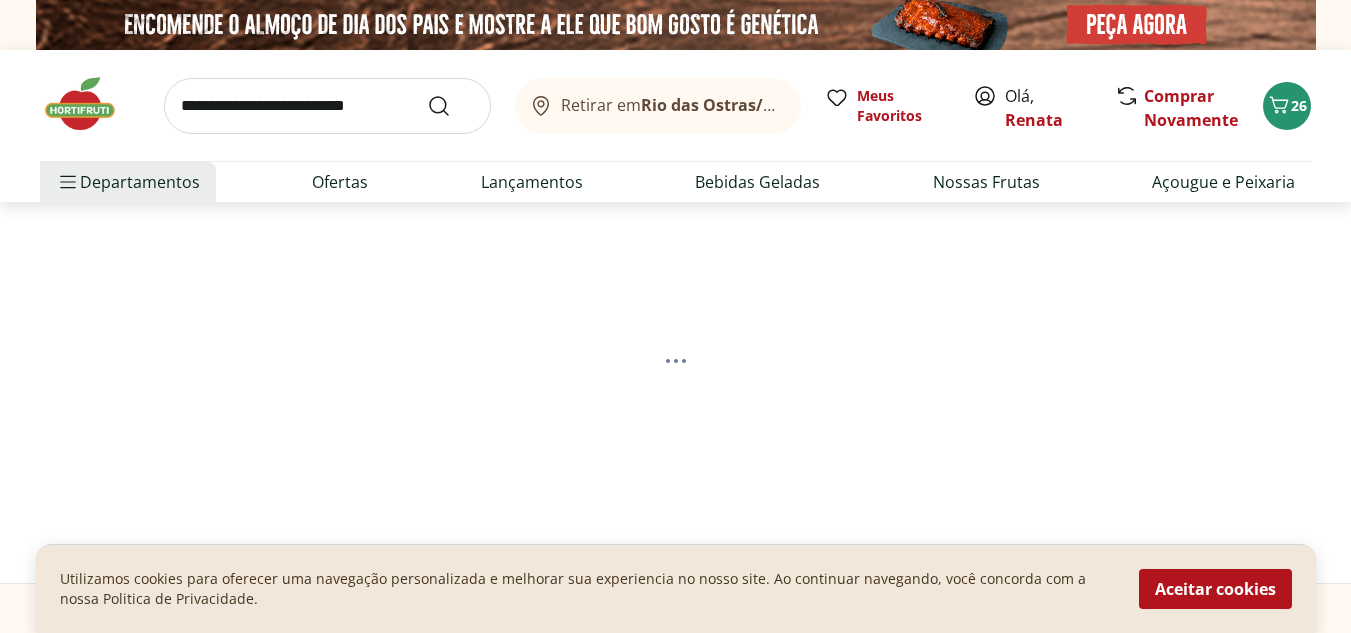 select on "**********" 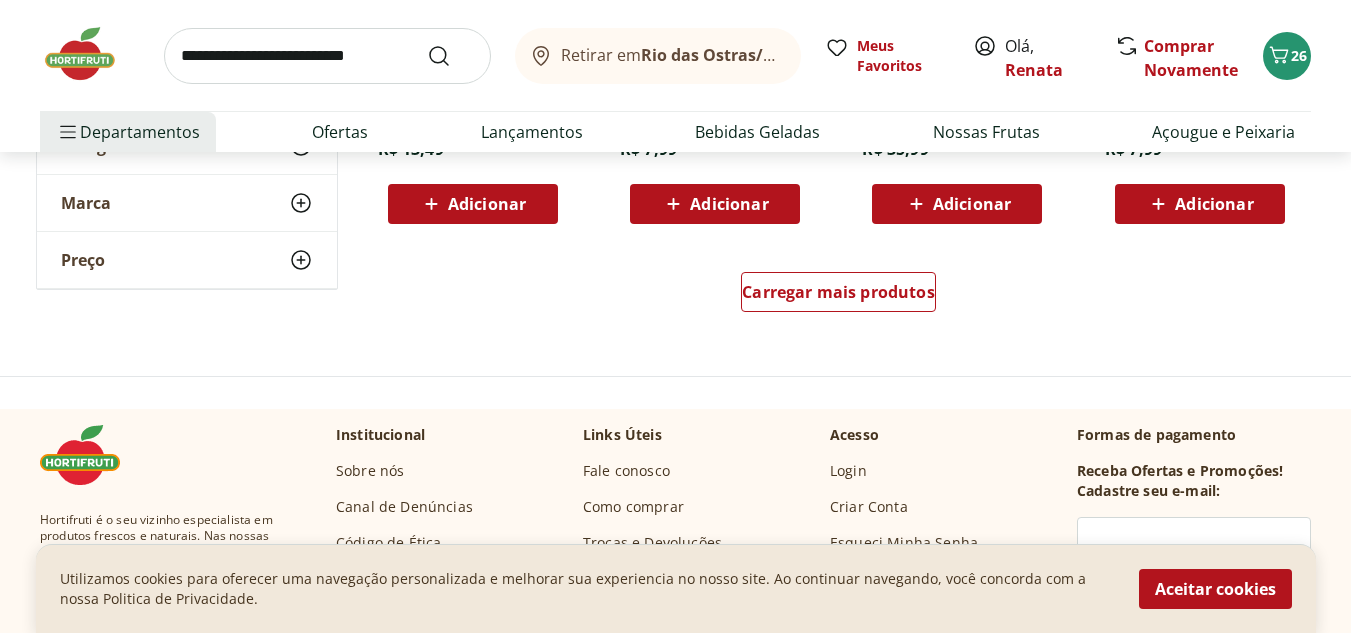 scroll, scrollTop: 0, scrollLeft: 0, axis: both 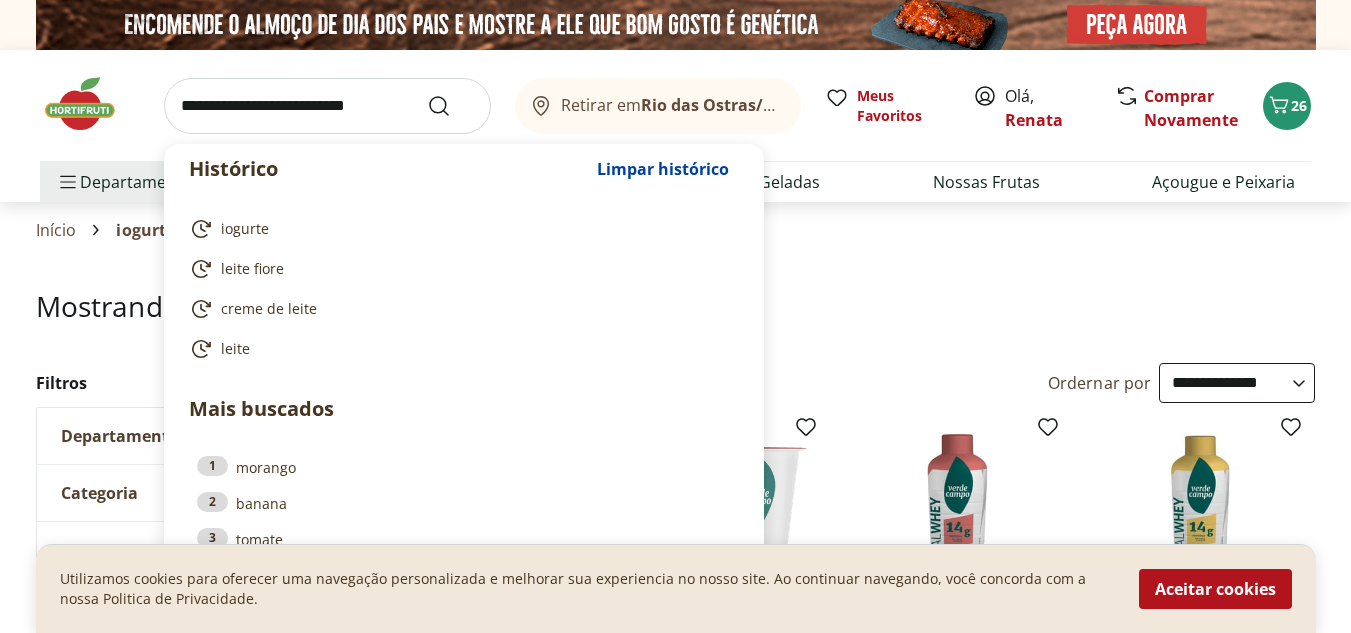 click at bounding box center (327, 106) 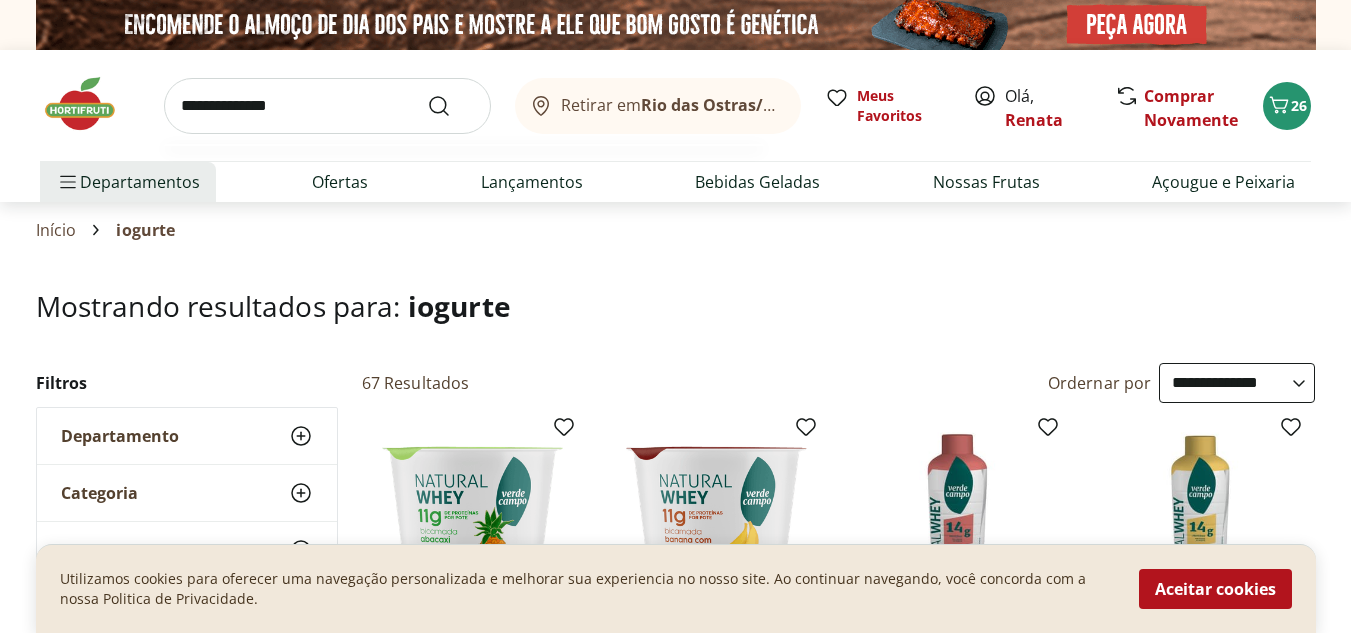 type on "**********" 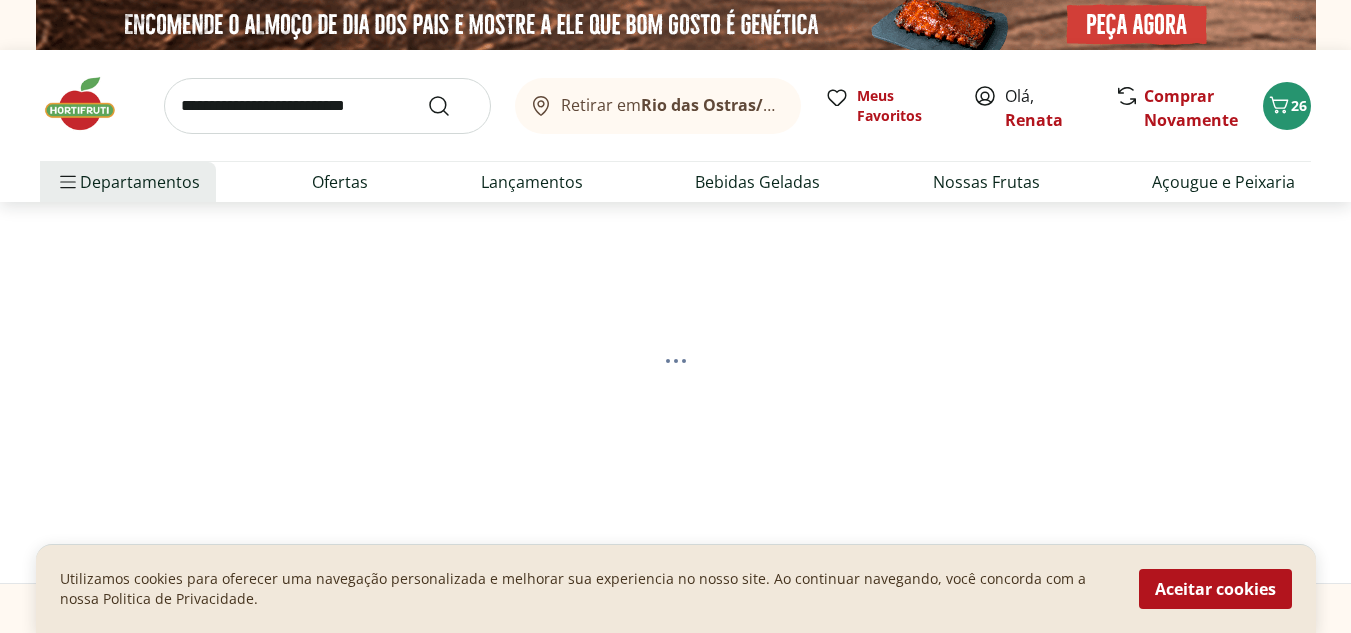select on "**********" 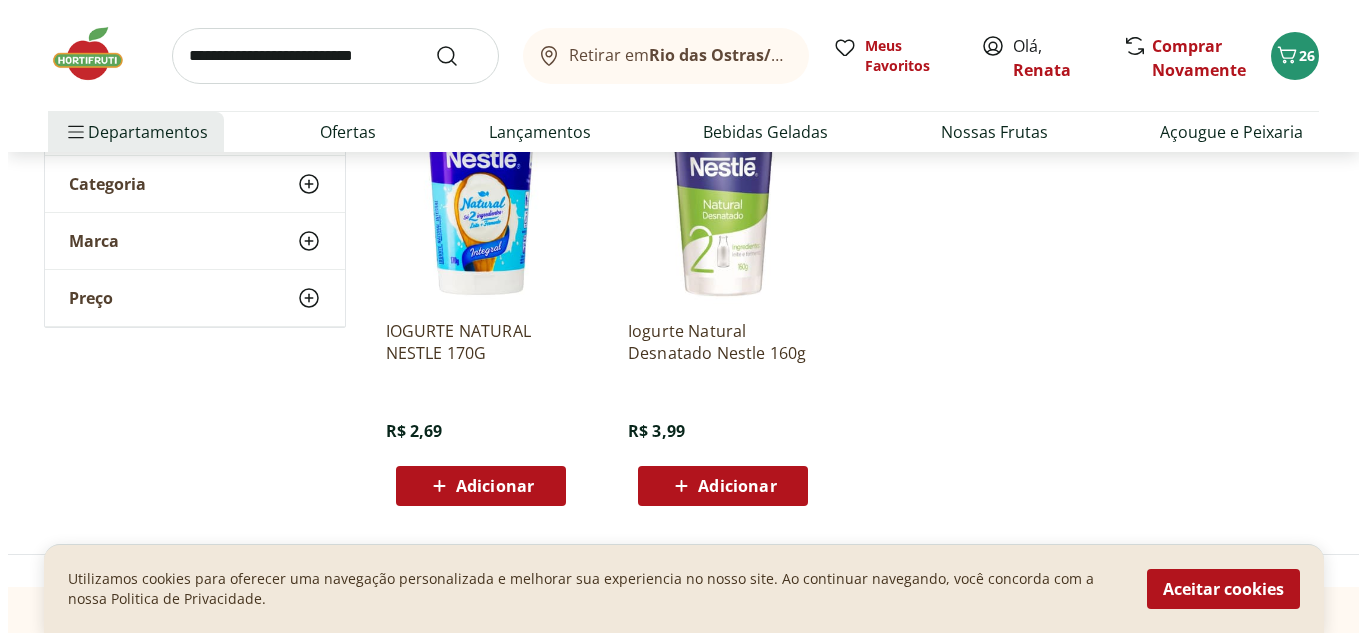 scroll, scrollTop: 313, scrollLeft: 0, axis: vertical 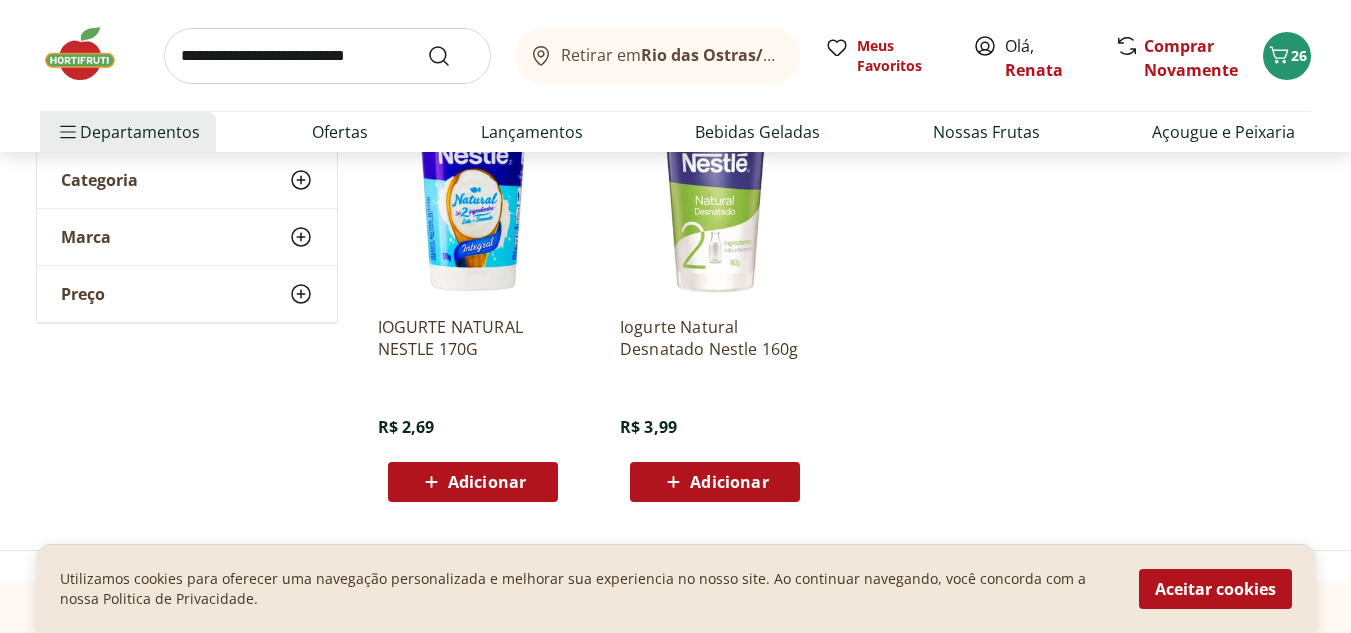 click on "Adicionar" at bounding box center [487, 482] 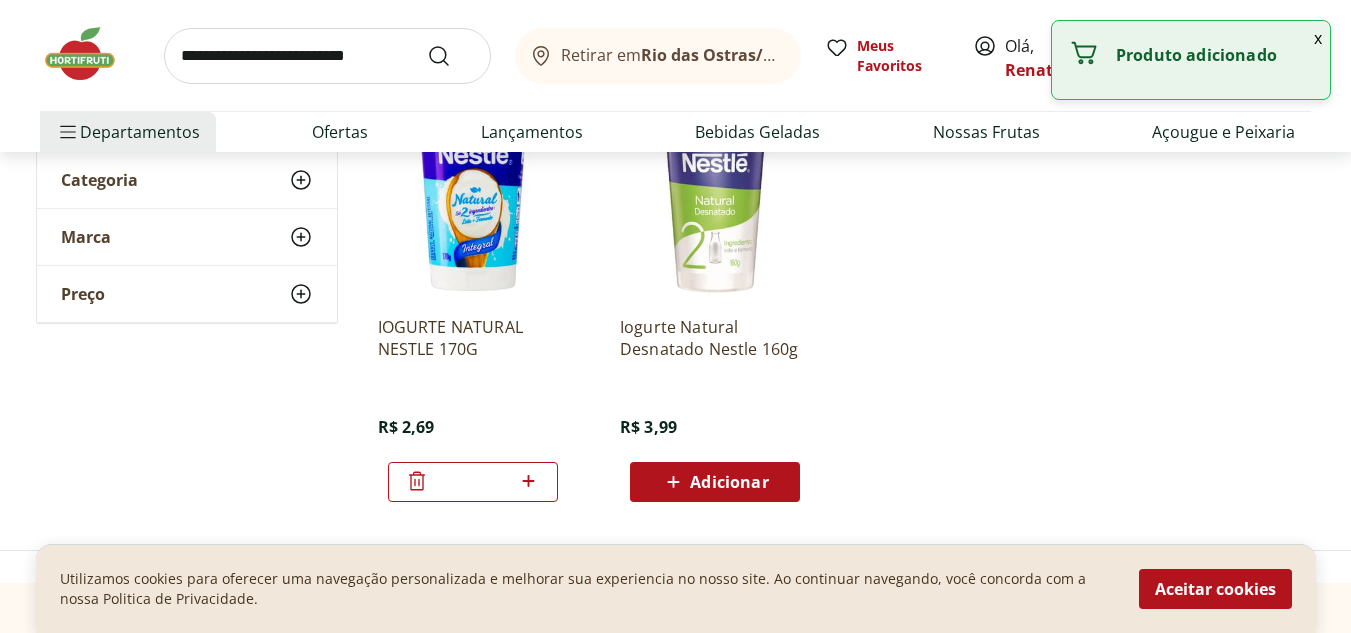 click 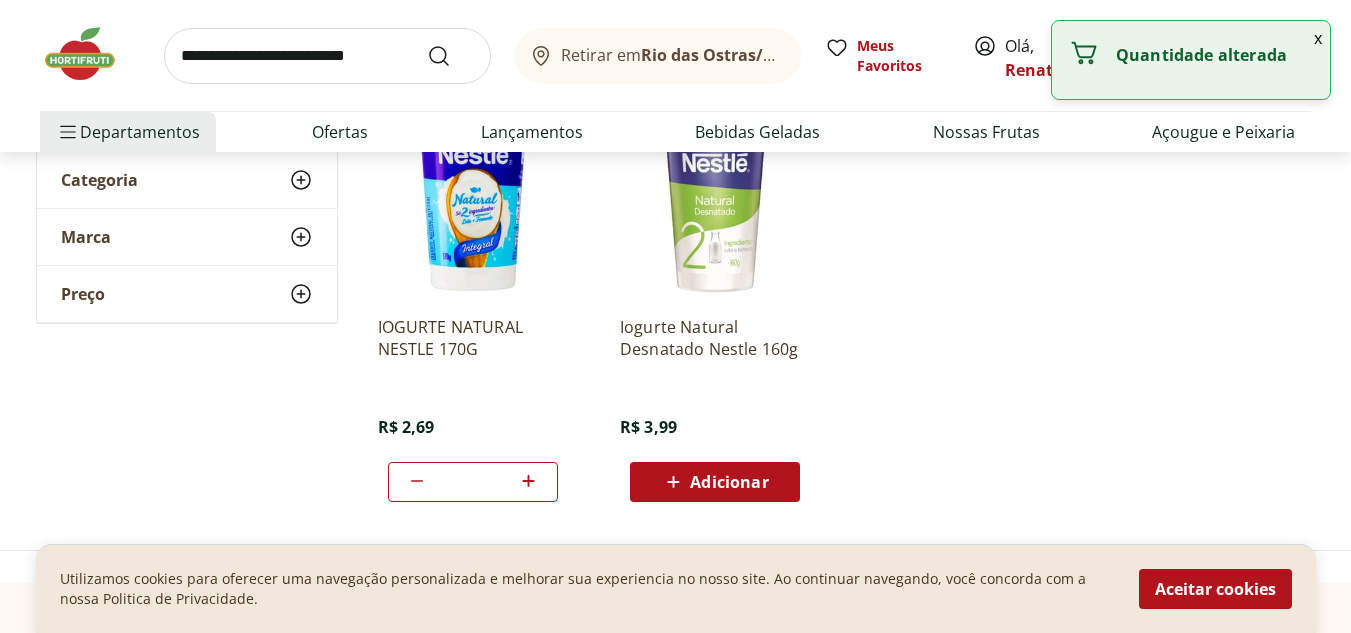 click 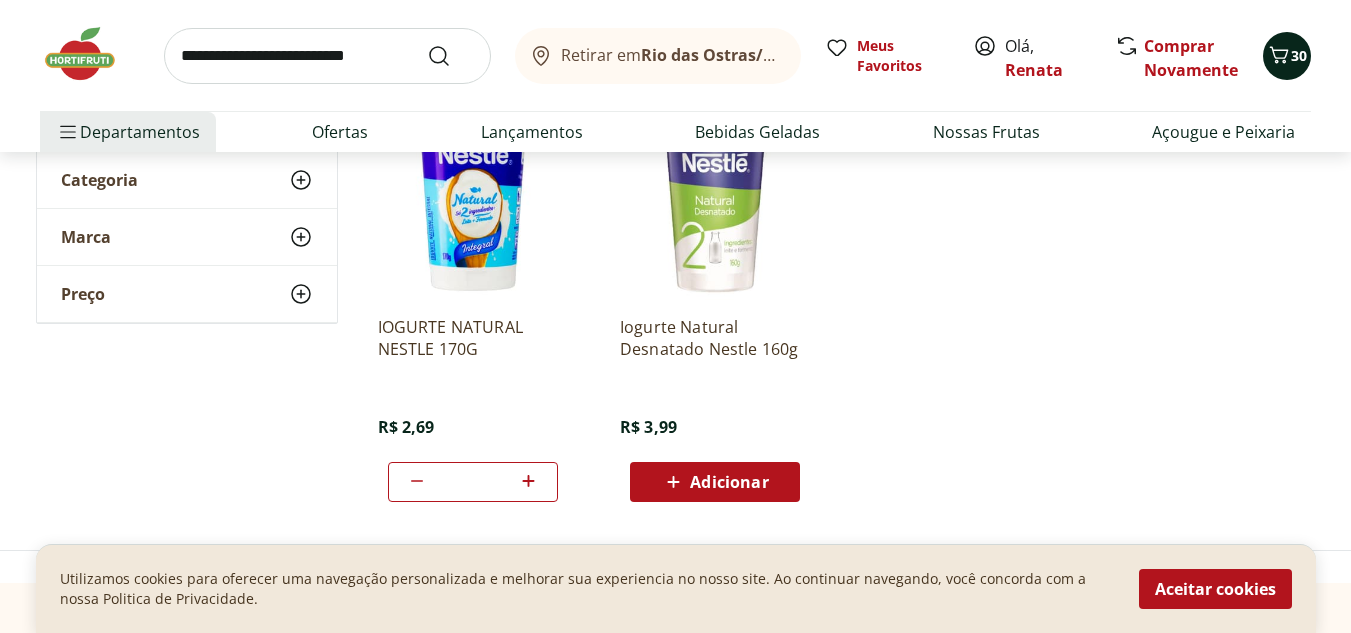 click 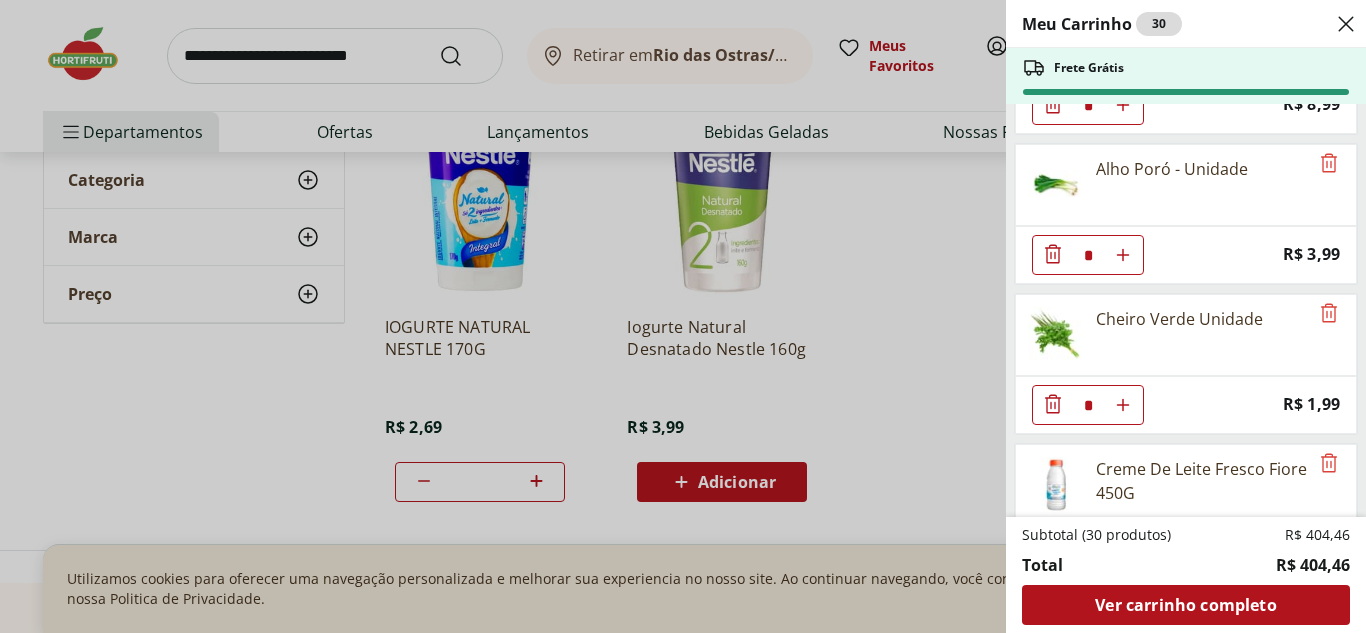 scroll, scrollTop: 2124, scrollLeft: 0, axis: vertical 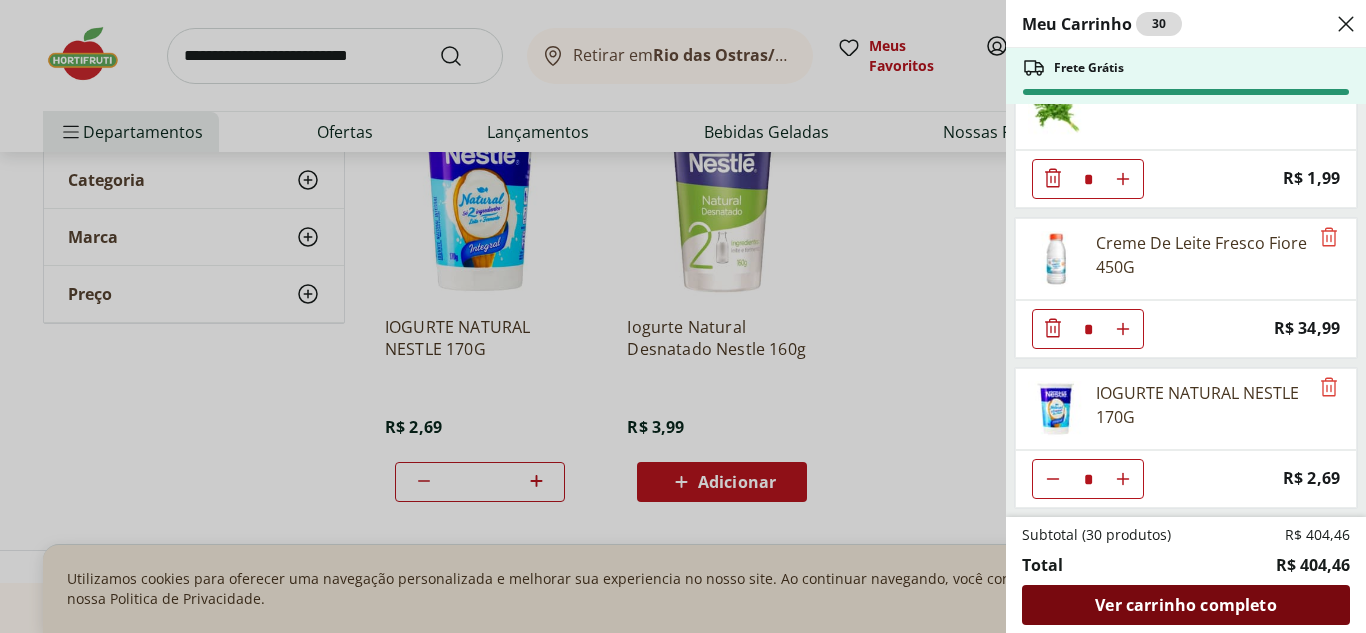 click on "Ver carrinho completo" at bounding box center (1185, 605) 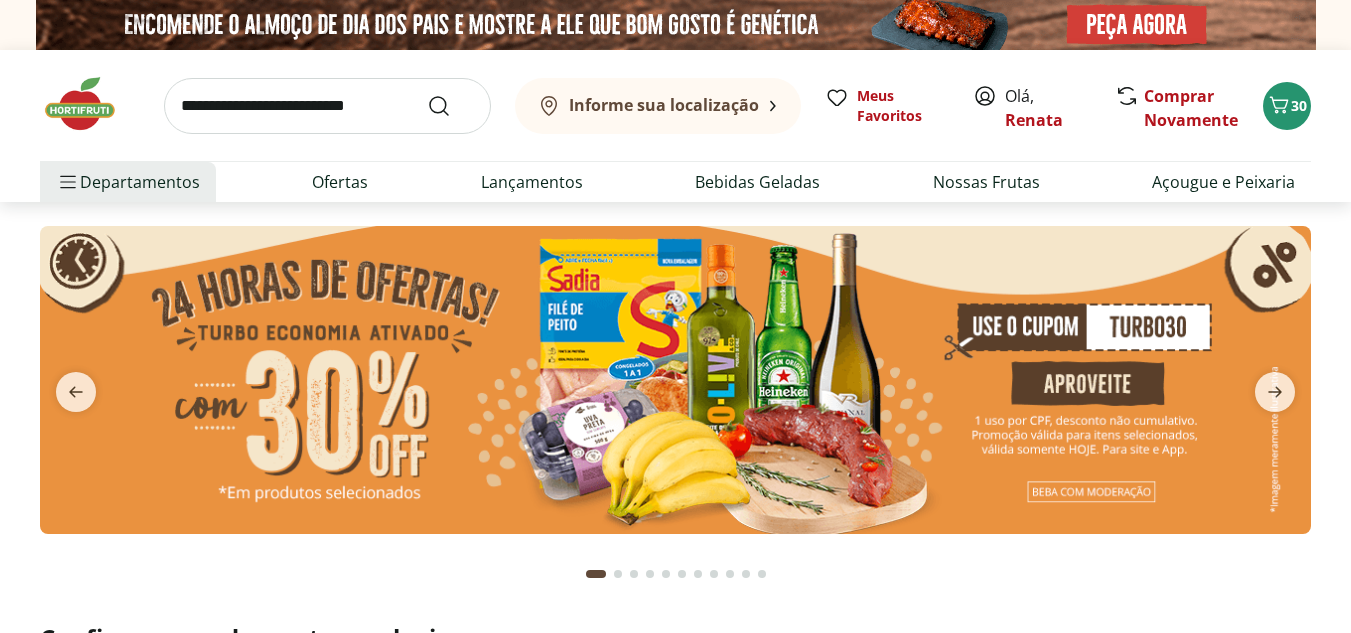 scroll, scrollTop: 0, scrollLeft: 0, axis: both 